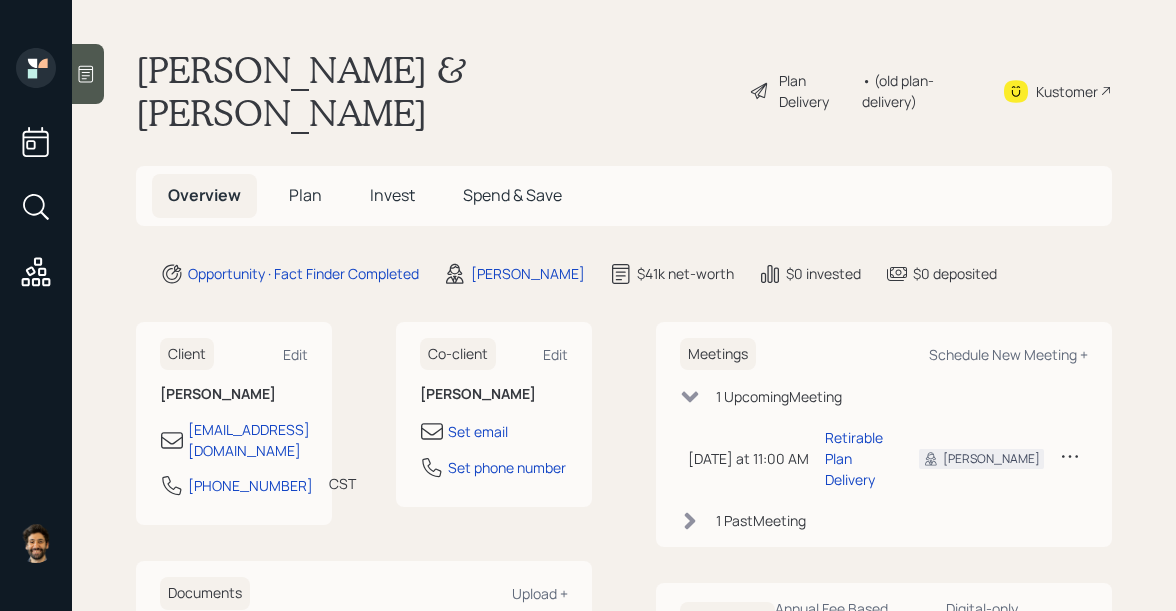 scroll, scrollTop: 0, scrollLeft: 0, axis: both 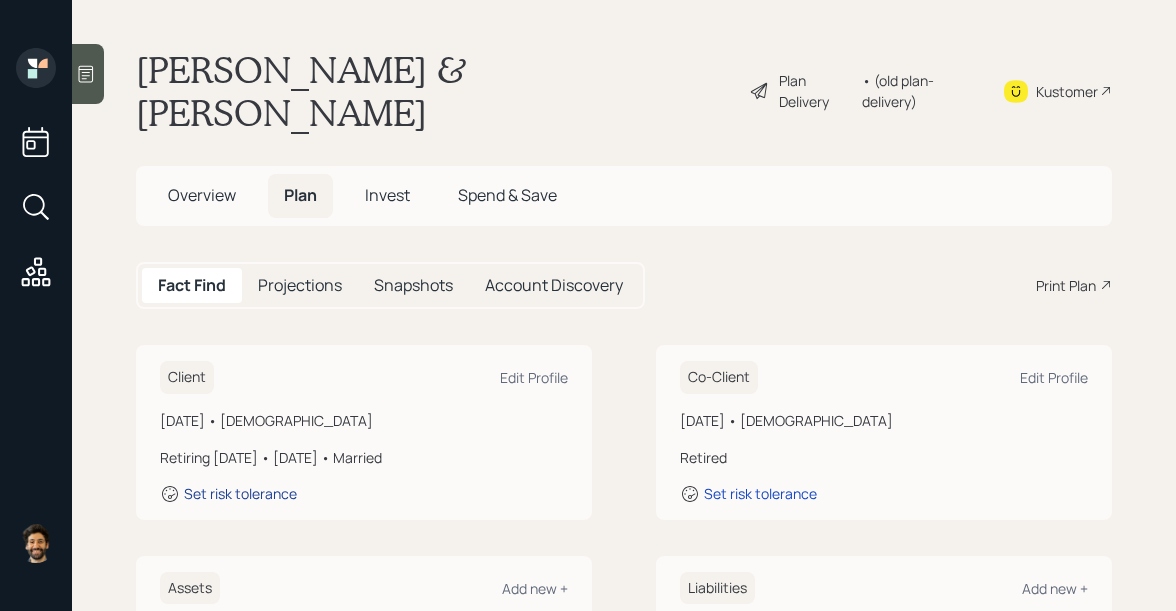 click on "Set risk tolerance" at bounding box center (240, 493) 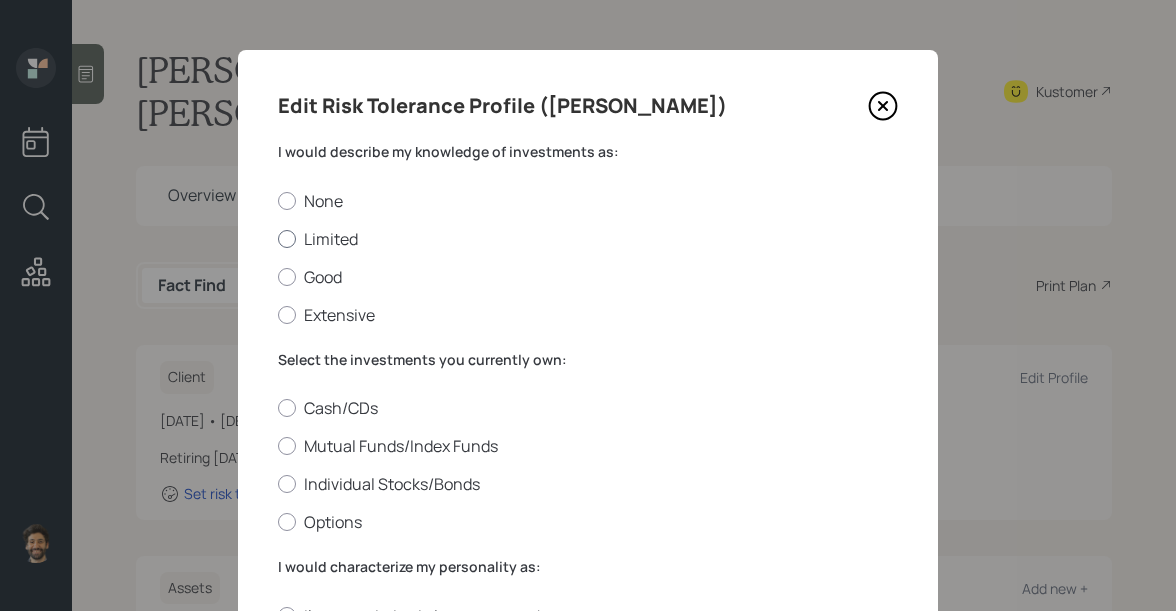 click at bounding box center [287, 239] 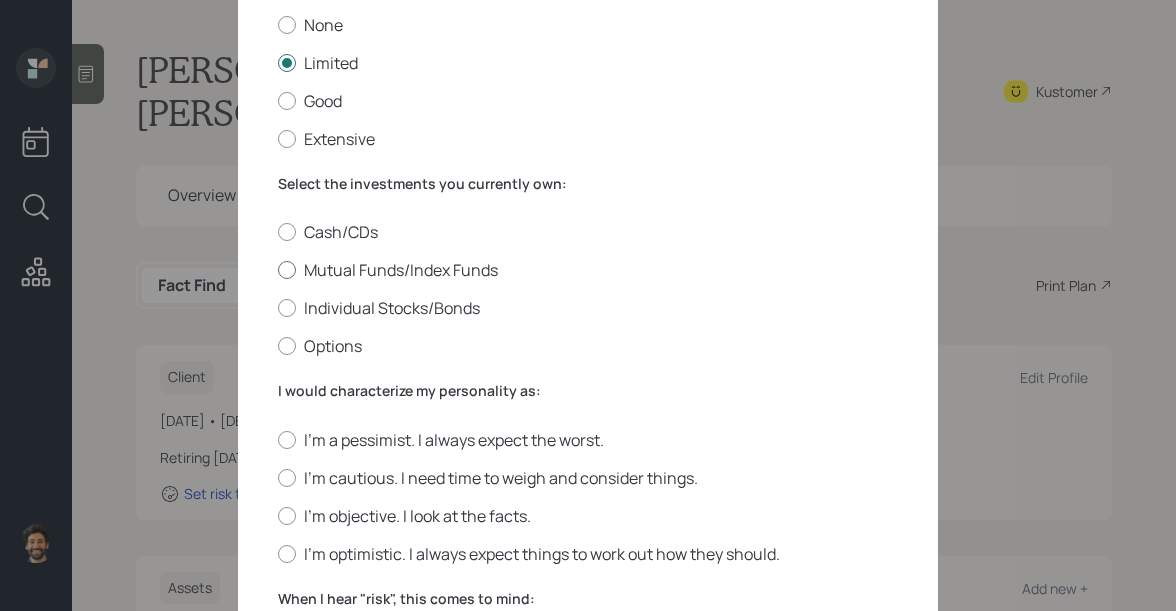 click at bounding box center (287, 270) 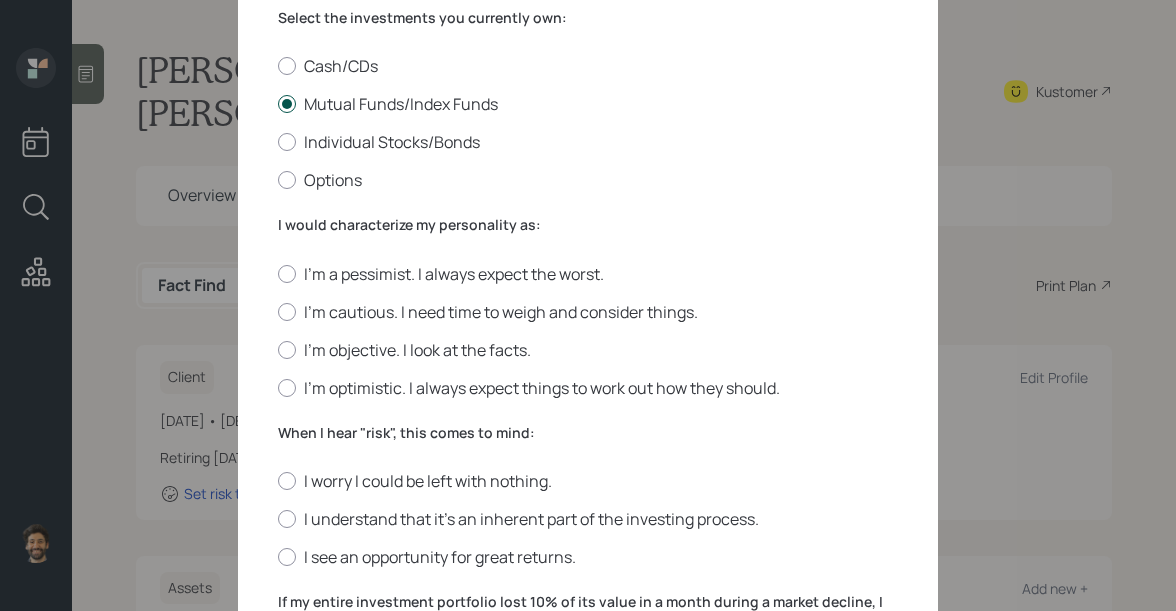 scroll, scrollTop: 368, scrollLeft: 0, axis: vertical 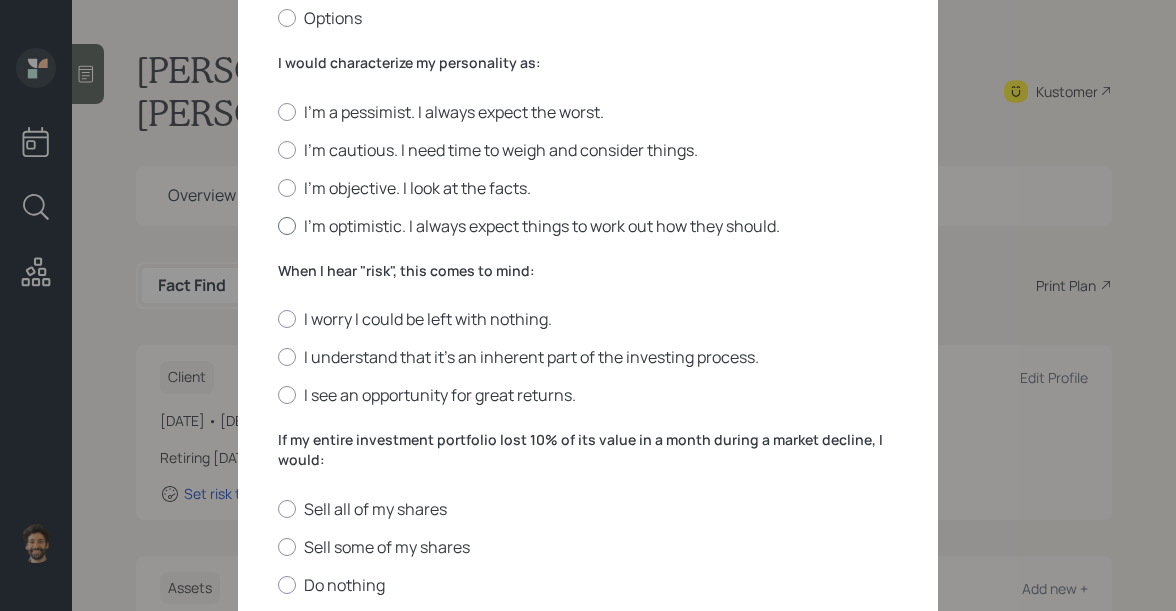 click on "I'm optimistic. I always expect things to work out how they should." at bounding box center (588, 226) 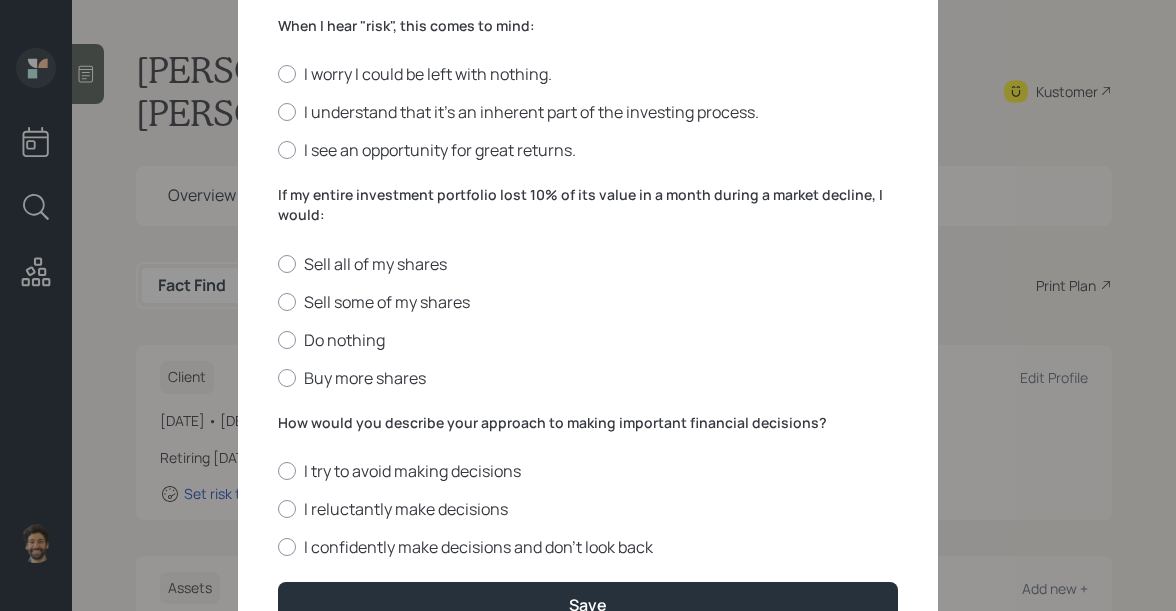 scroll, scrollTop: 748, scrollLeft: 0, axis: vertical 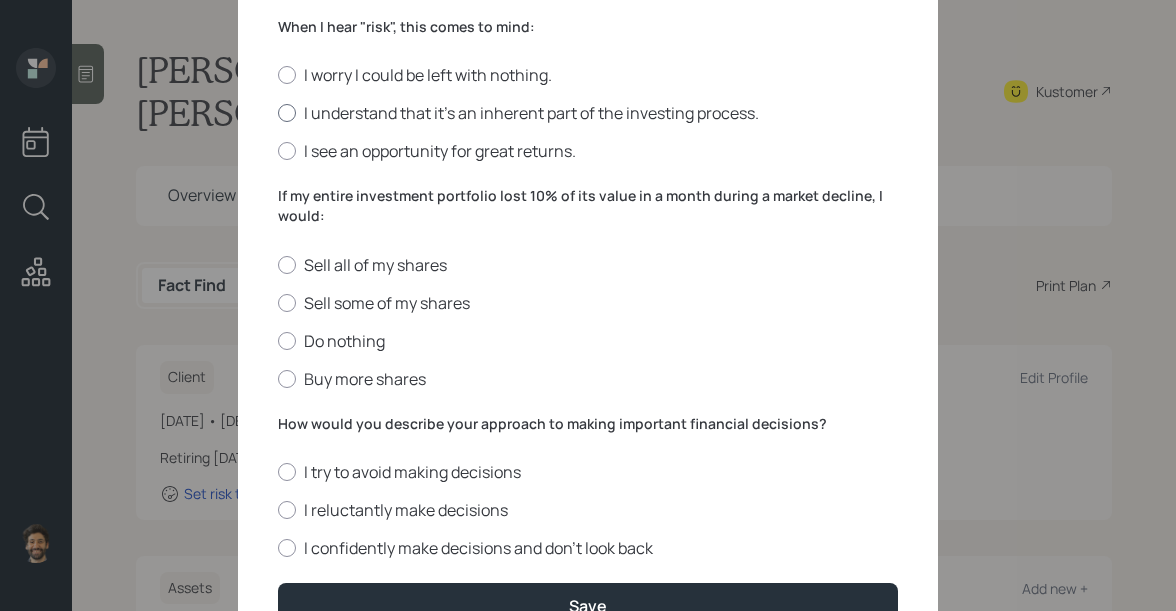 click on "I understand that it’s an inherent part of the investing process." at bounding box center (588, 113) 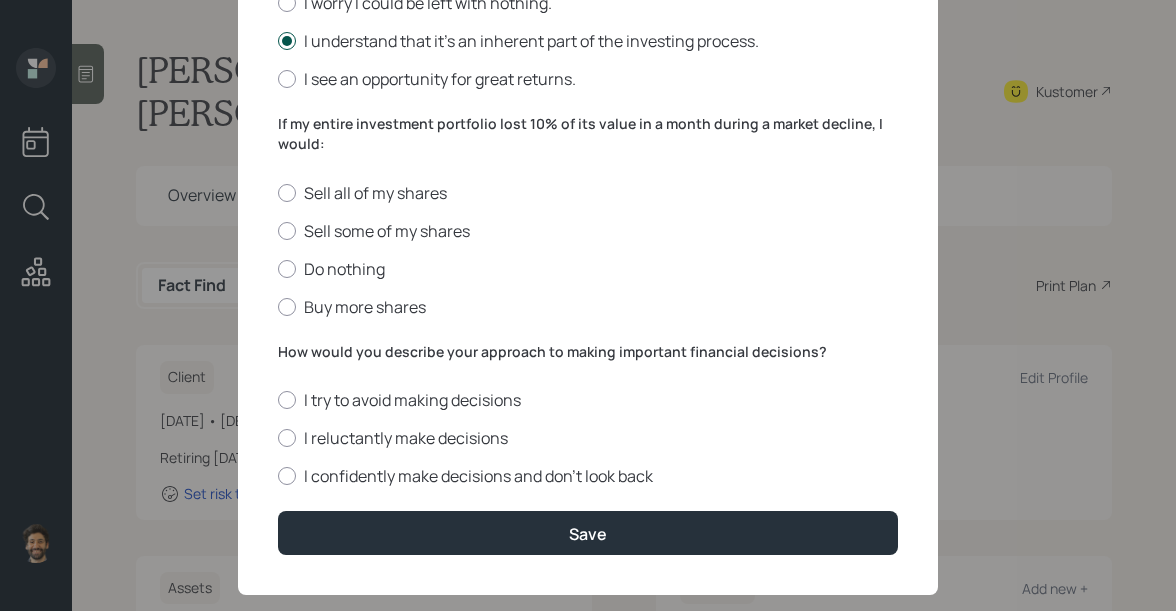 scroll, scrollTop: 854, scrollLeft: 0, axis: vertical 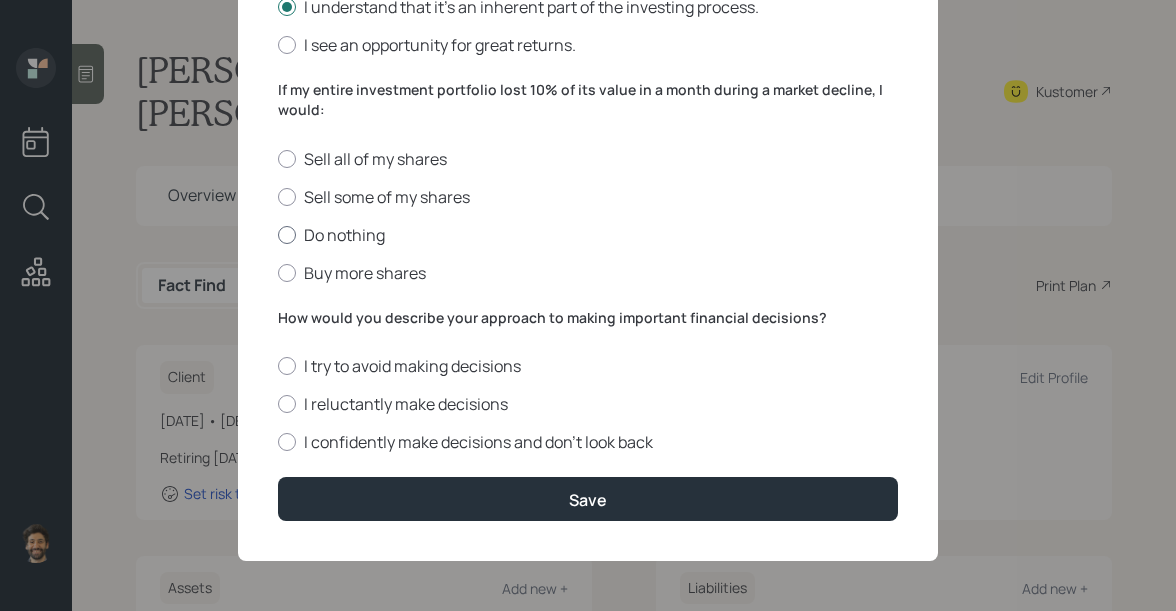 click on "Do nothing" at bounding box center [588, 235] 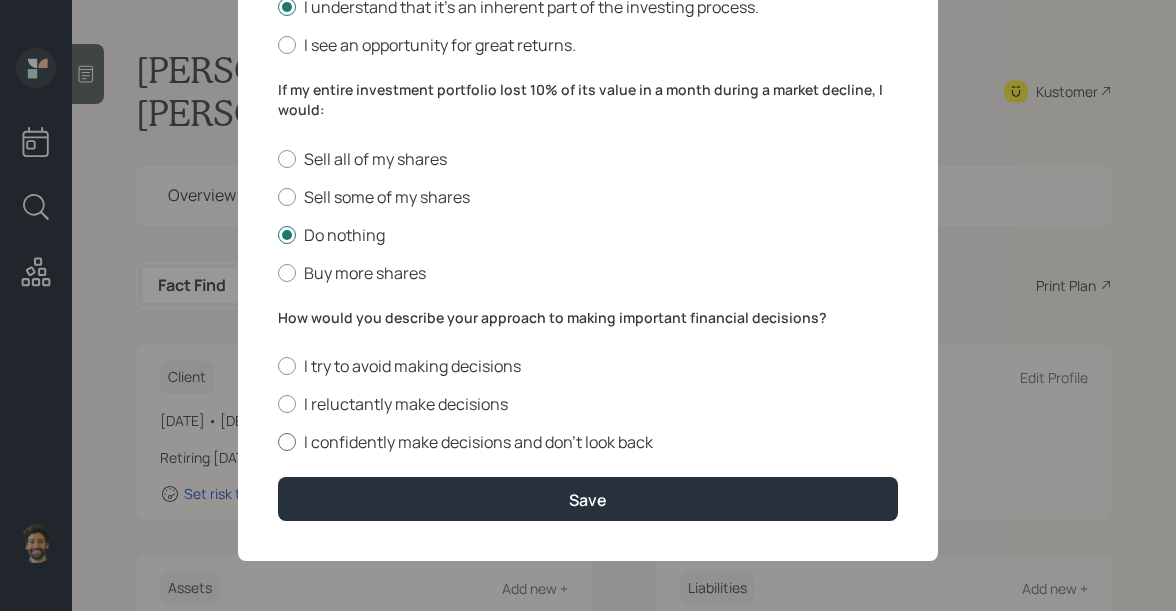 click on "I confidently make decisions and don’t look back" at bounding box center [588, 442] 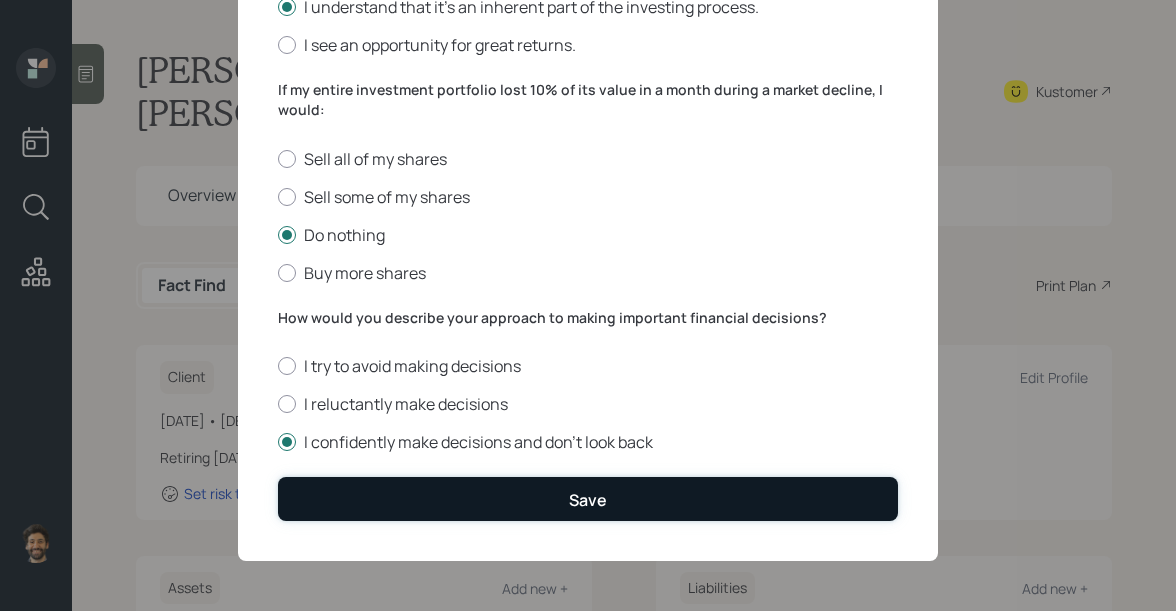 click on "Save" at bounding box center [588, 498] 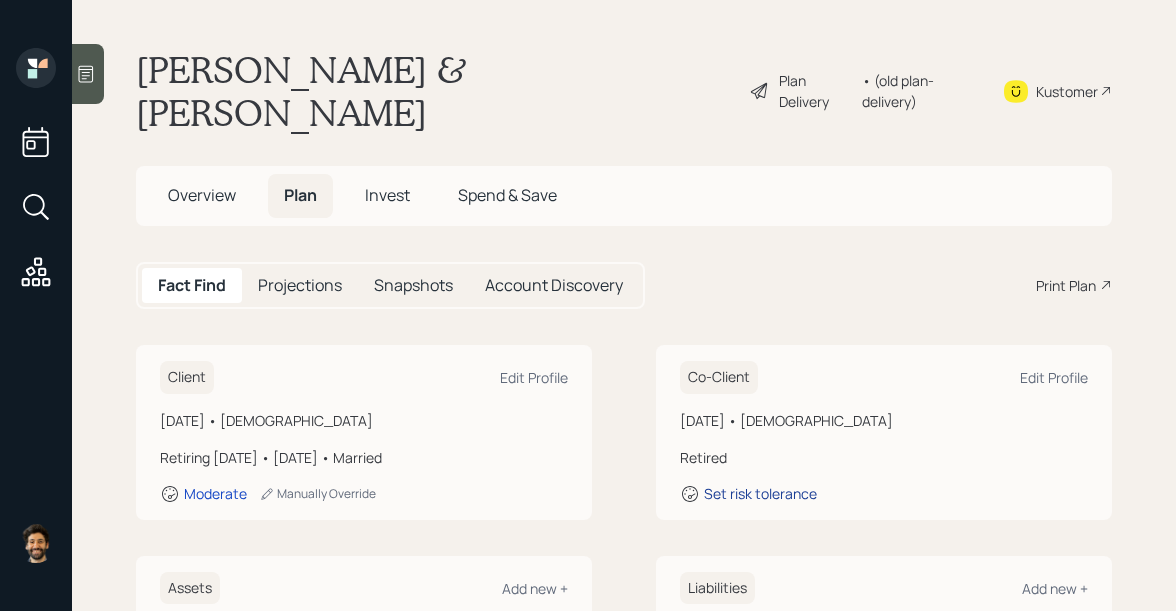 click on "Set risk tolerance" at bounding box center (760, 493) 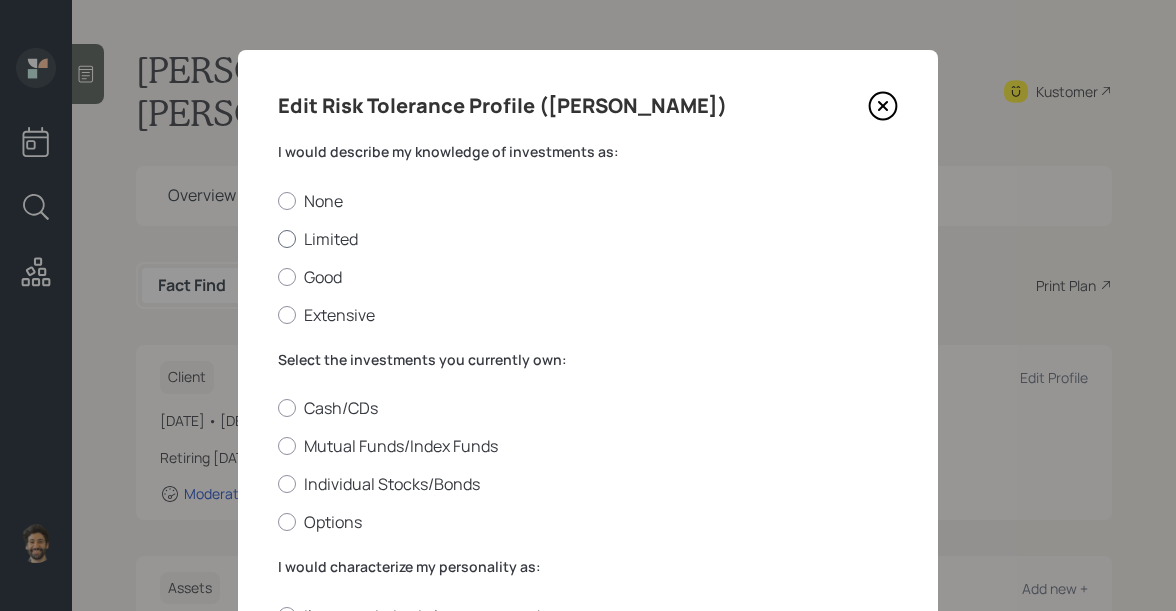 click on "Limited" at bounding box center [588, 239] 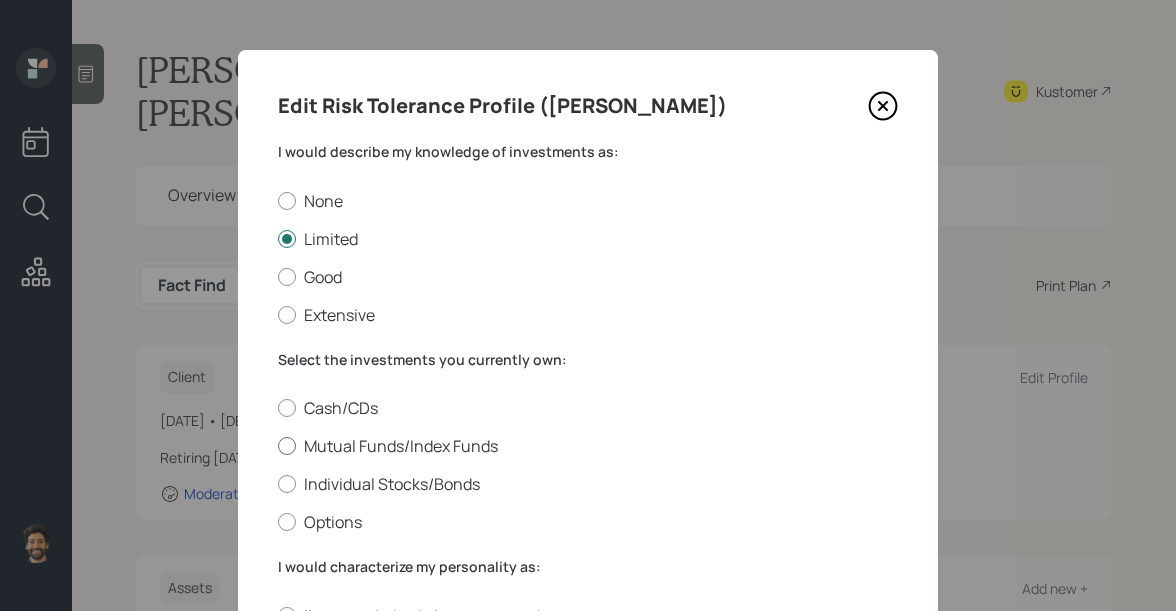click on "Mutual Funds/Index Funds" at bounding box center (588, 446) 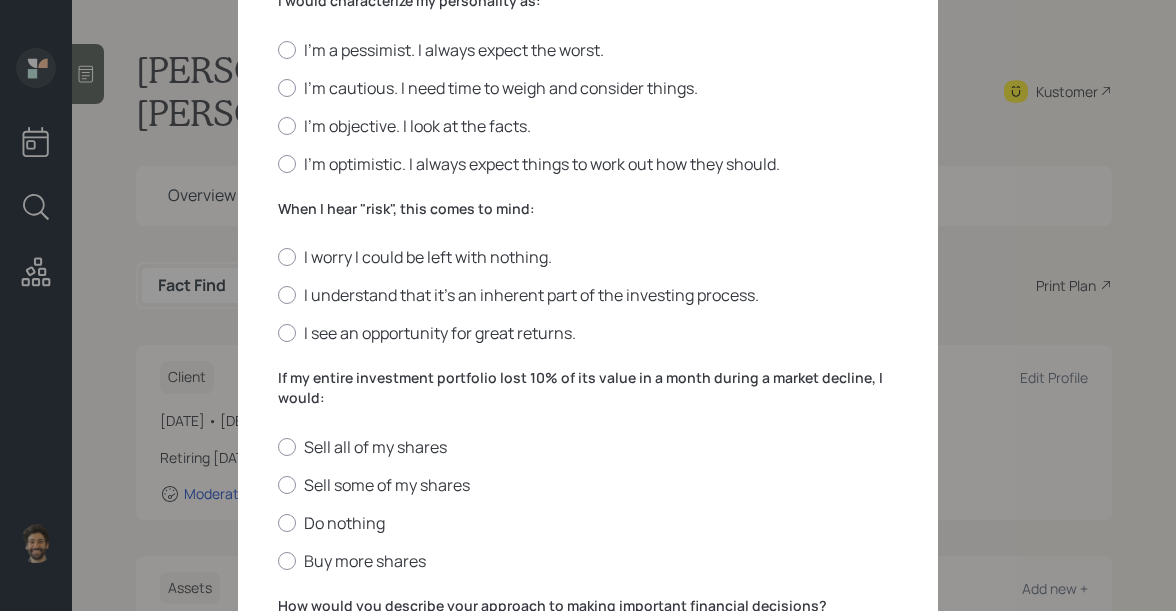 scroll, scrollTop: 523, scrollLeft: 0, axis: vertical 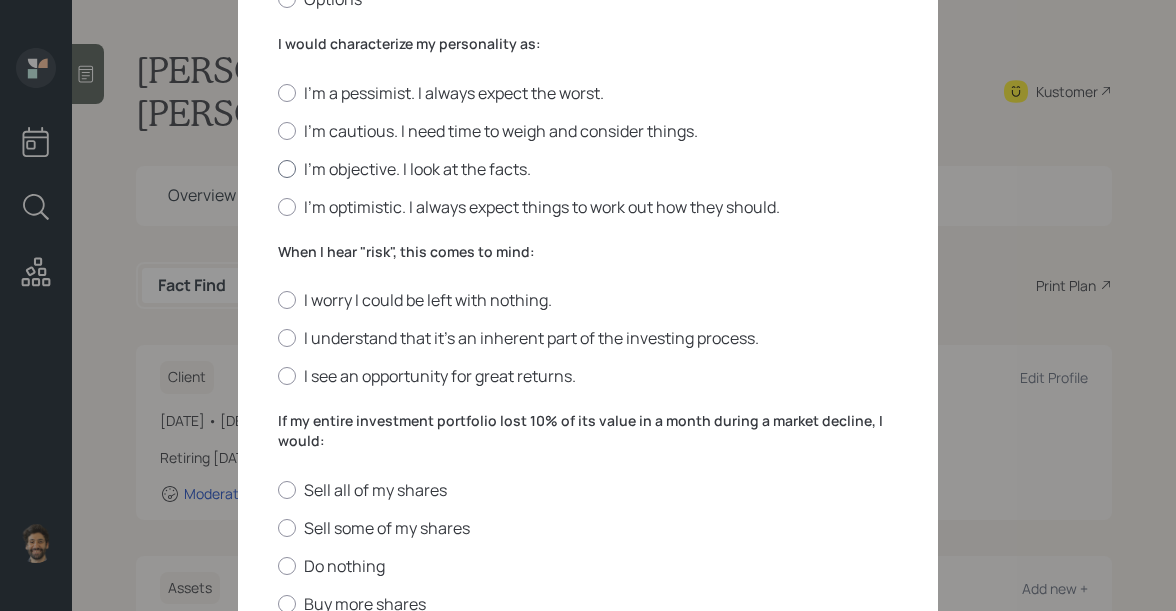 click at bounding box center [287, 169] 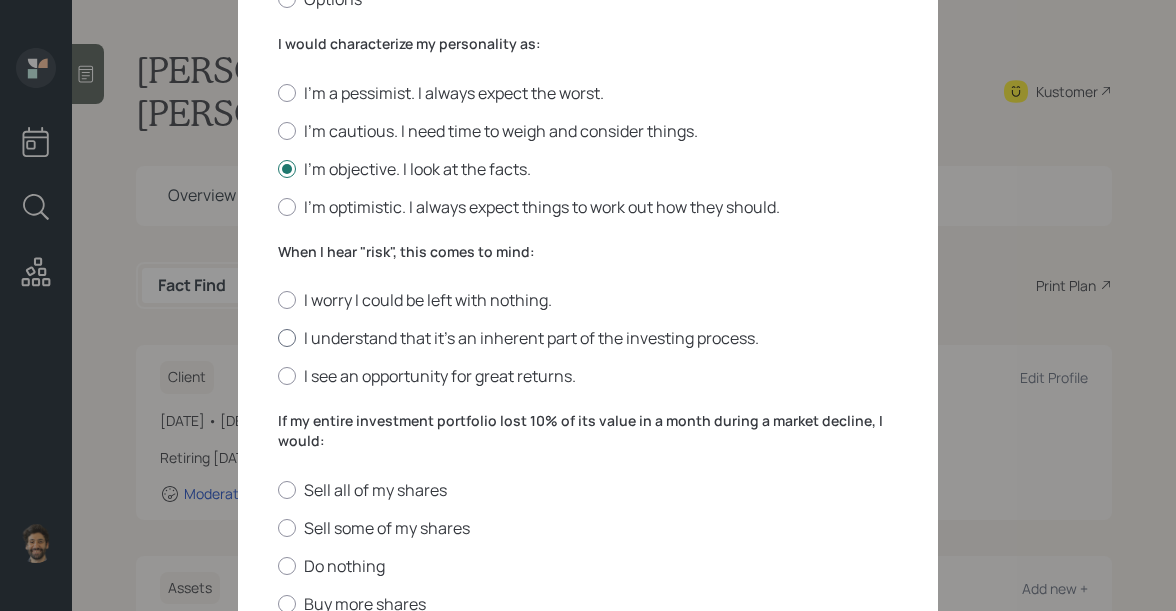 click on "I understand that it’s an inherent part of the investing process." at bounding box center (588, 338) 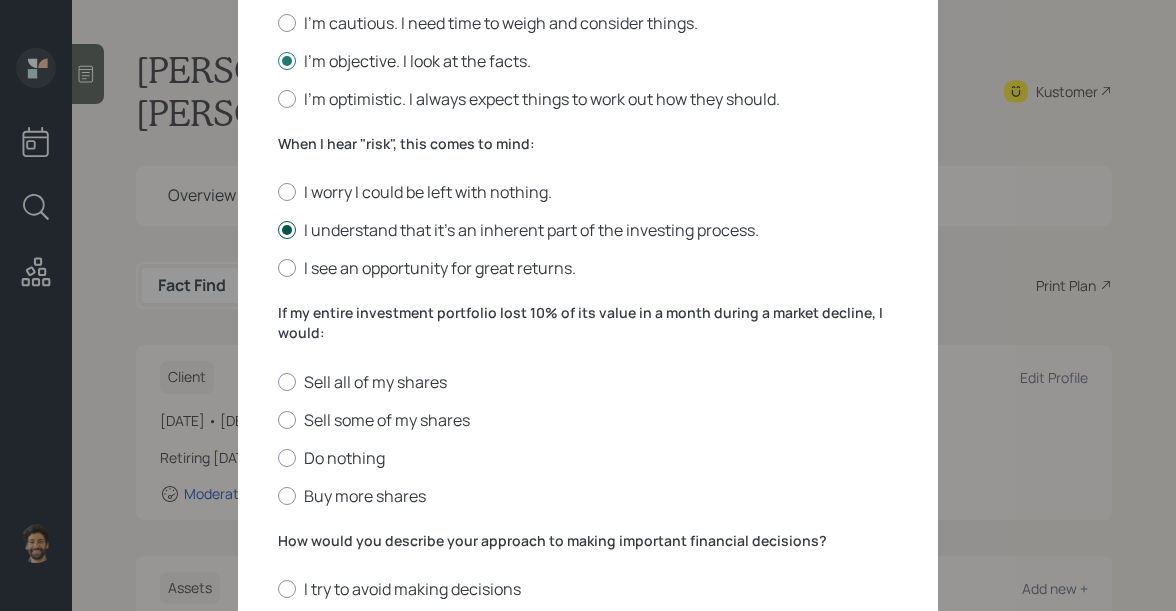 scroll, scrollTop: 633, scrollLeft: 0, axis: vertical 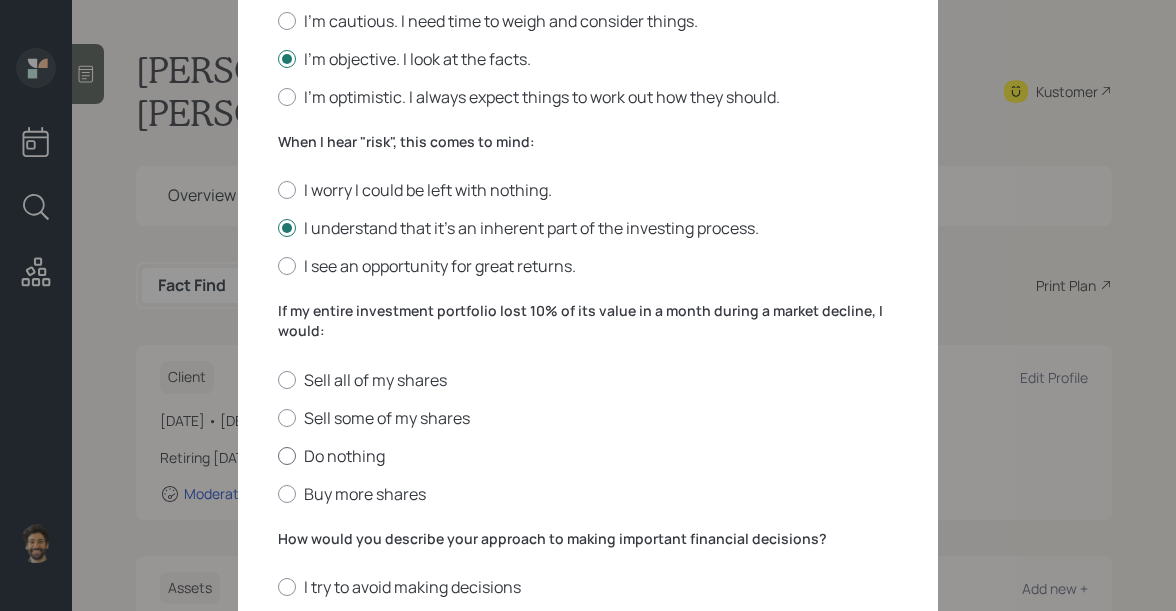 click at bounding box center (287, 456) 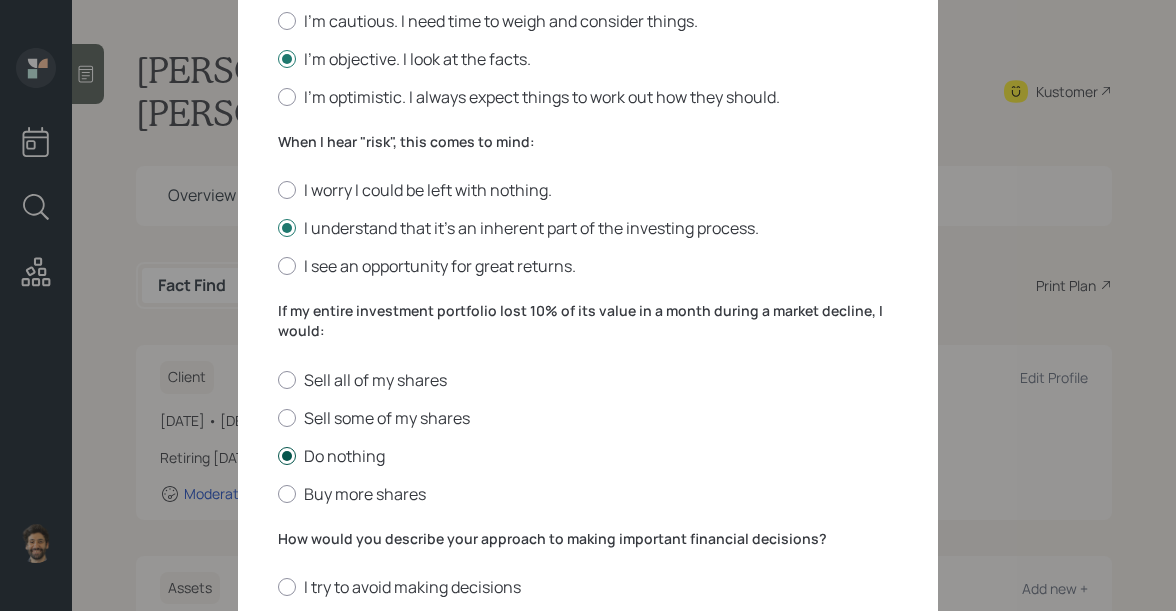 scroll, scrollTop: 854, scrollLeft: 0, axis: vertical 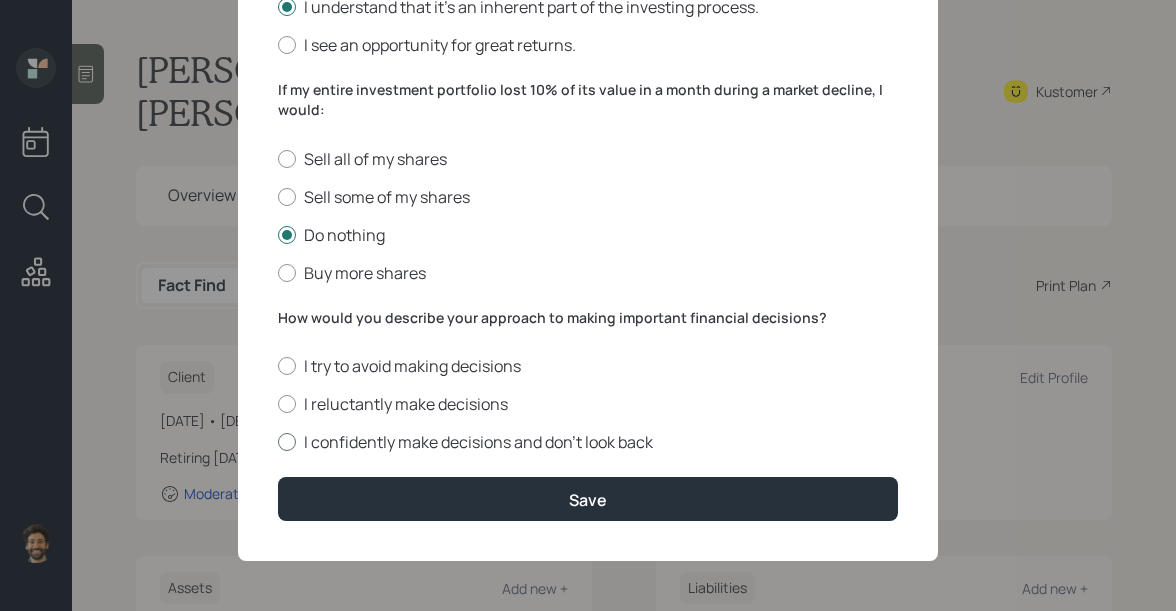 click at bounding box center [287, 442] 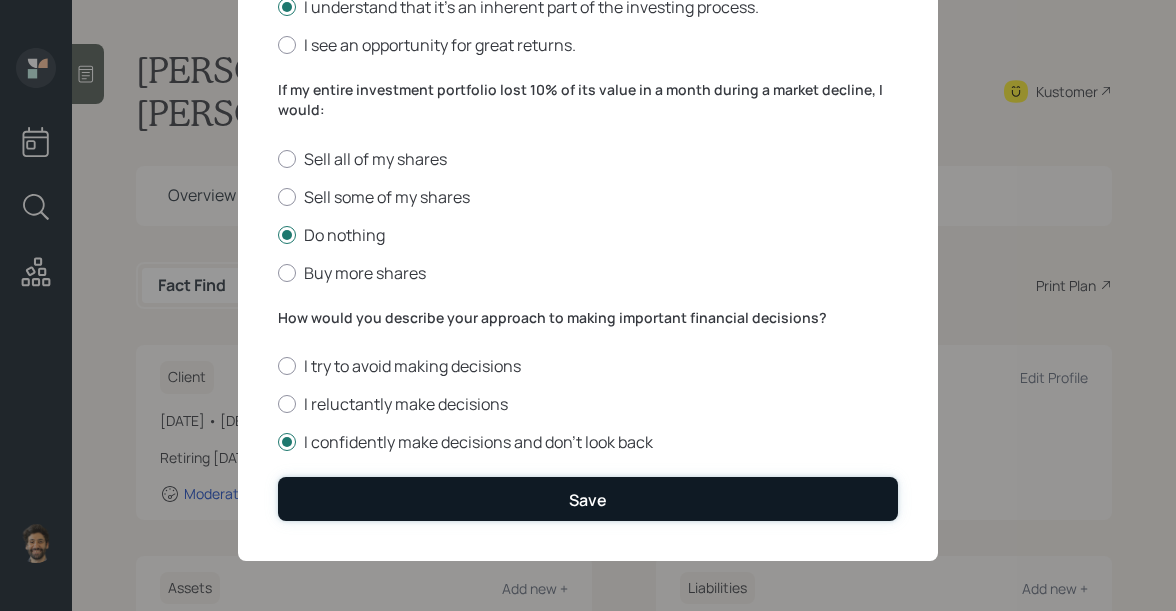 click on "Save" at bounding box center (588, 498) 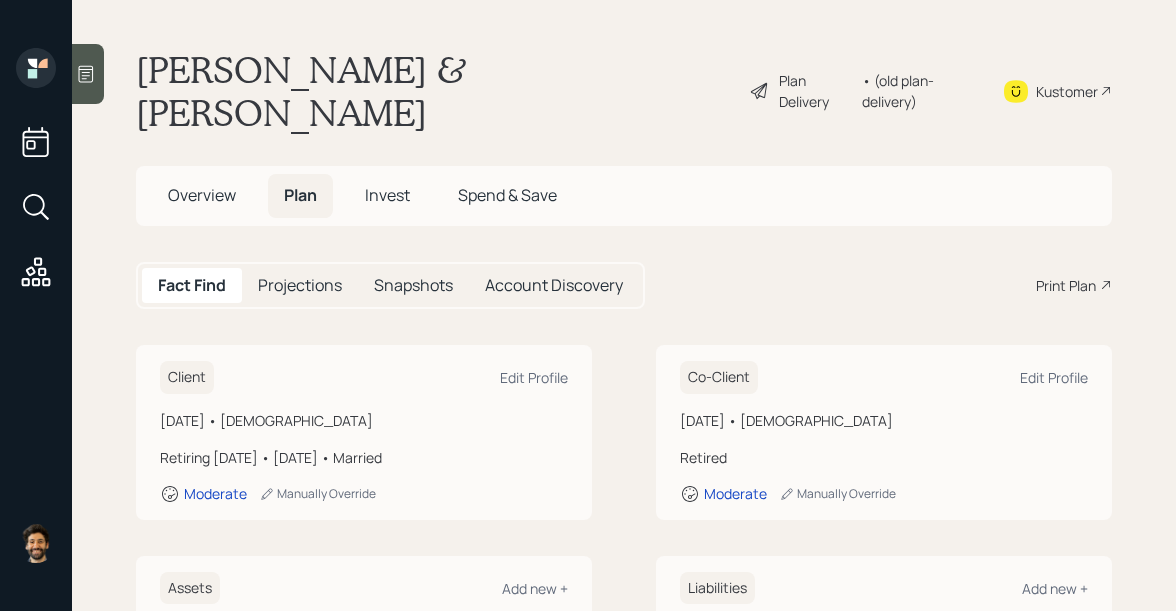 click on "Invest" at bounding box center (387, 195) 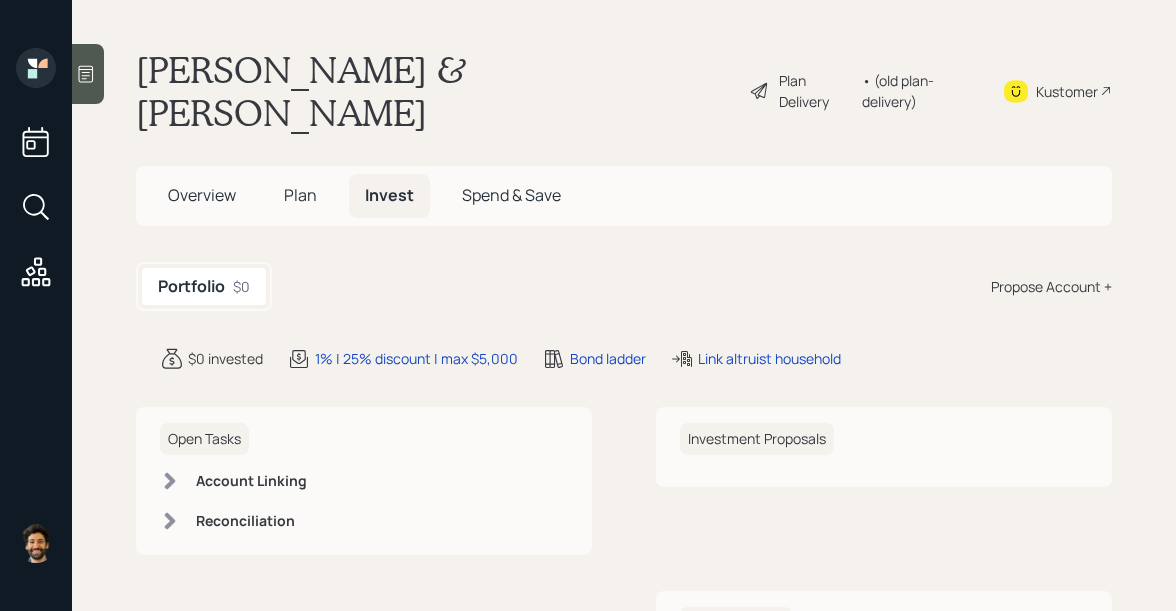 click on "Plan" at bounding box center [300, 195] 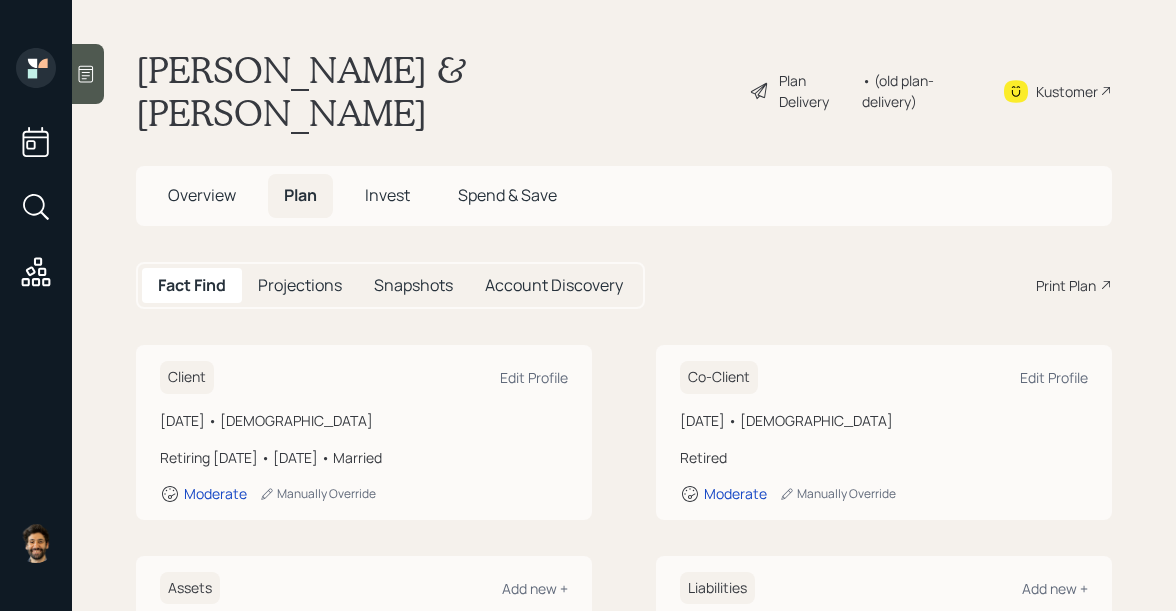 click on "Invest" at bounding box center [387, 195] 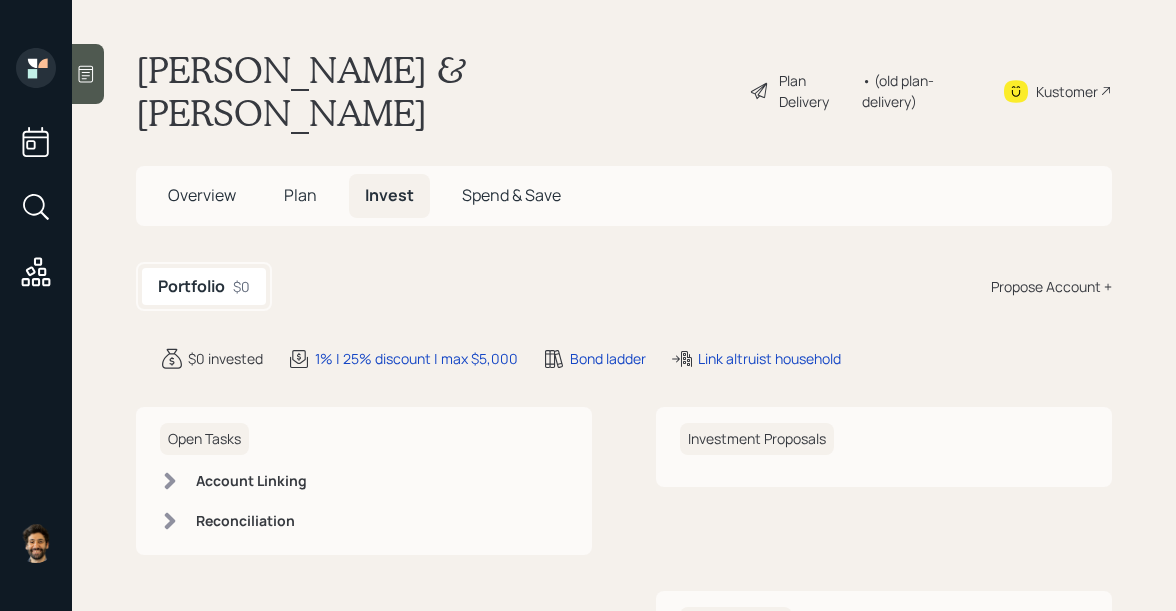 click on "Propose Account +" at bounding box center (1051, 286) 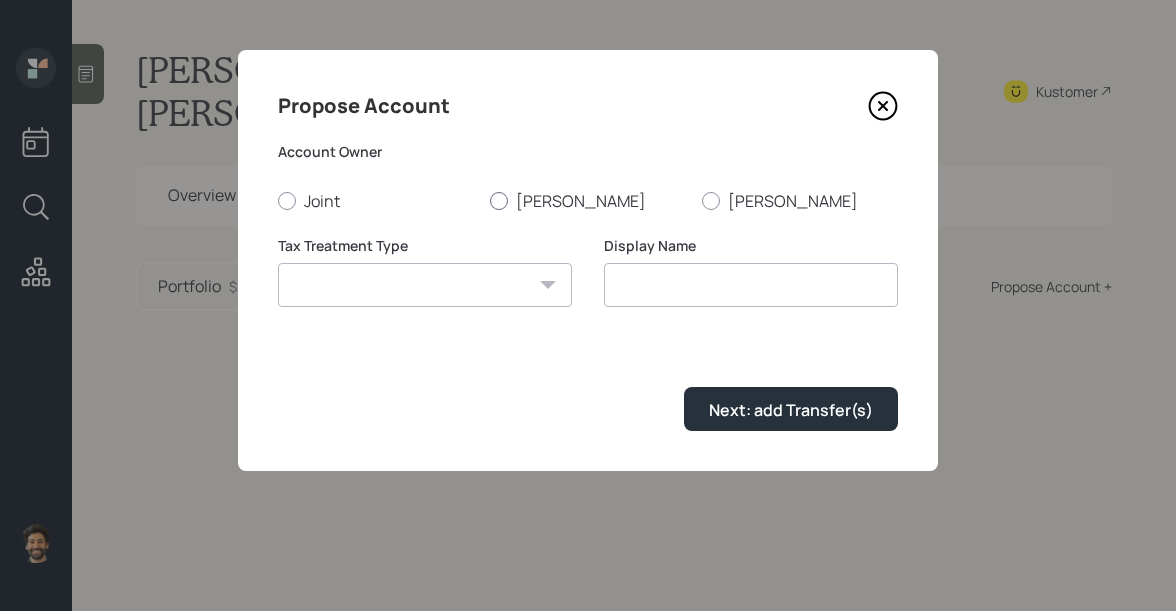 click on "[PERSON_NAME]" at bounding box center [588, 201] 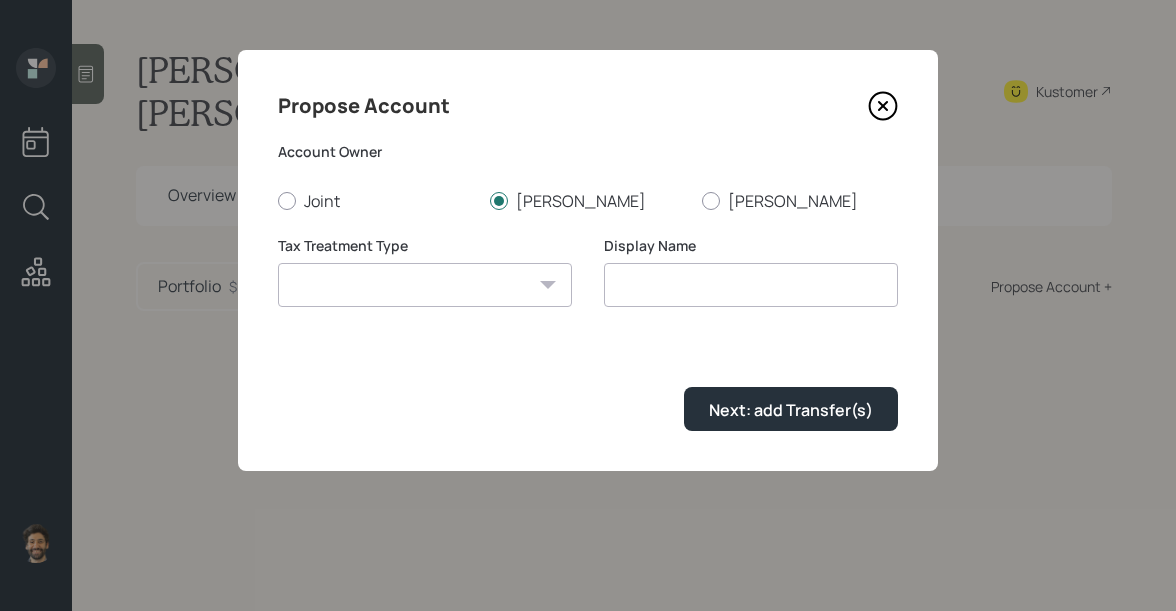 click on "Tax Treatment Type [PERSON_NAME] Taxable Traditional" at bounding box center (425, 284) 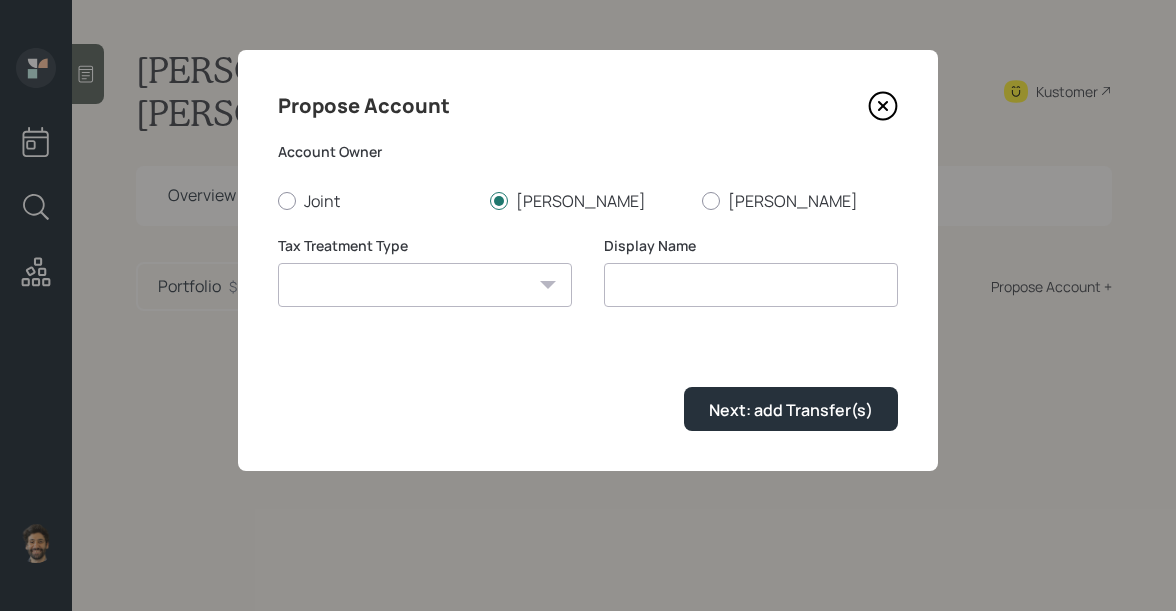 click on "[PERSON_NAME] Taxable Traditional" at bounding box center [425, 285] 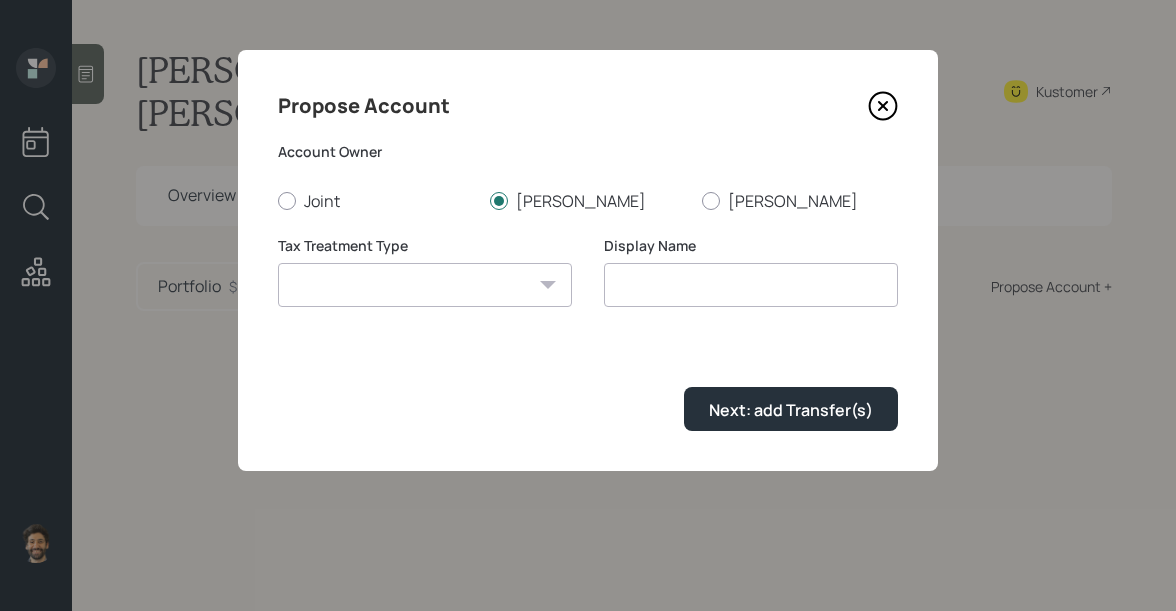 select on "traditional" 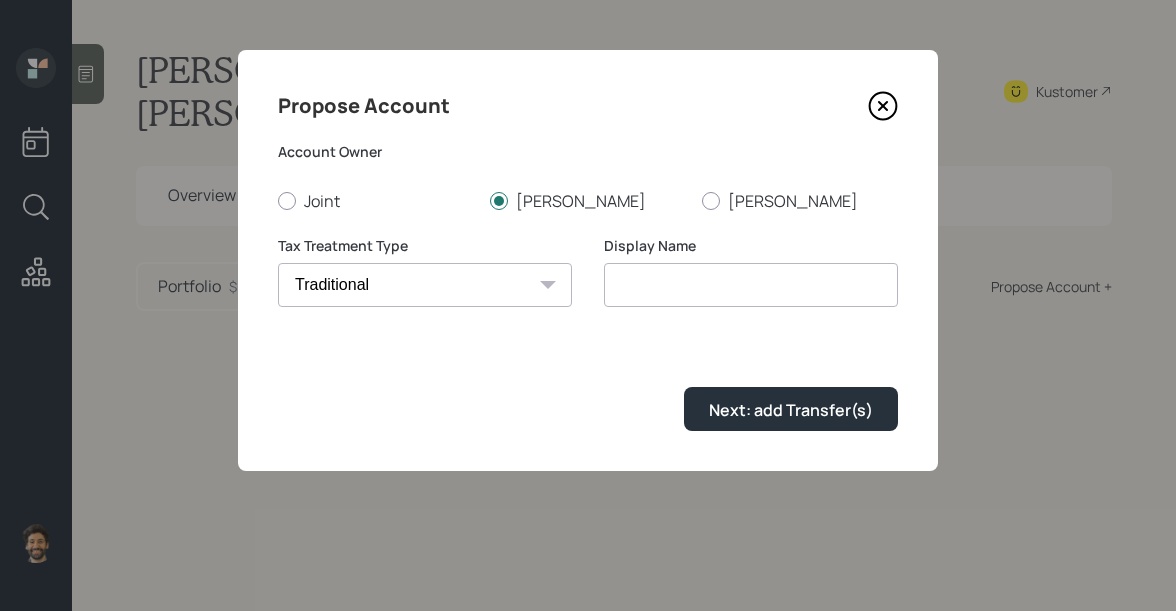 type on "Traditional" 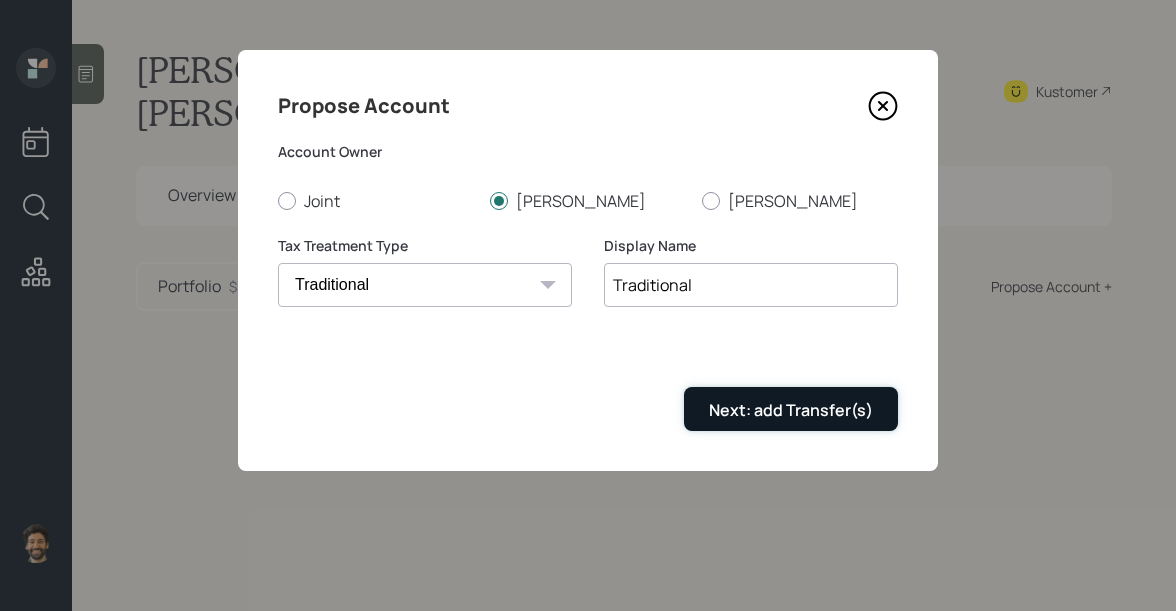 click on "Next: add Transfer(s)" at bounding box center (791, 410) 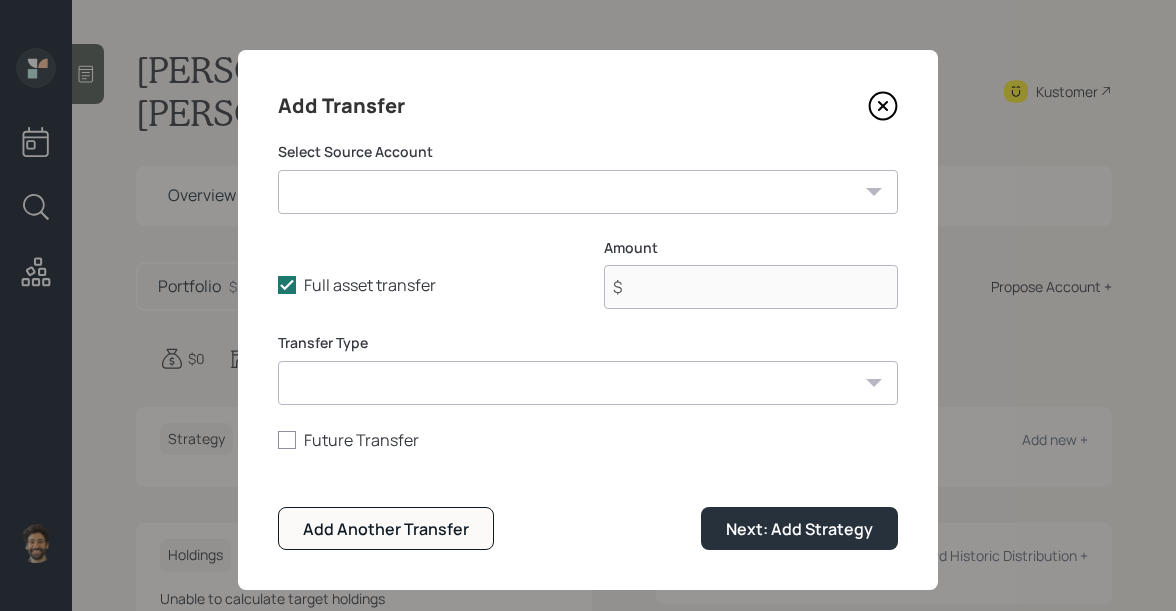 click on "[PERSON_NAME] [PERSON_NAME] ($6,700 | IRA) [PERSON_NAME] (2) ($27,400 | Taxable Investment) [PERSON_NAME] Athene [PERSON_NAME] ($6,900 | IRA)" at bounding box center [588, 192] 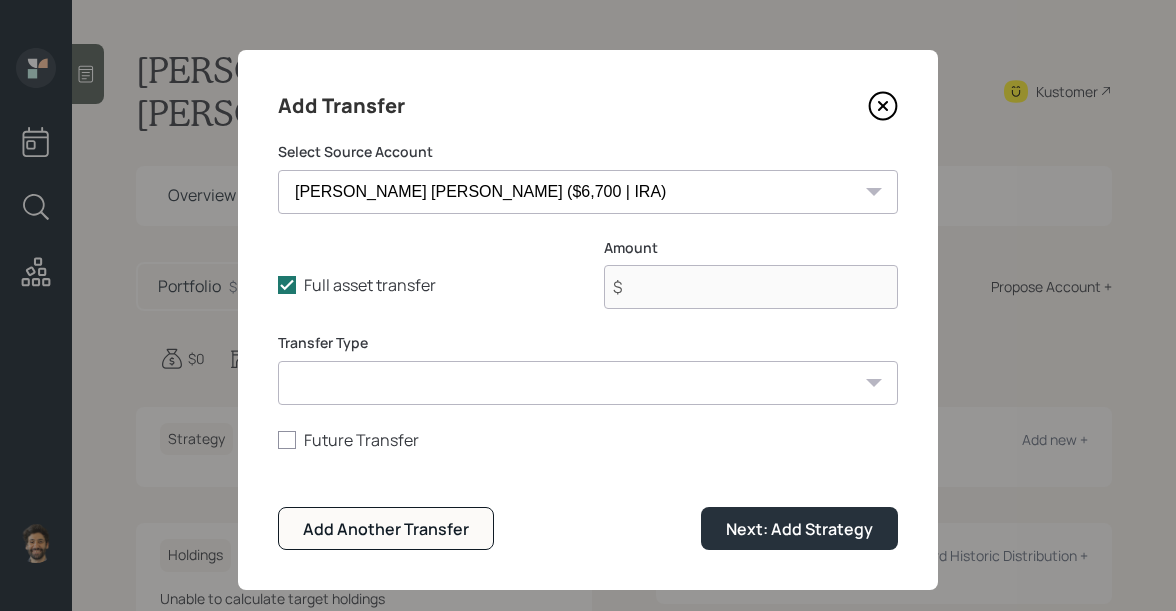 type on "$ 6,700" 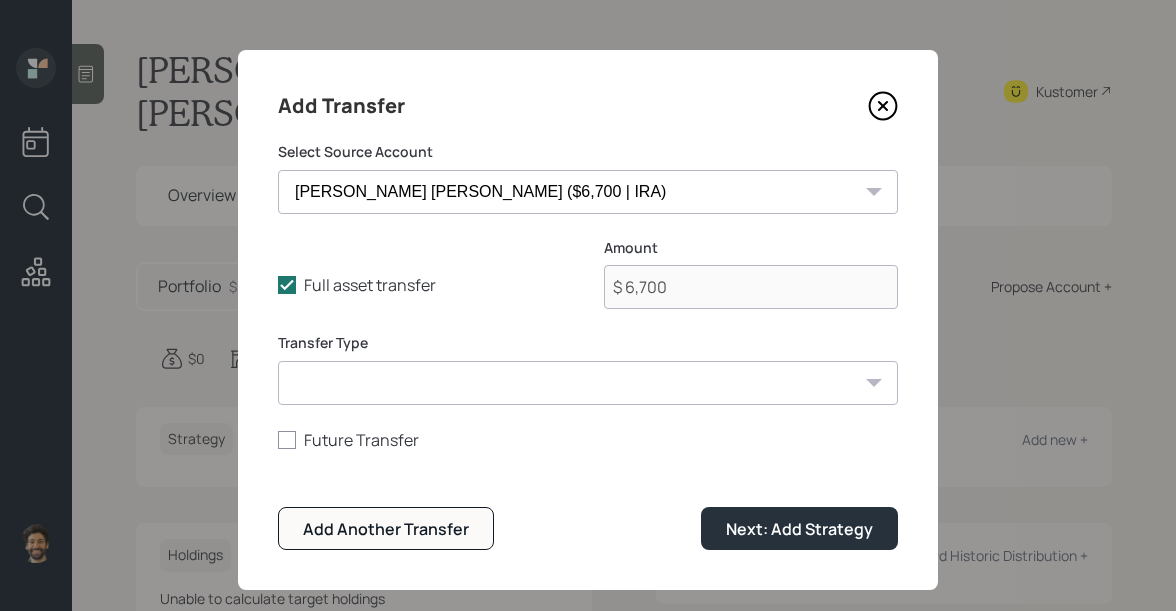 click on "ACAT Transfer Non ACAT Transfer Capitalize Rollover Rollover Deposit" at bounding box center [588, 383] 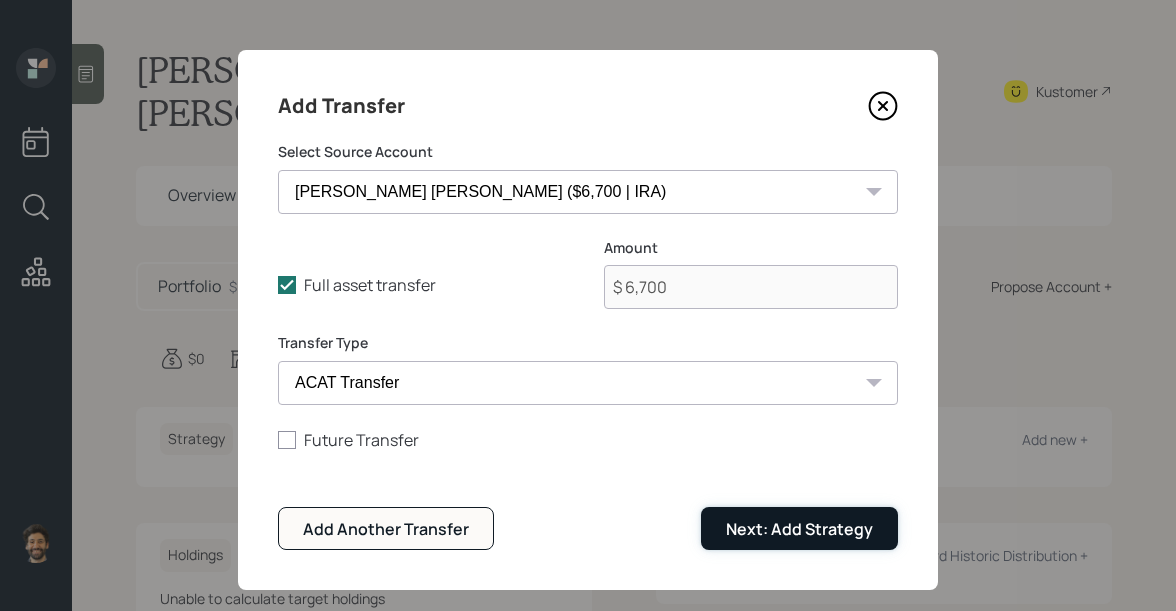 click on "Next: Add Strategy" at bounding box center (799, 529) 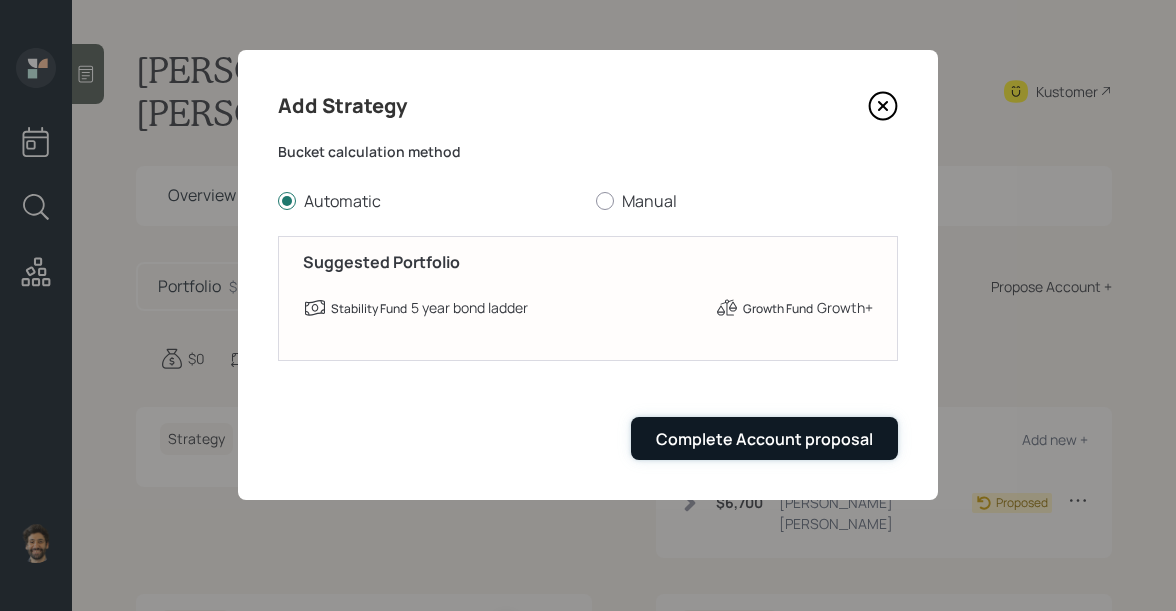 click on "Complete Account proposal" at bounding box center (764, 439) 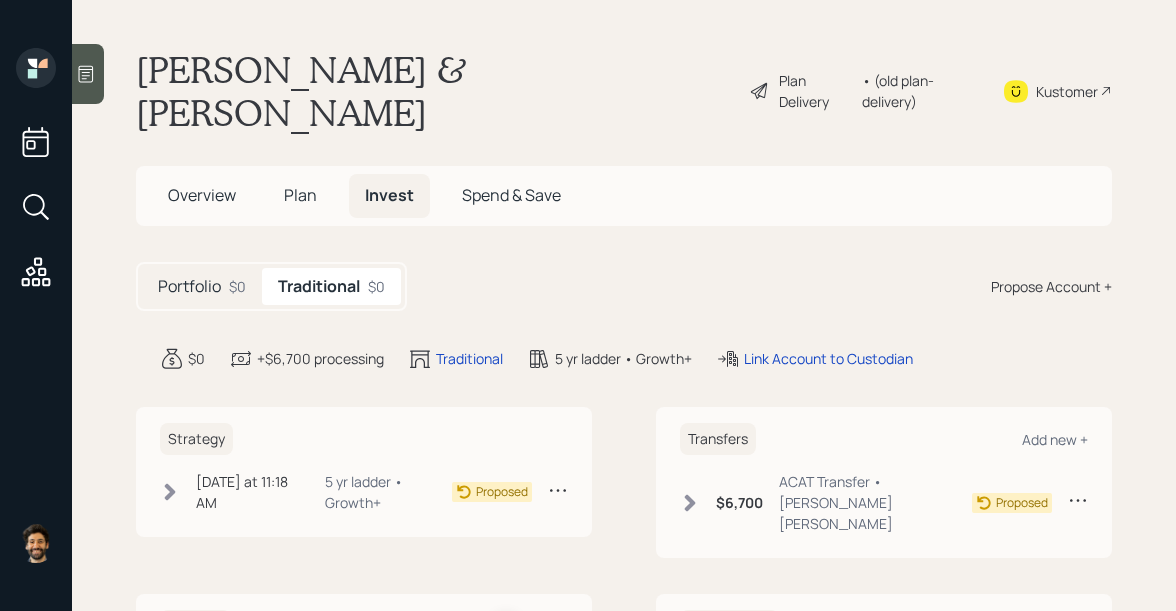 click on "Propose Account +" at bounding box center [1051, 286] 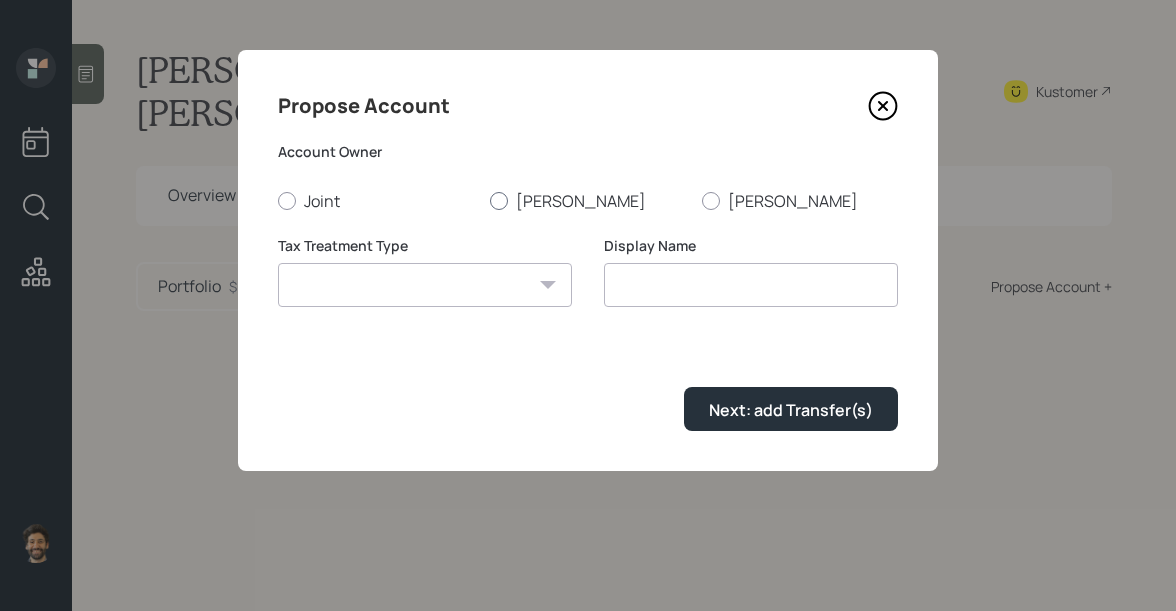 click on "[PERSON_NAME]" at bounding box center (588, 201) 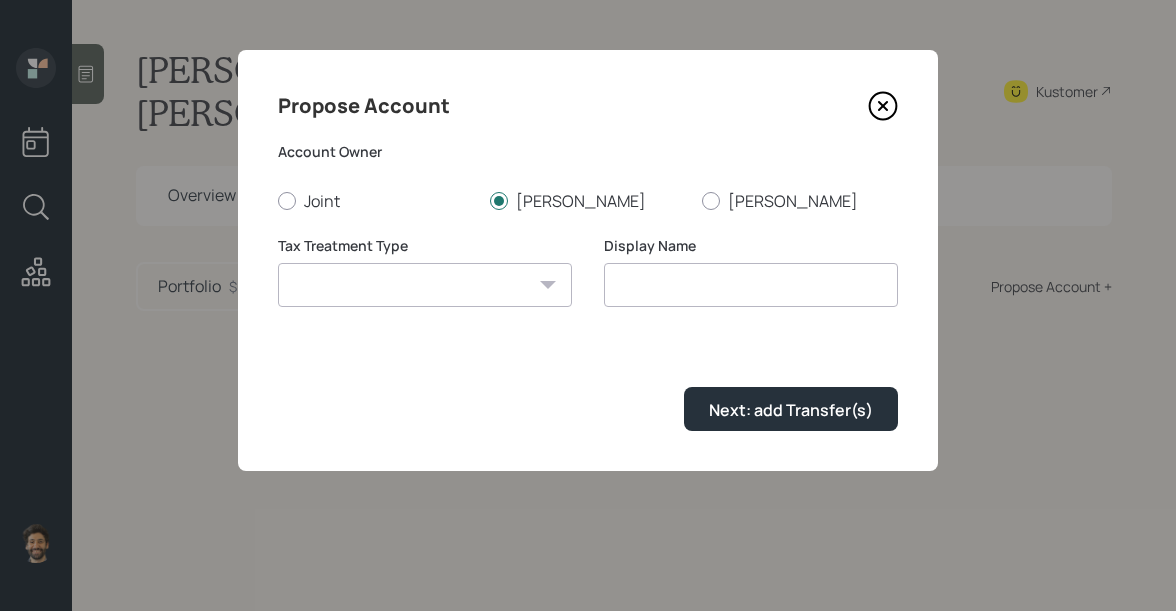 click on "[PERSON_NAME] Taxable Traditional" at bounding box center [425, 285] 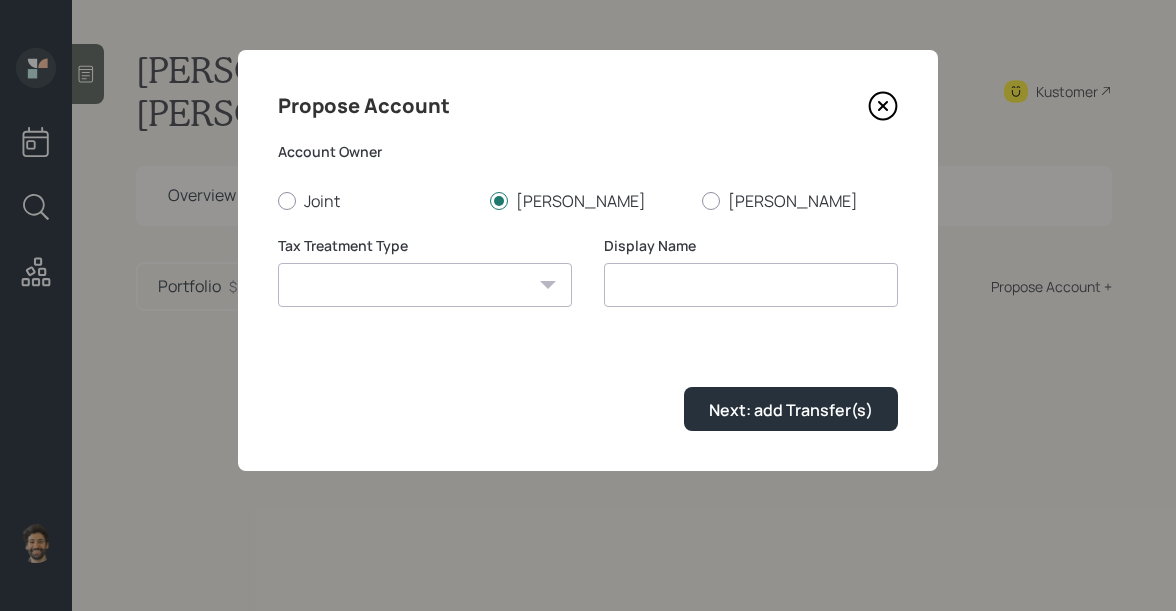 select on "taxable" 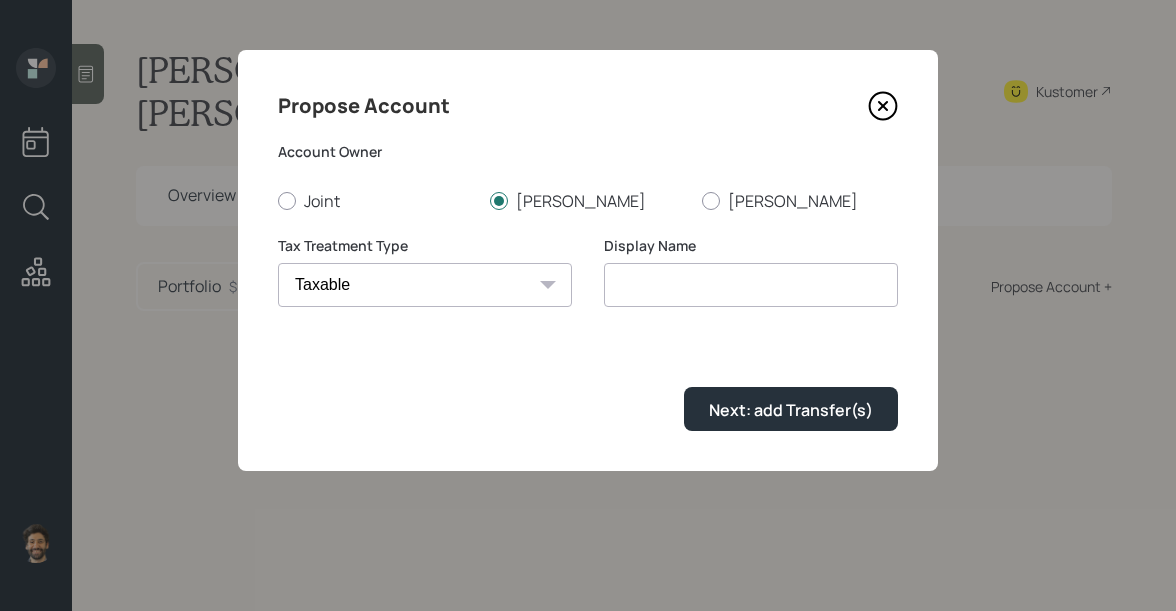 type on "Taxable" 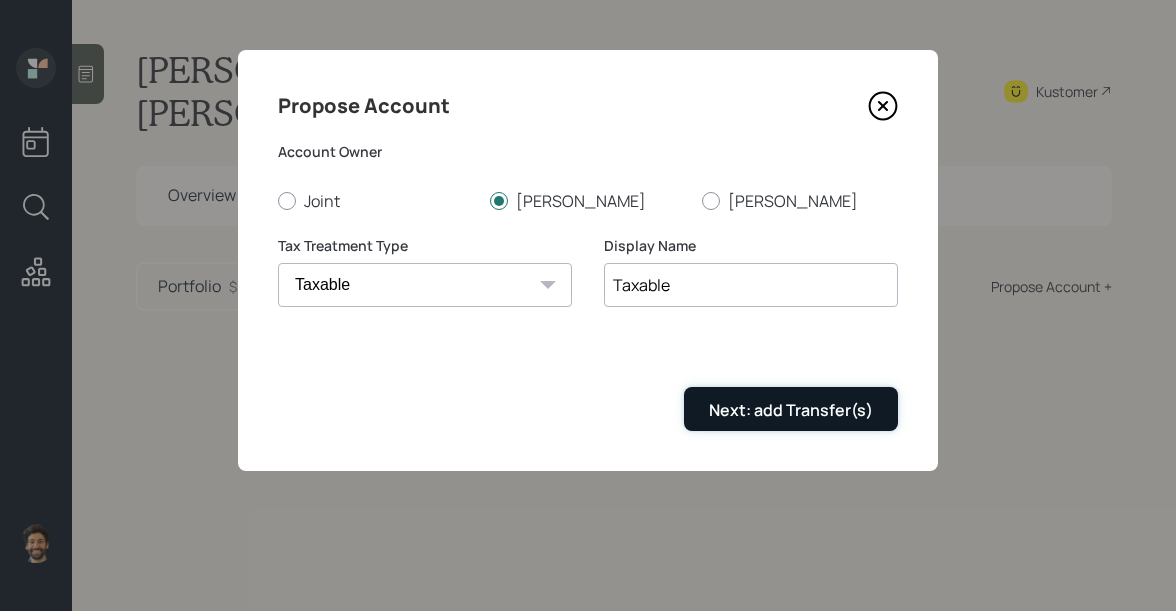 click on "Next: add Transfer(s)" at bounding box center (791, 408) 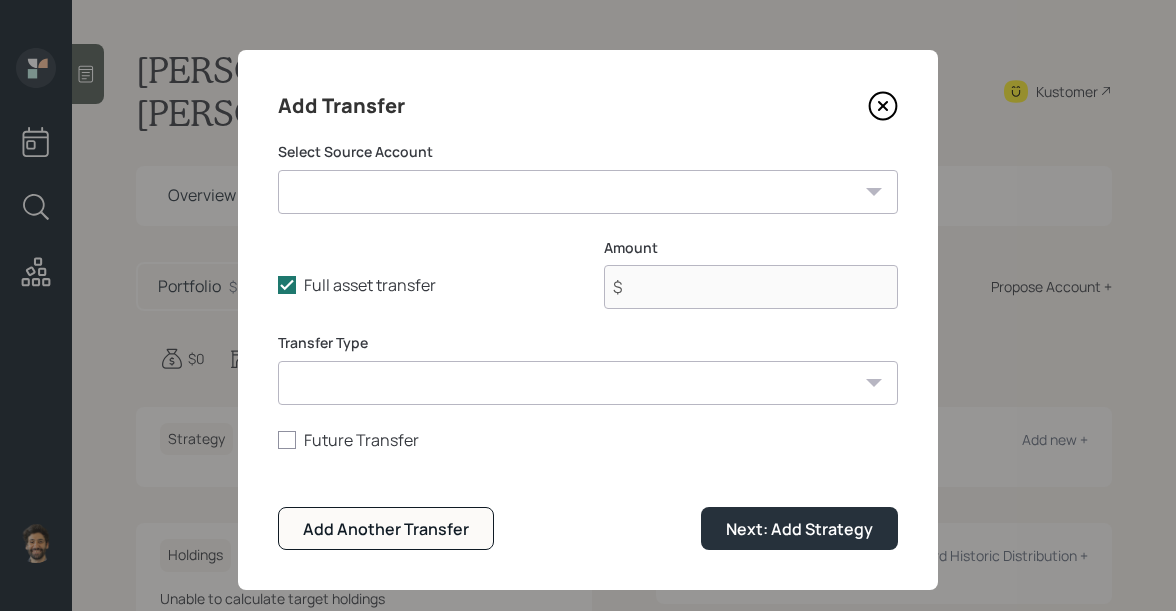 click on "[PERSON_NAME] [PERSON_NAME] ($6,700 | IRA) [PERSON_NAME] (2) ($27,400 | Taxable Investment) [PERSON_NAME] Athene [PERSON_NAME] ($6,900 | IRA)" at bounding box center [588, 192] 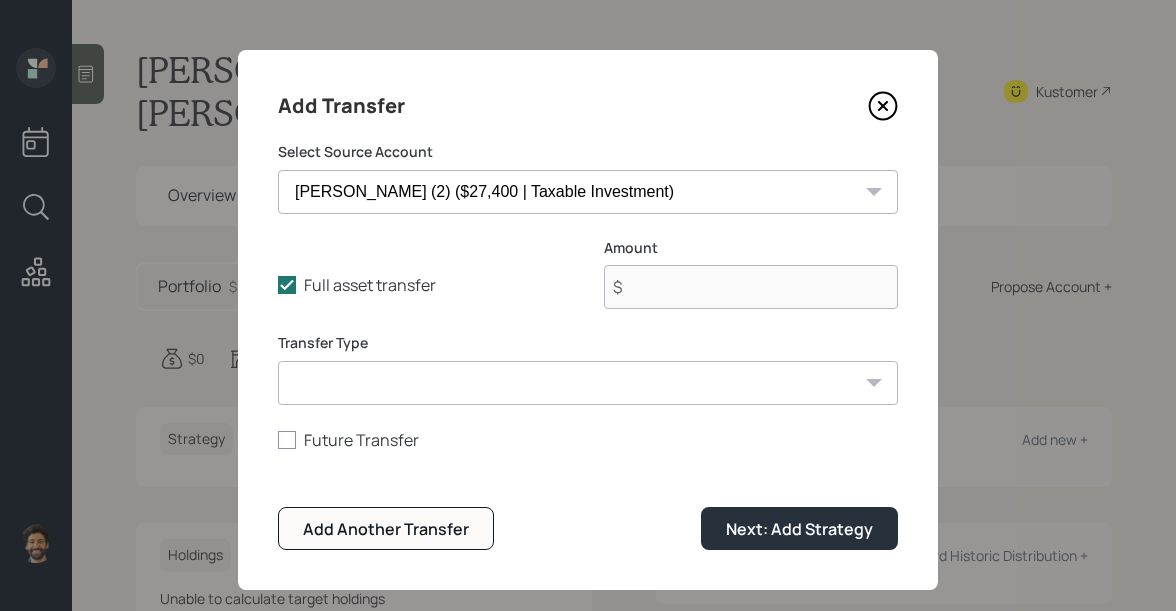 type on "$ 27,400" 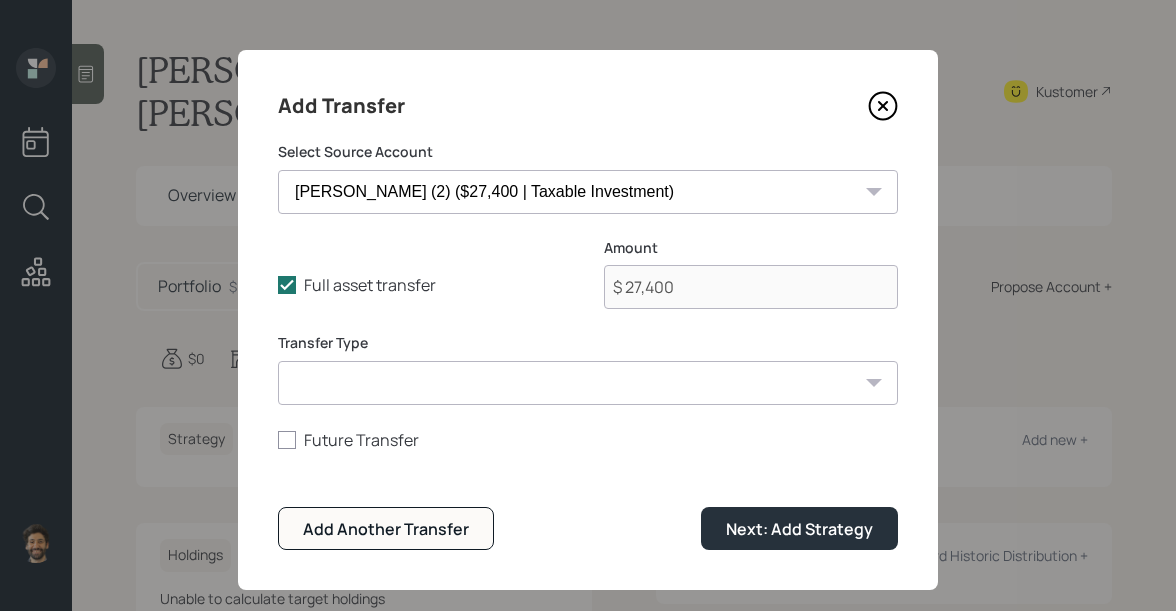 click on "ACAT Transfer Non ACAT Transfer Capitalize Rollover Rollover Deposit" at bounding box center [588, 383] 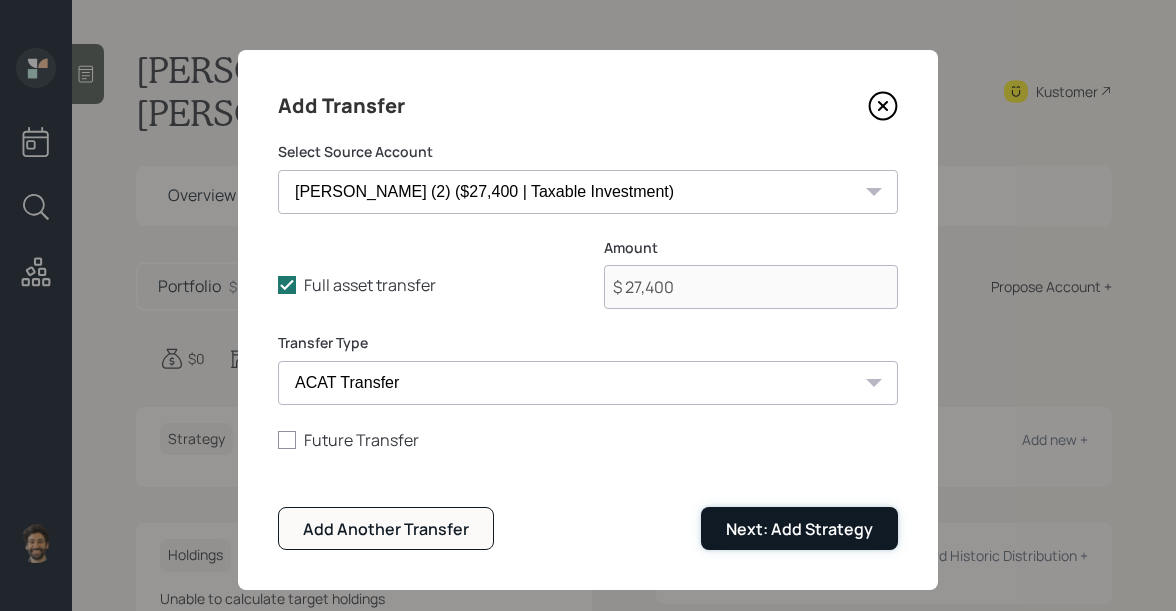 click on "Next: Add Strategy" at bounding box center [799, 529] 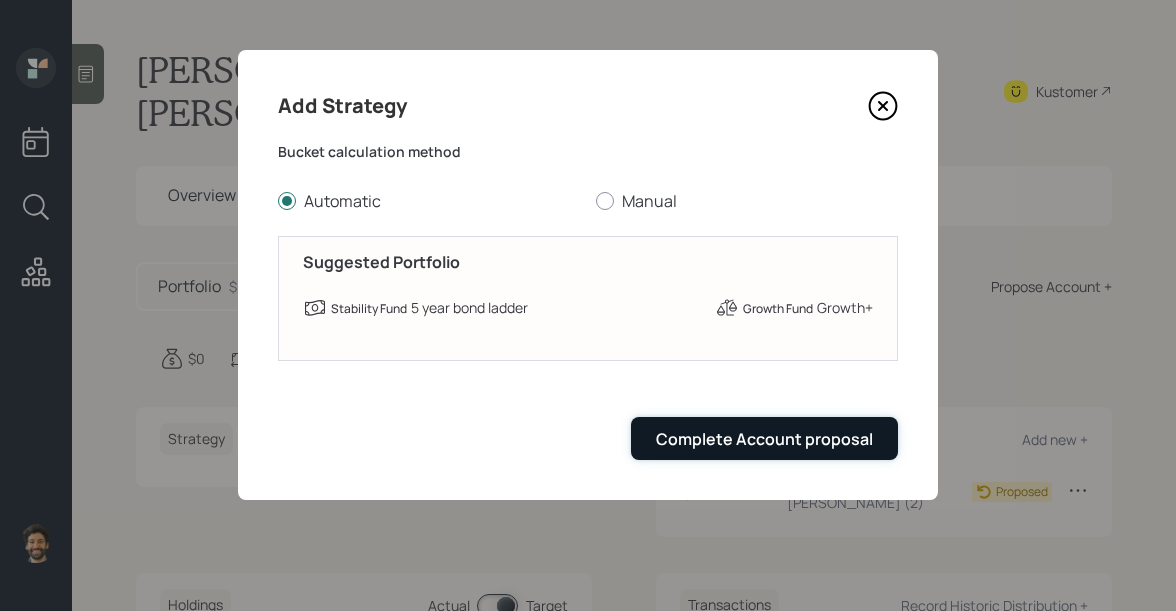click on "Complete Account proposal" at bounding box center [764, 439] 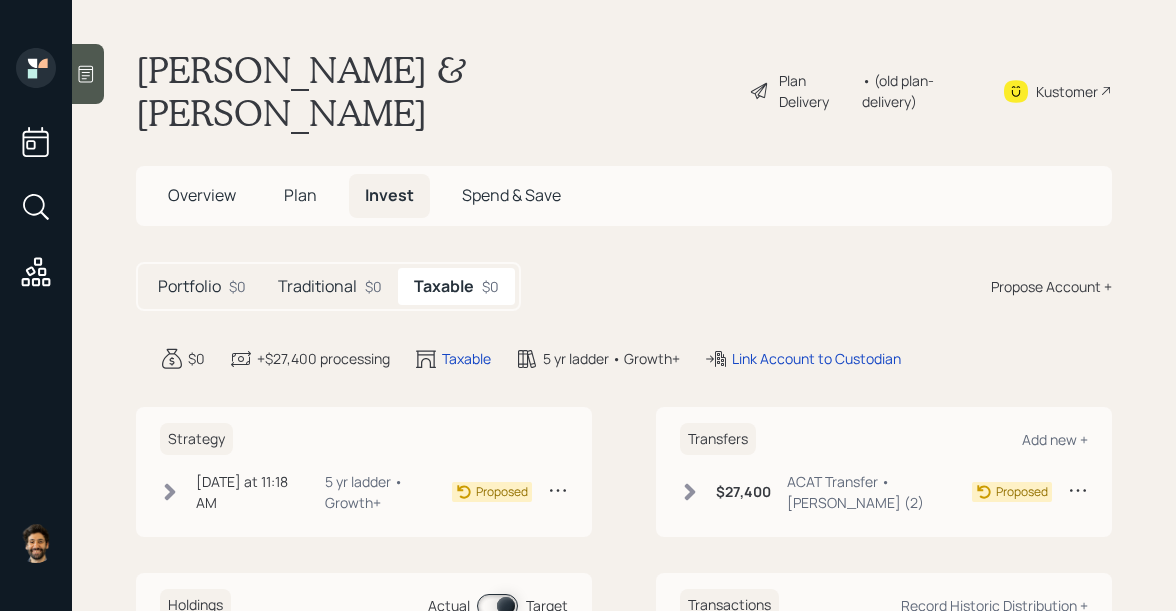 click on "Propose Account +" at bounding box center (1051, 286) 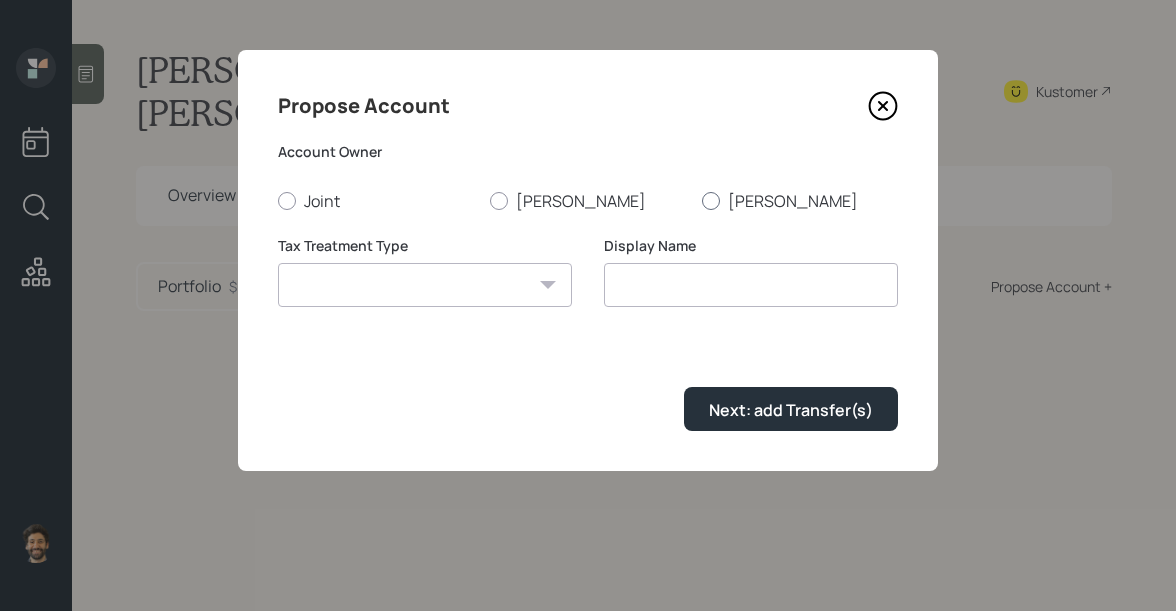 click on "[PERSON_NAME]" at bounding box center (800, 201) 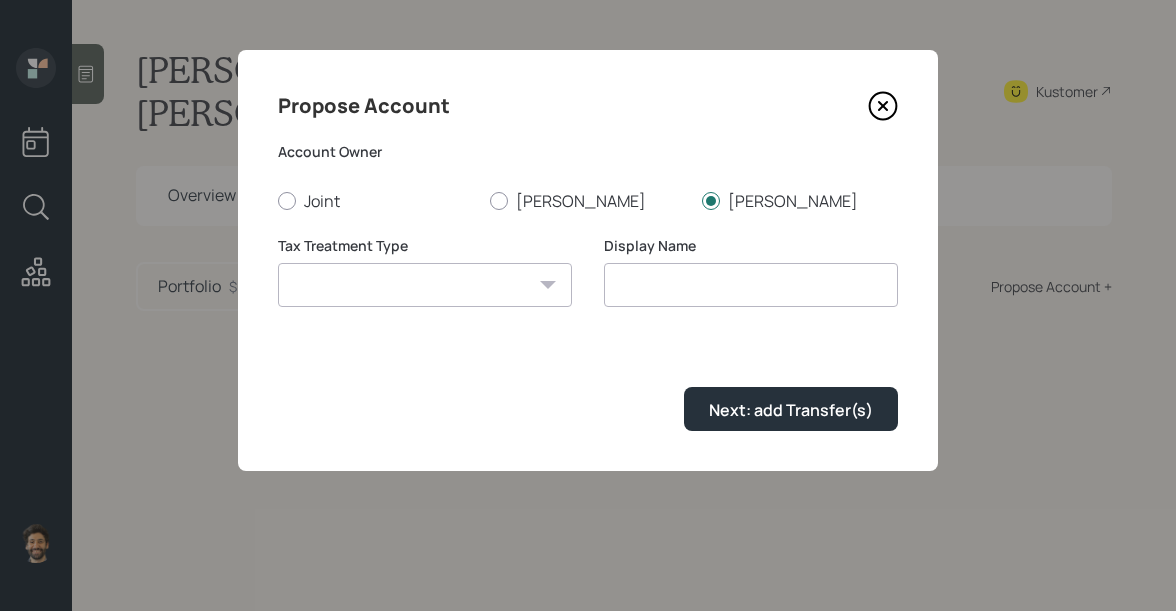 click on "[PERSON_NAME] Taxable Traditional" at bounding box center (425, 285) 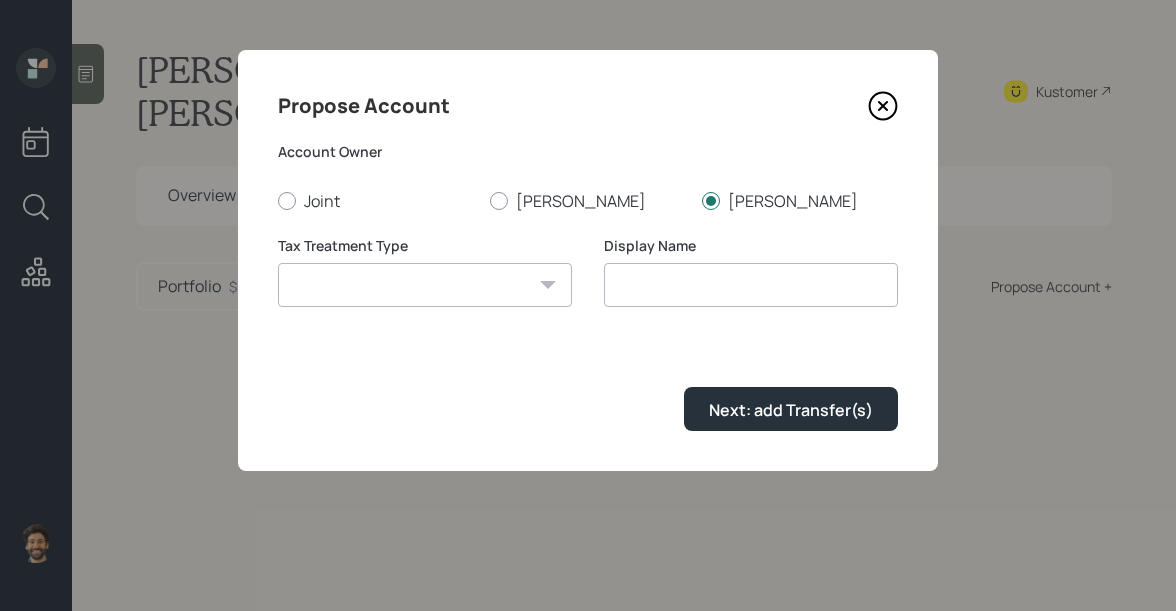select on "traditional" 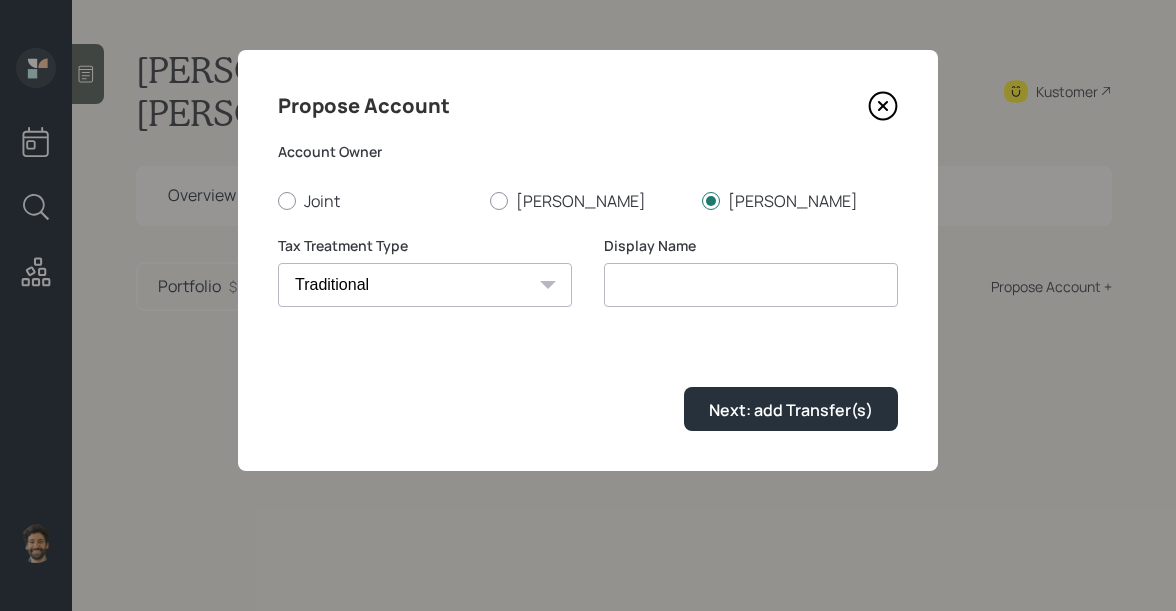 type on "Traditional" 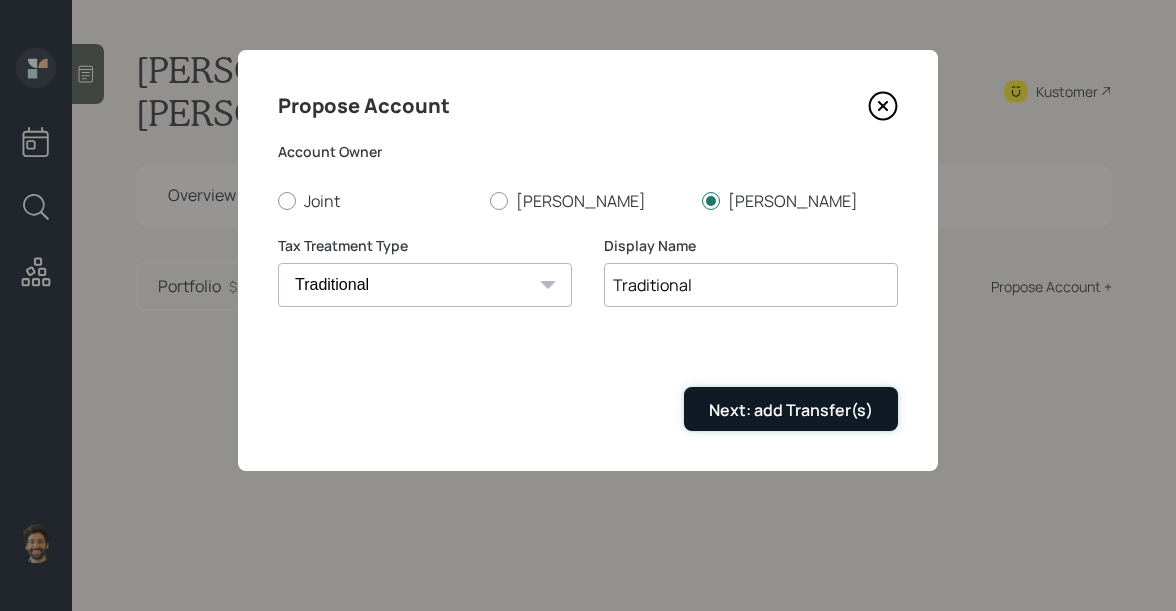 click on "Next: add Transfer(s)" at bounding box center [791, 408] 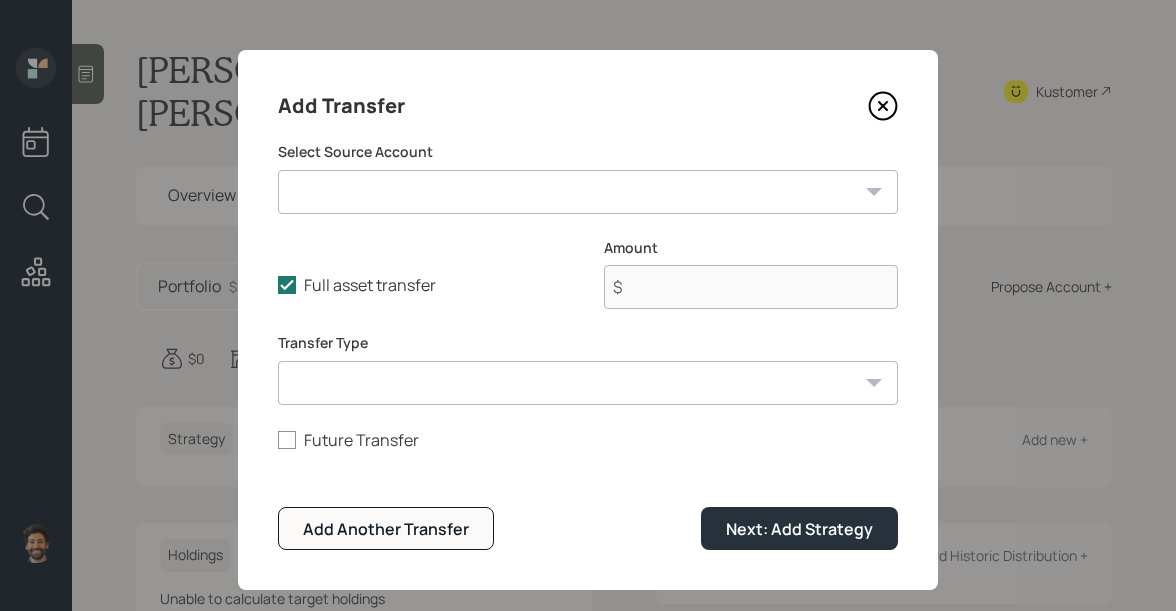 click on "[PERSON_NAME] [PERSON_NAME] ($6,700 | IRA) [PERSON_NAME] (2) ($27,400 | Taxable Investment) [PERSON_NAME] Athene [PERSON_NAME] ($6,900 | IRA)" at bounding box center [588, 192] 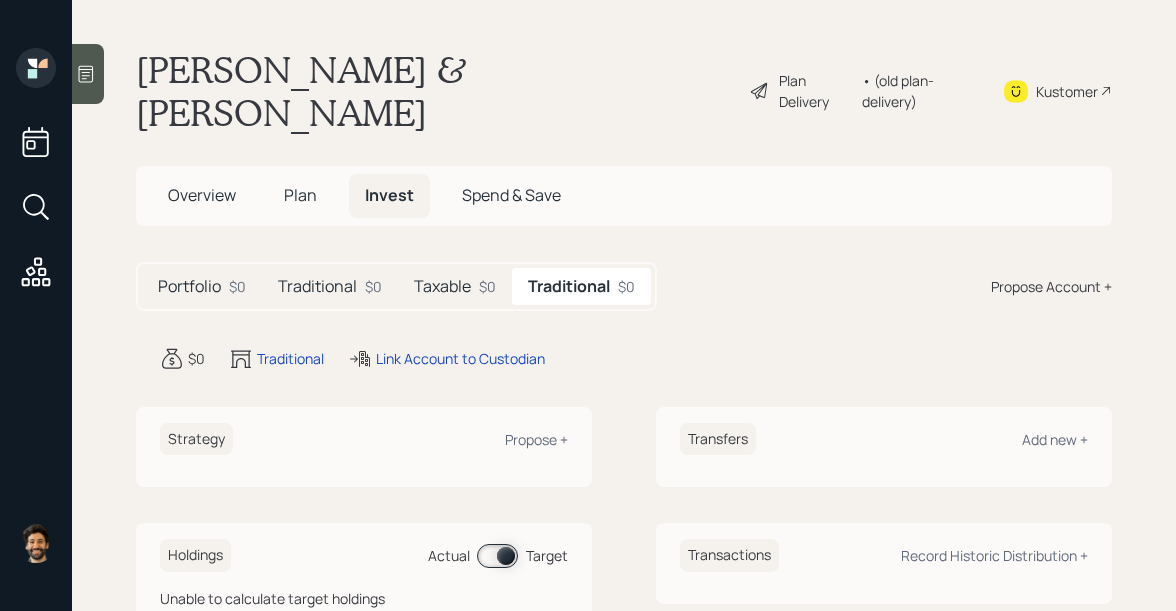 click on "Plan" at bounding box center [300, 195] 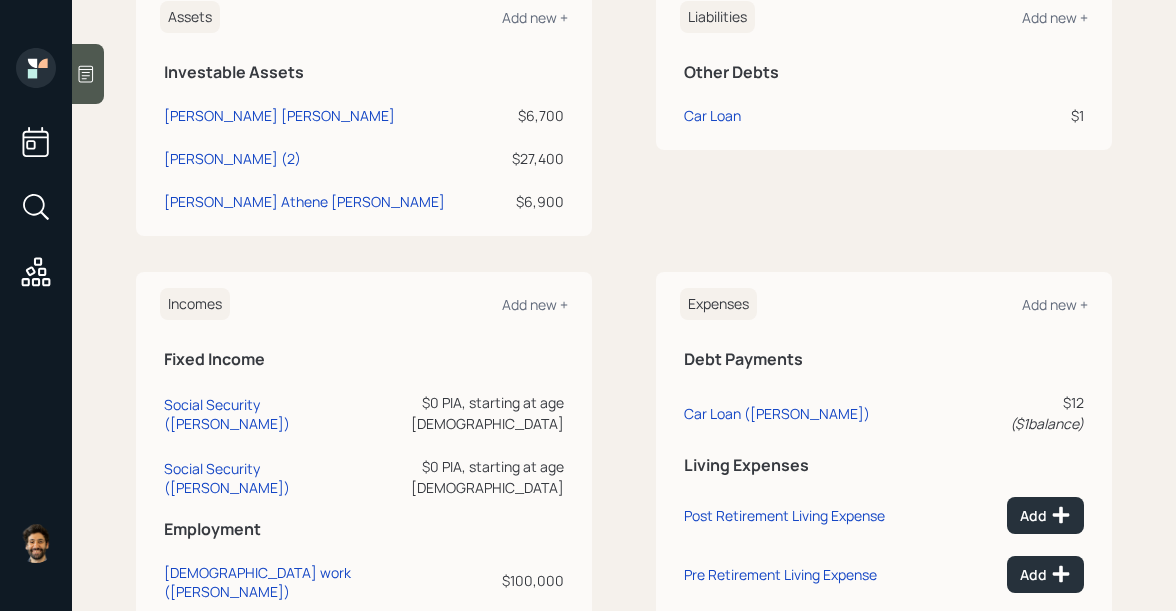 scroll, scrollTop: 573, scrollLeft: 0, axis: vertical 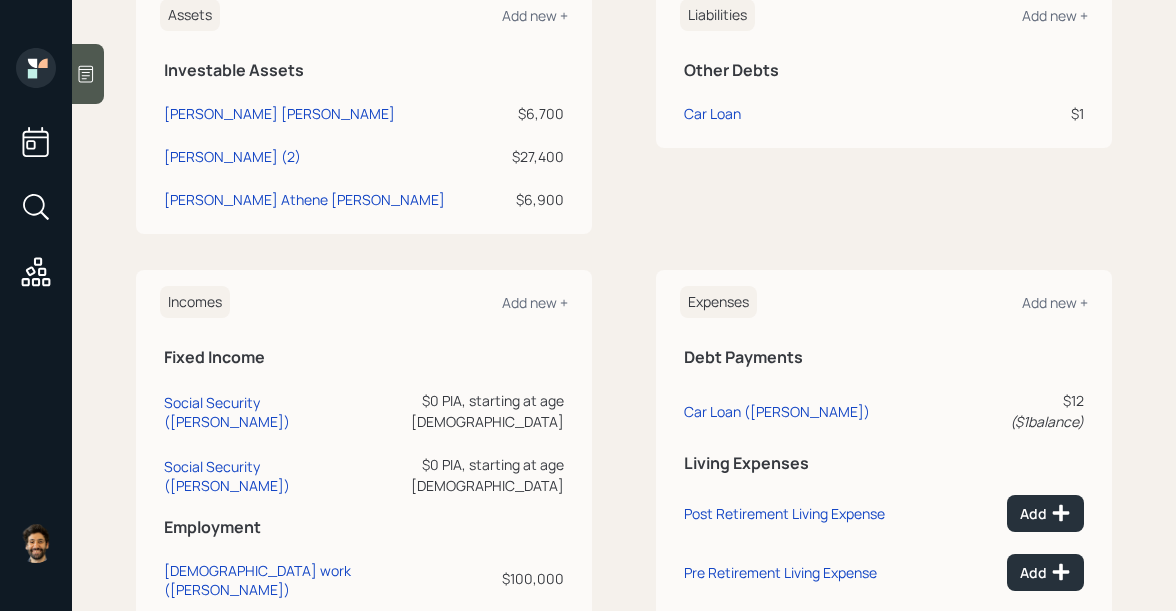 click on "Assets Add new + Investable Assets [PERSON_NAME] IRA $6,700 [PERSON_NAME] (2) $27,400 [PERSON_NAME] IRA $6,900" at bounding box center [364, 108] 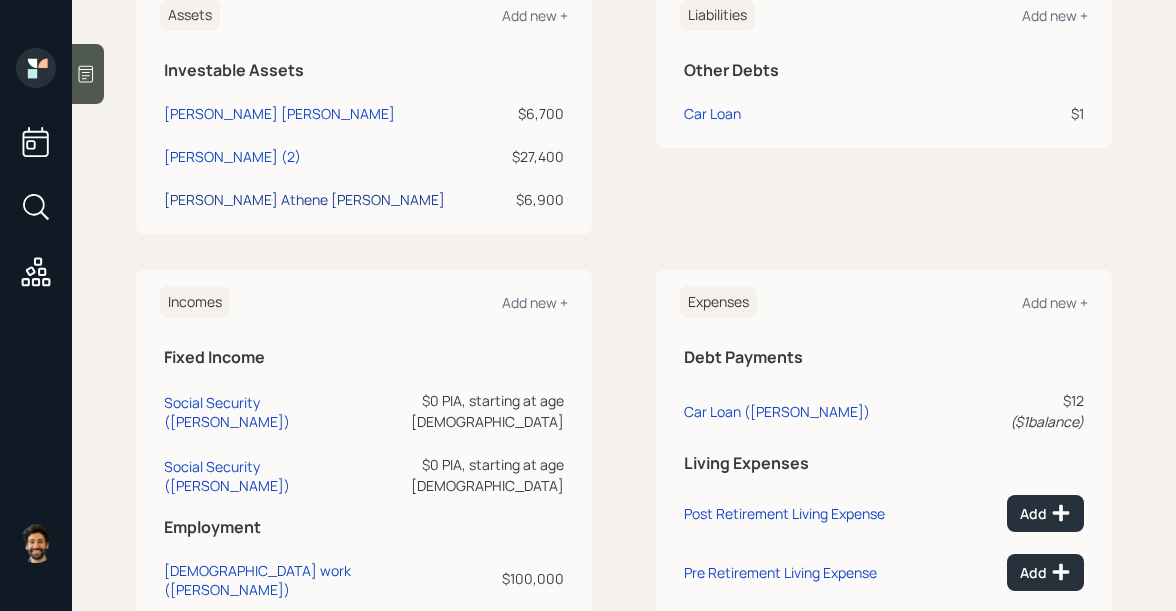click on "[PERSON_NAME] Athene [PERSON_NAME]" at bounding box center (304, 199) 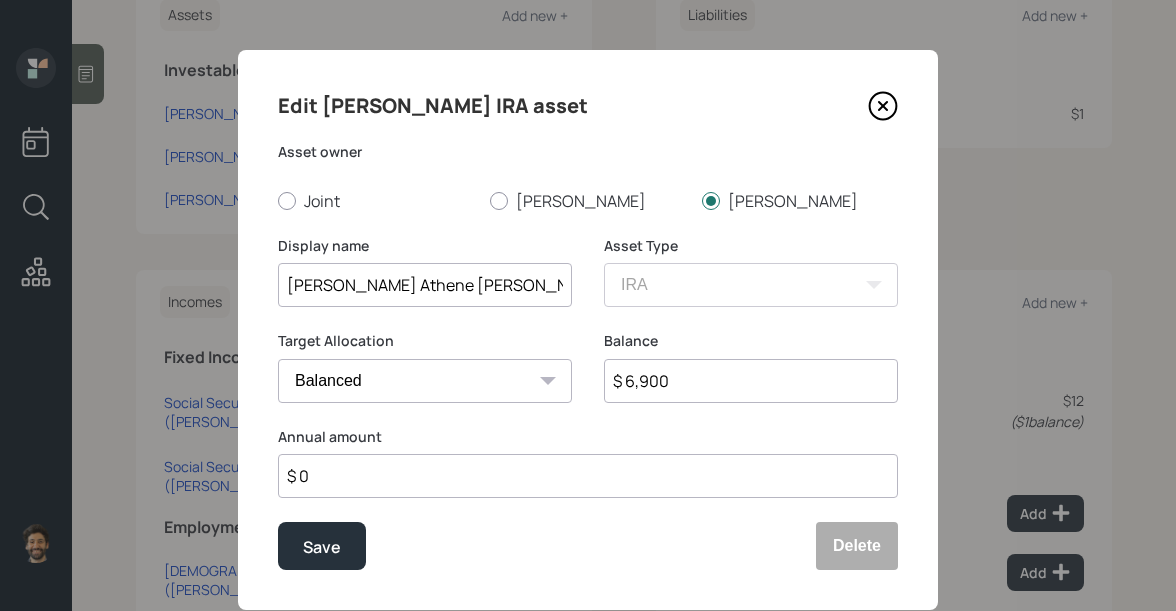 click on "[PERSON_NAME] Athene [PERSON_NAME]" at bounding box center [425, 285] 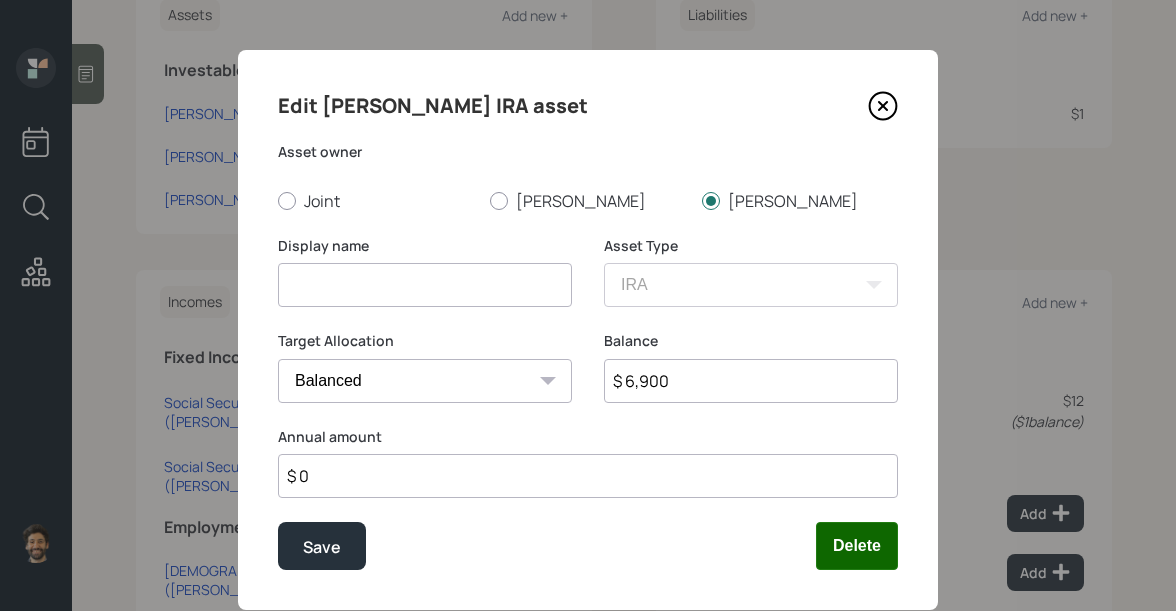 type 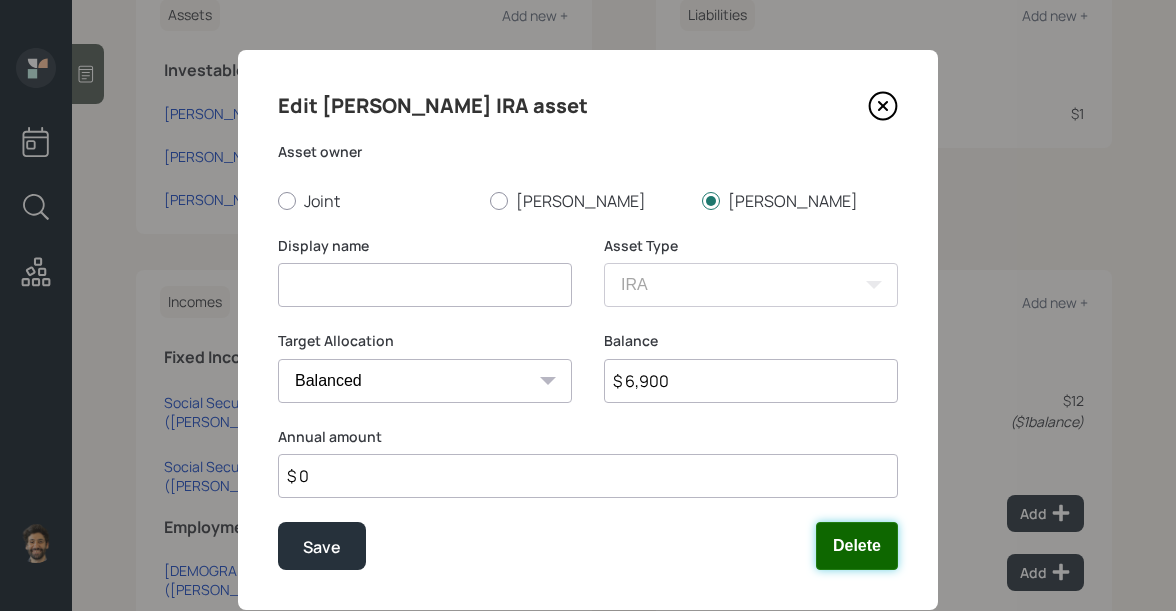 click on "Delete" at bounding box center (857, 546) 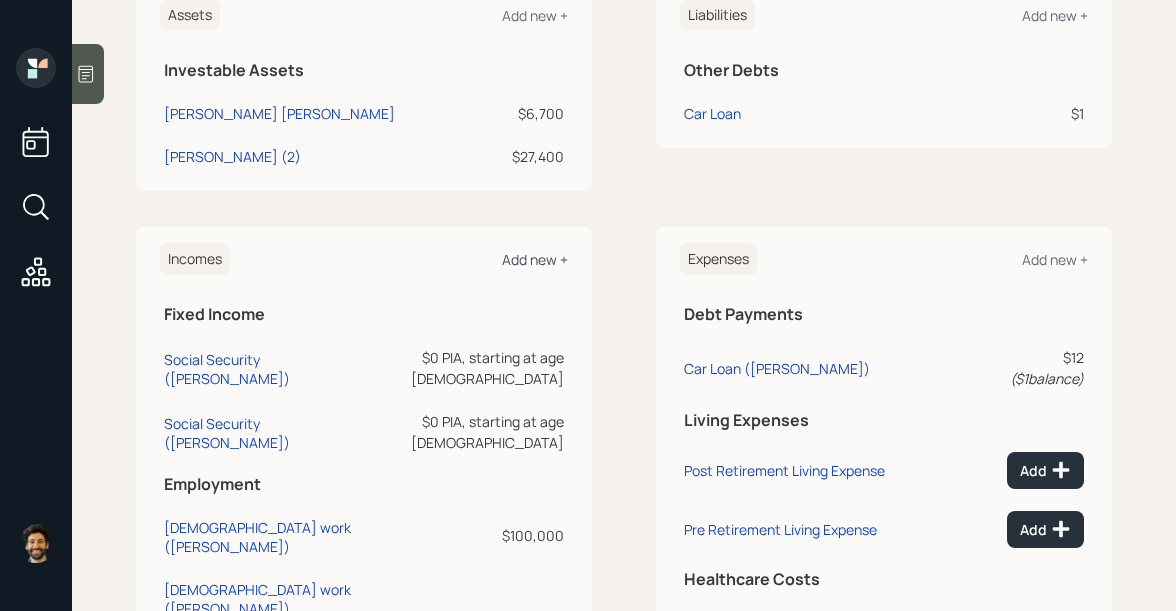 click on "Add new +" at bounding box center [535, 259] 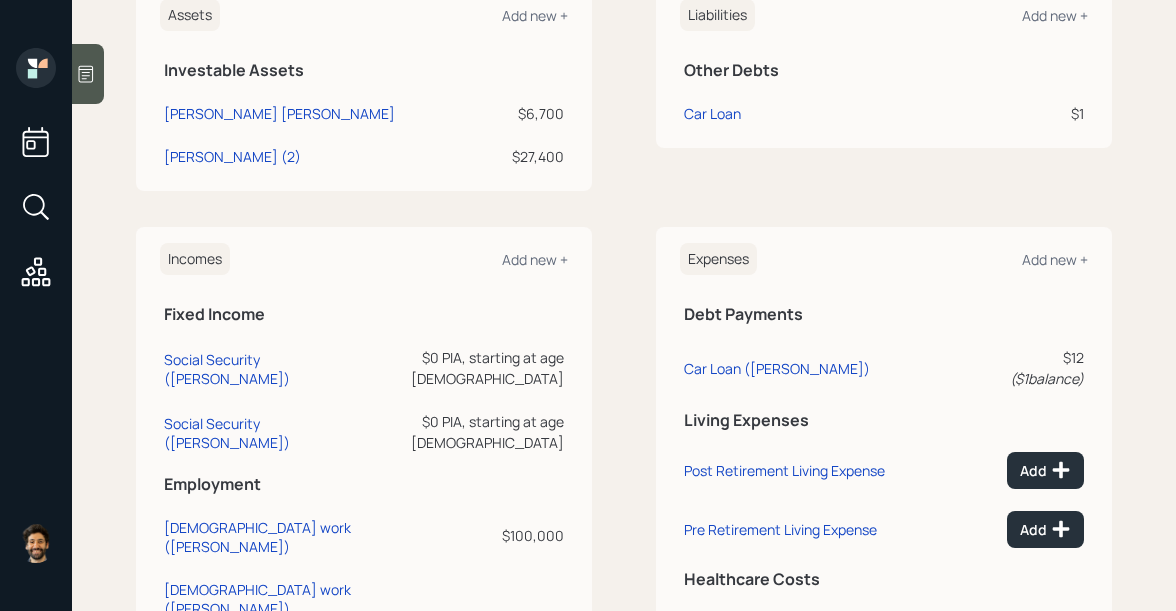 scroll, scrollTop: 189, scrollLeft: 0, axis: vertical 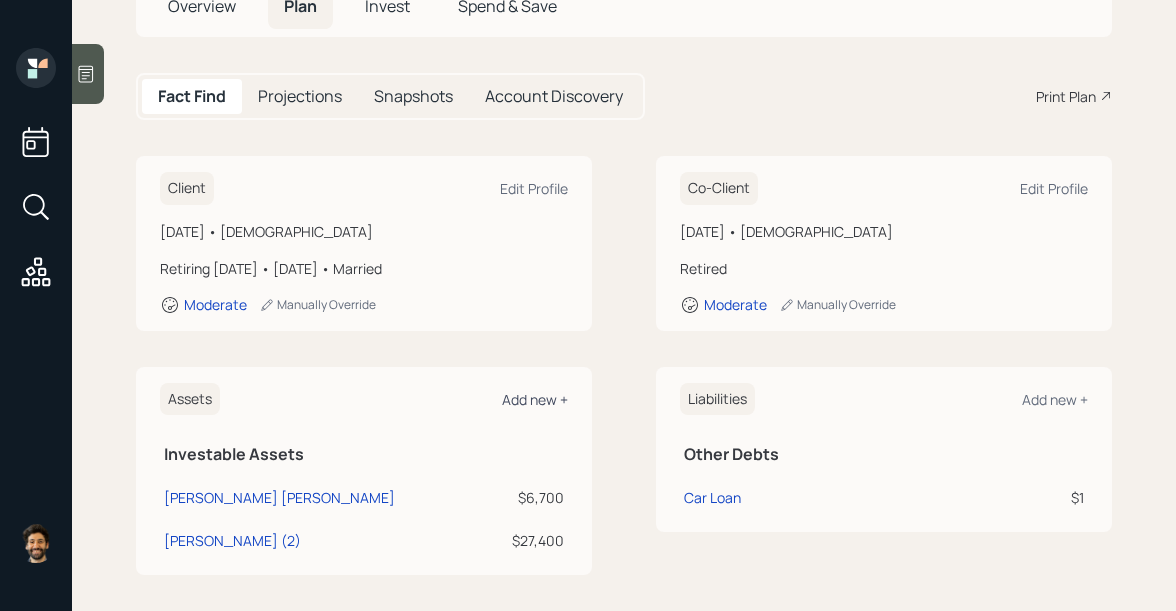 click on "Add new +" at bounding box center (535, 399) 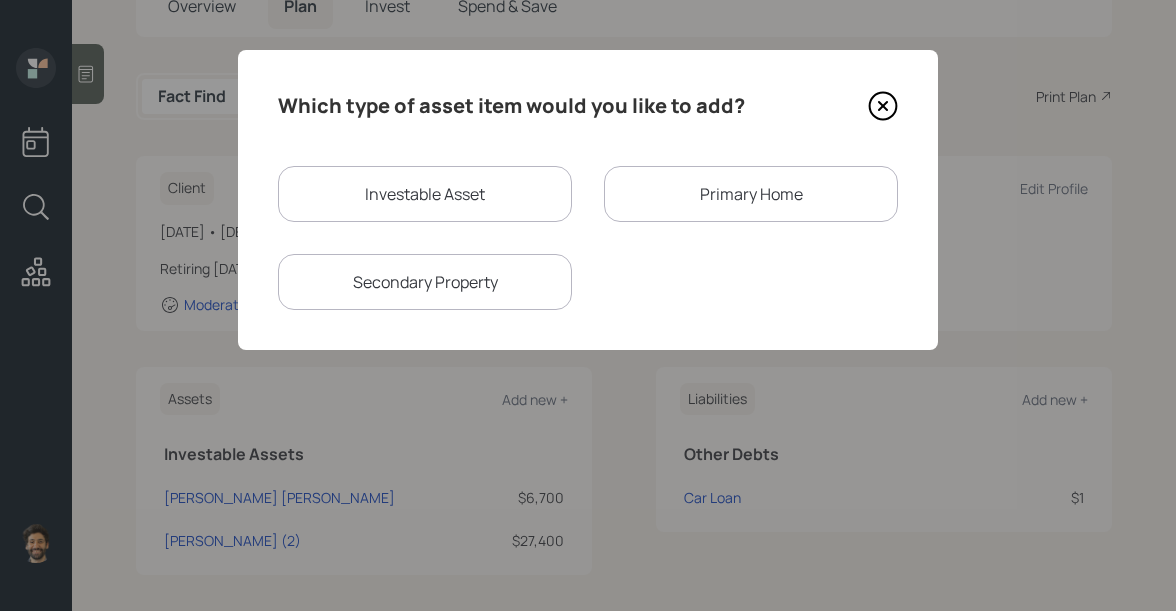click on "Investable Asset" at bounding box center (425, 194) 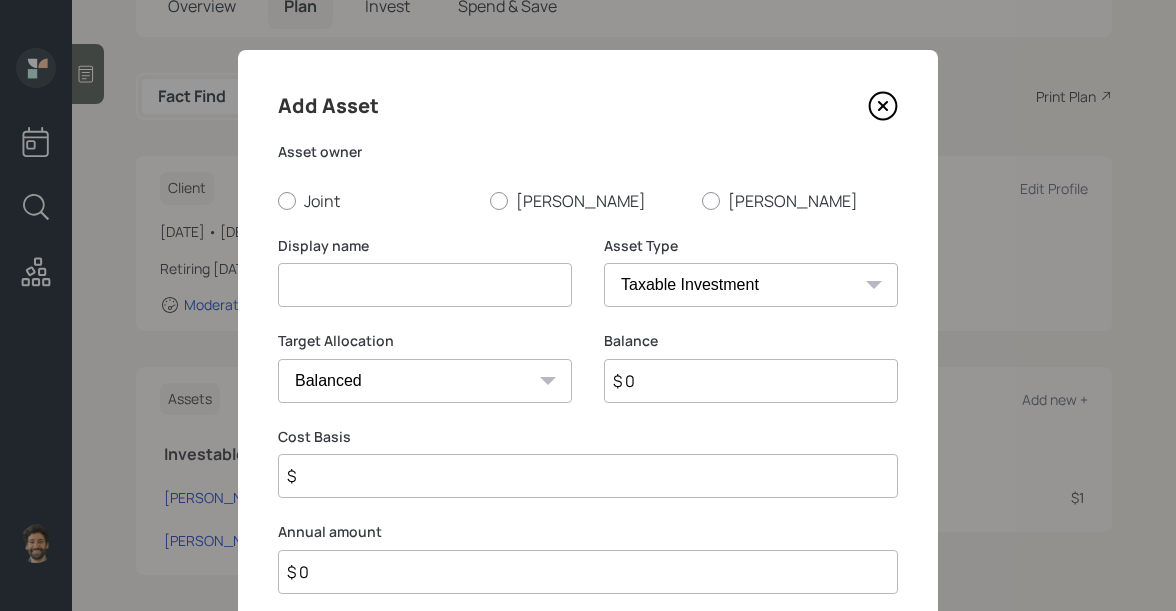 click at bounding box center (425, 285) 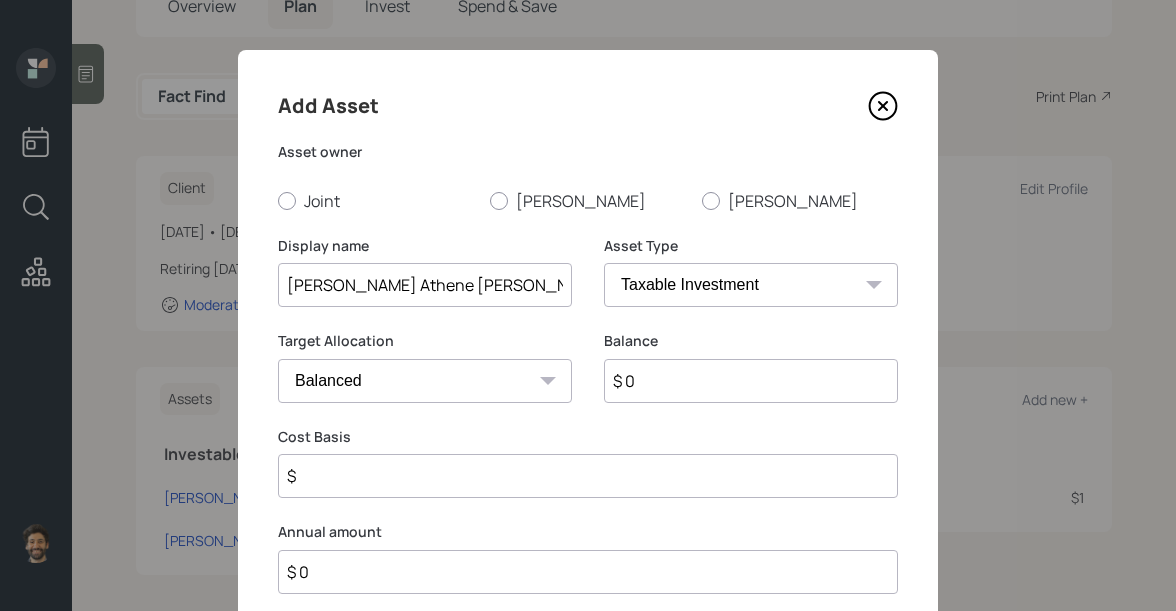 type on "[PERSON_NAME] Athene [PERSON_NAME]" 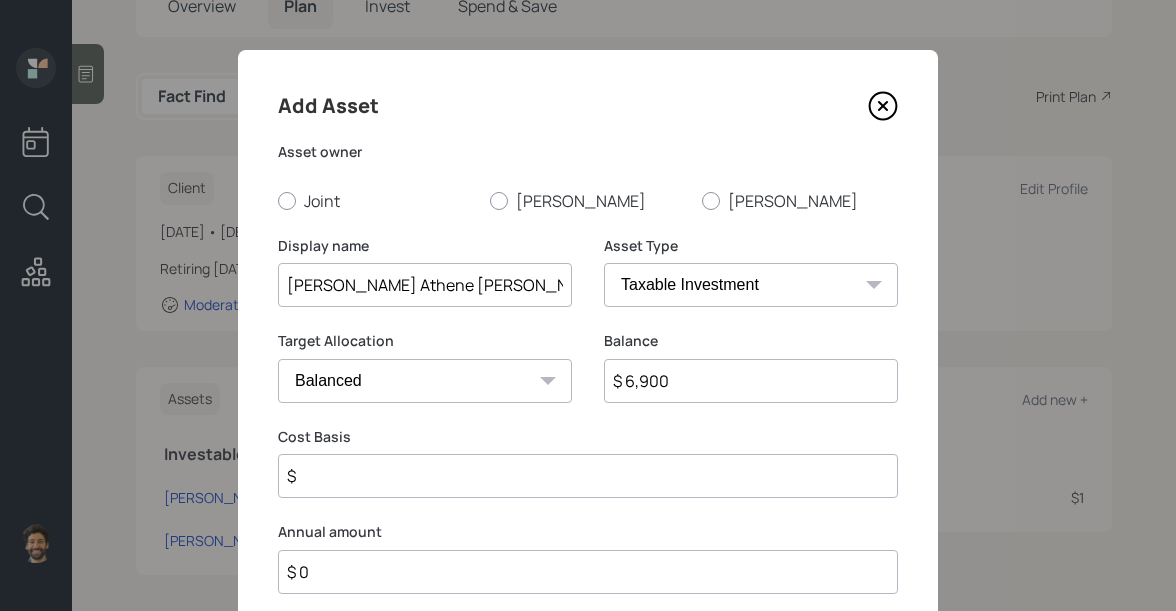 type on "$ 6,900" 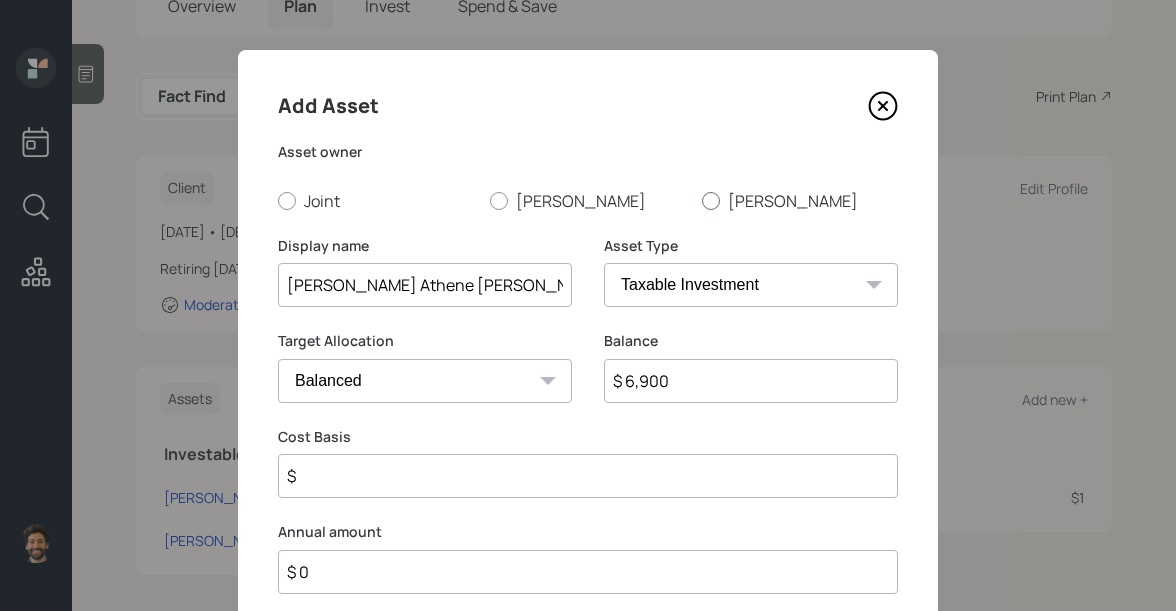 type on "[PERSON_NAME] Athene [PERSON_NAME]" 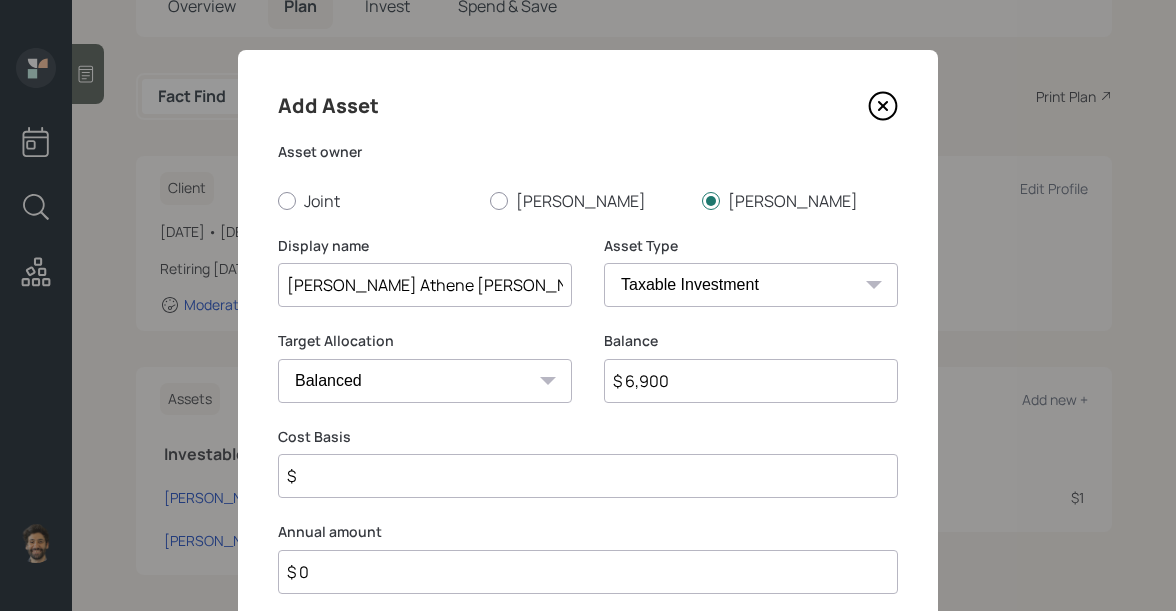 click on "SEP [PERSON_NAME] IRA 401(k) [PERSON_NAME] 401(k) 403(b) [PERSON_NAME] 403(b) 457(b) [PERSON_NAME] 457(b) Health Savings Account 529 Taxable Investment Checking / Savings Emergency Fund" at bounding box center [751, 285] 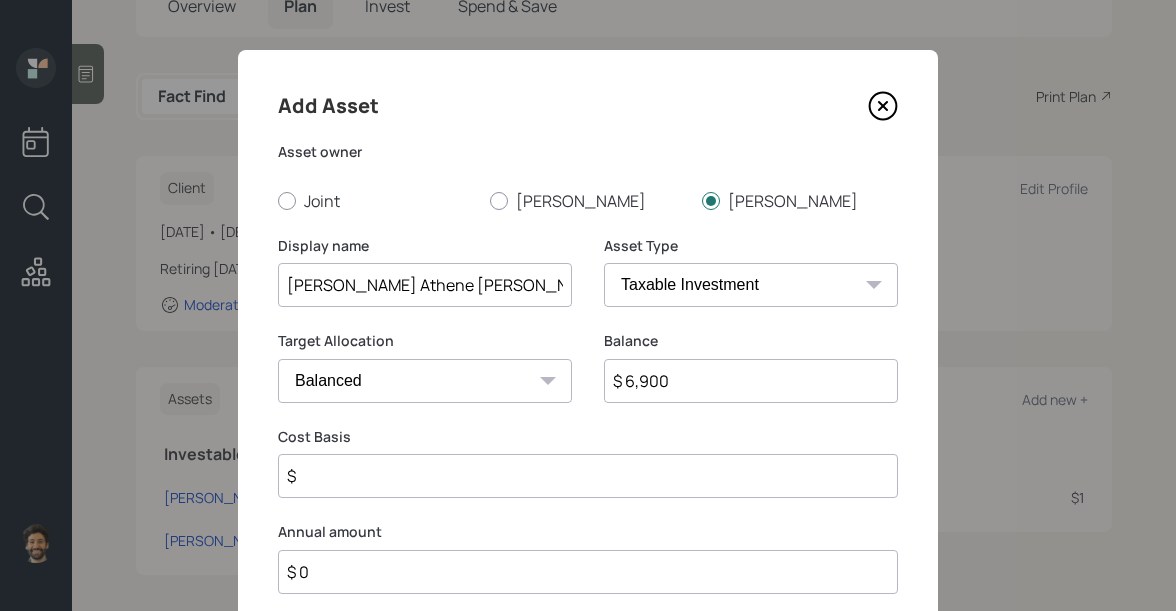 select on "roth_ira" 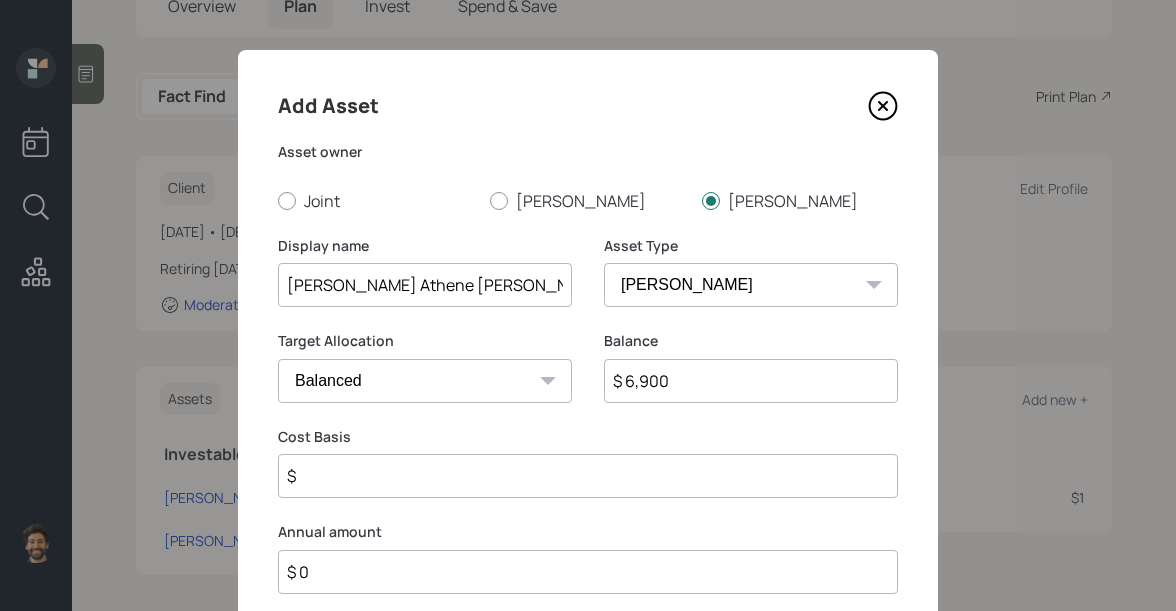 type on "$" 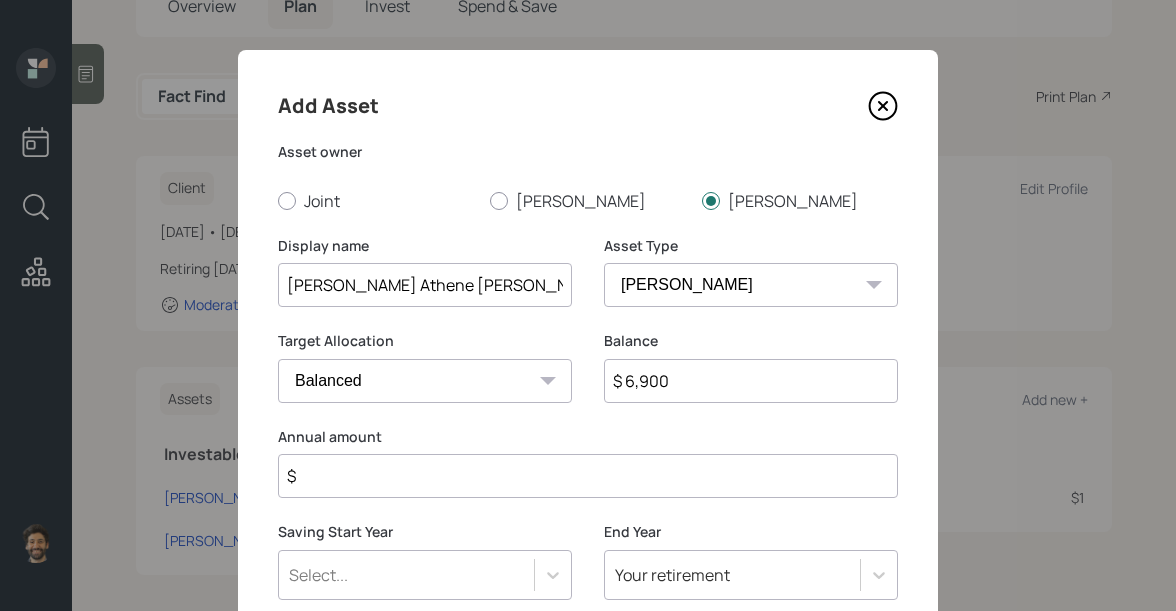 click on "$" at bounding box center [588, 476] 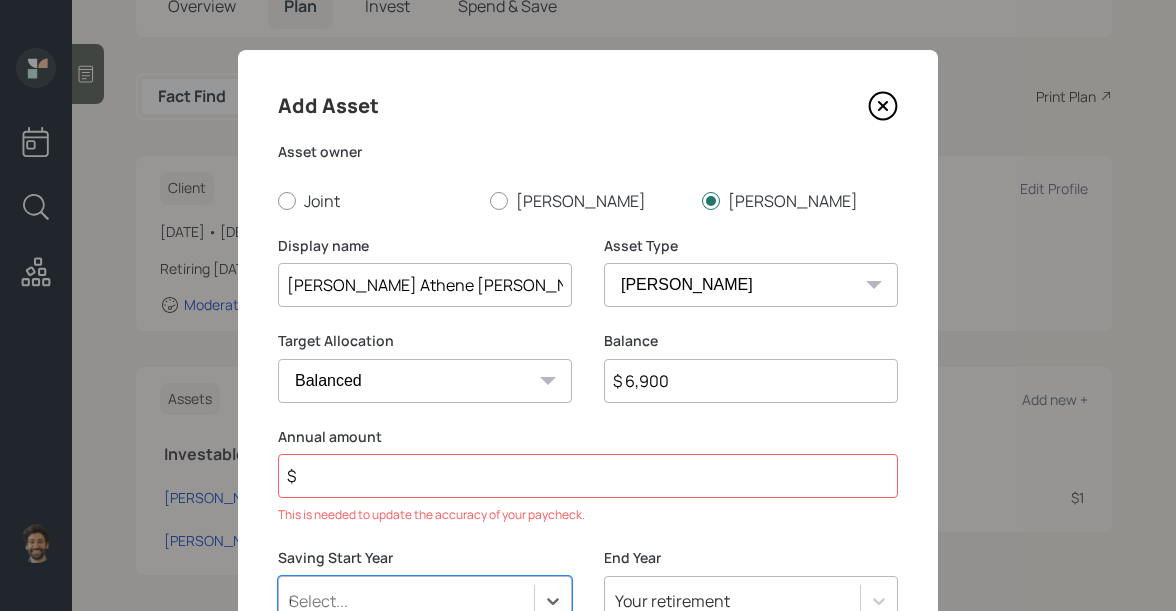 scroll, scrollTop: 322, scrollLeft: 0, axis: vertical 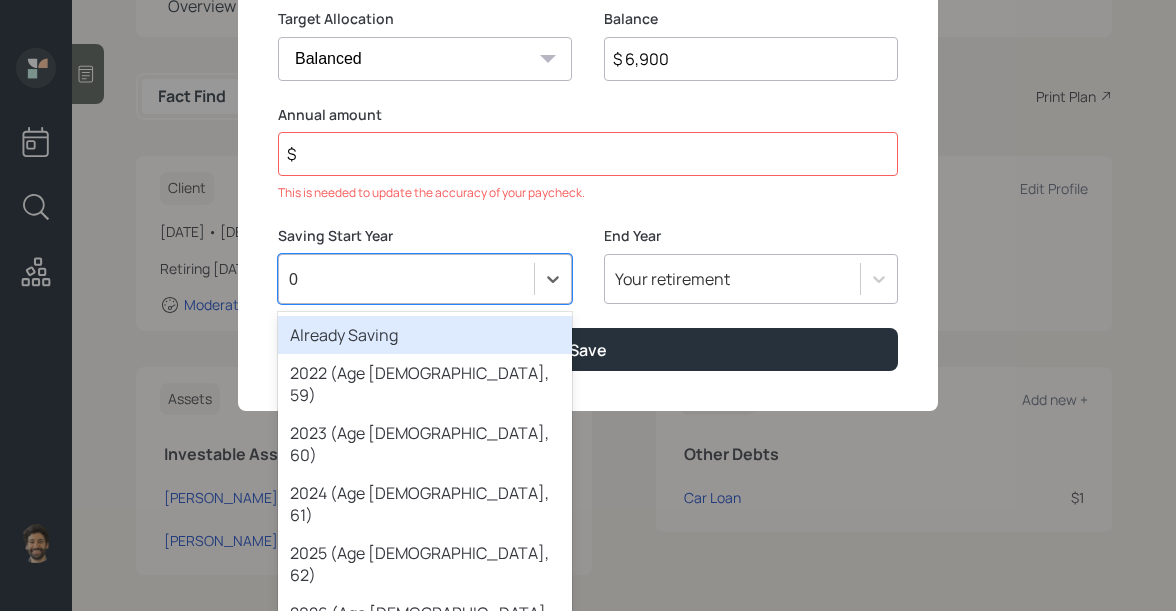 type on "0" 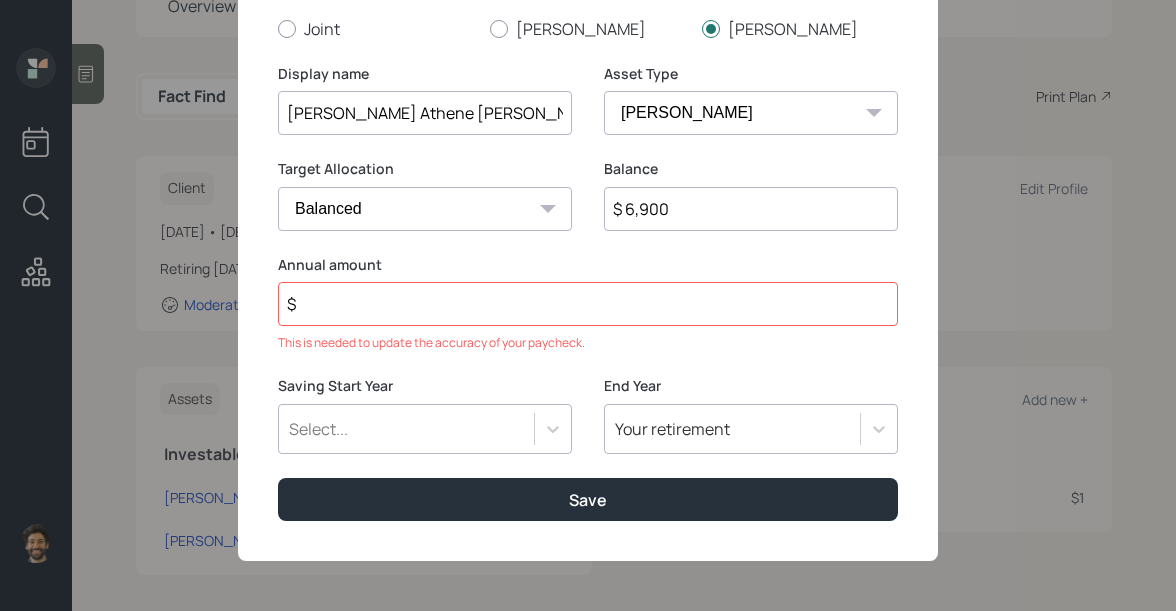 click on "Asset owner Joint [PERSON_NAME] Display name [PERSON_NAME] Athene [PERSON_NAME] Asset Type SEP [PERSON_NAME] IRA 401(k) [PERSON_NAME] 401(k) 403(b) [PERSON_NAME] 403(b) 457(b) [PERSON_NAME] 457(b) Health Savings Account 529 Taxable Investment Checking / Savings Emergency Fund Target Allocation Cash Conservative Balanced Aggressive Balance $ 6,900 Annual amount $ This is needed to update the accuracy of your paycheck. Saving Start Year Select... End Year Your retirement Save" at bounding box center (0, 0) 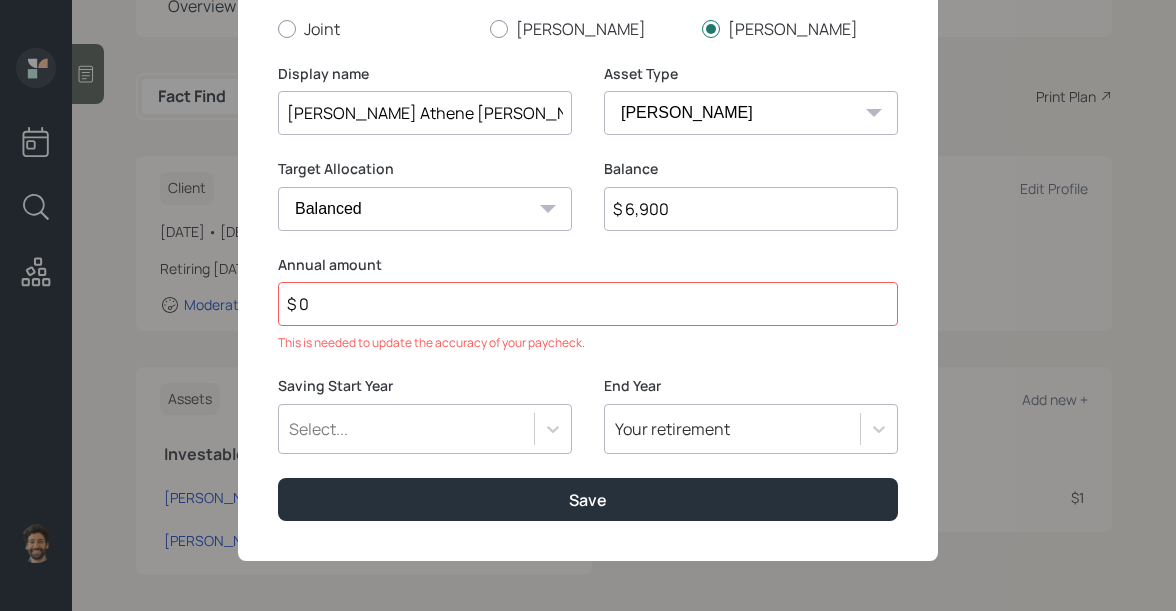 scroll, scrollTop: 45, scrollLeft: 0, axis: vertical 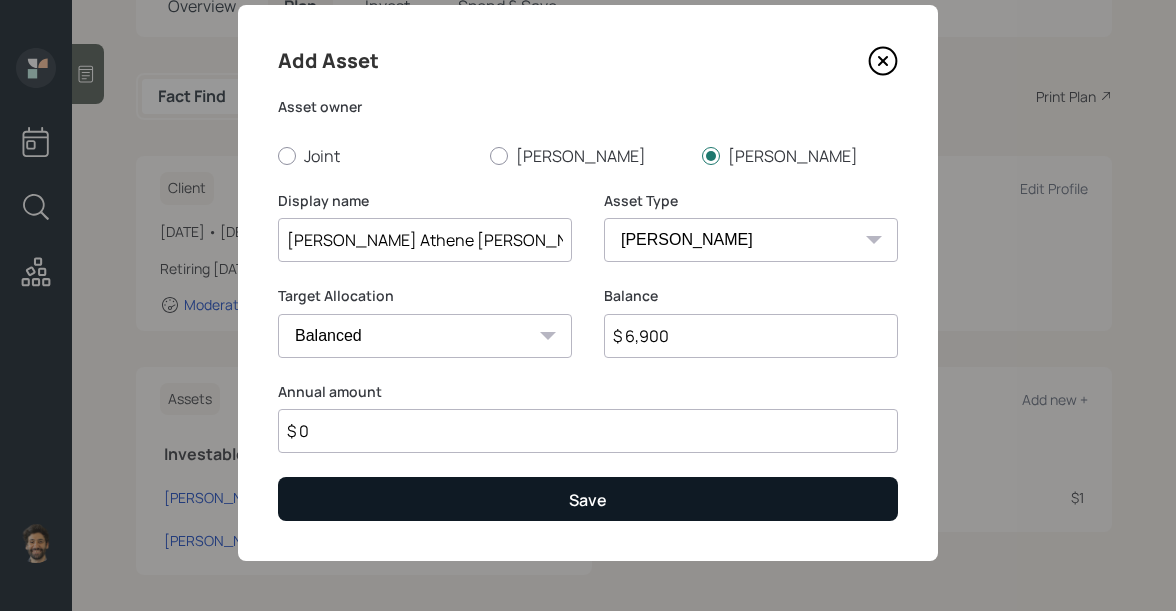 type on "$ 0" 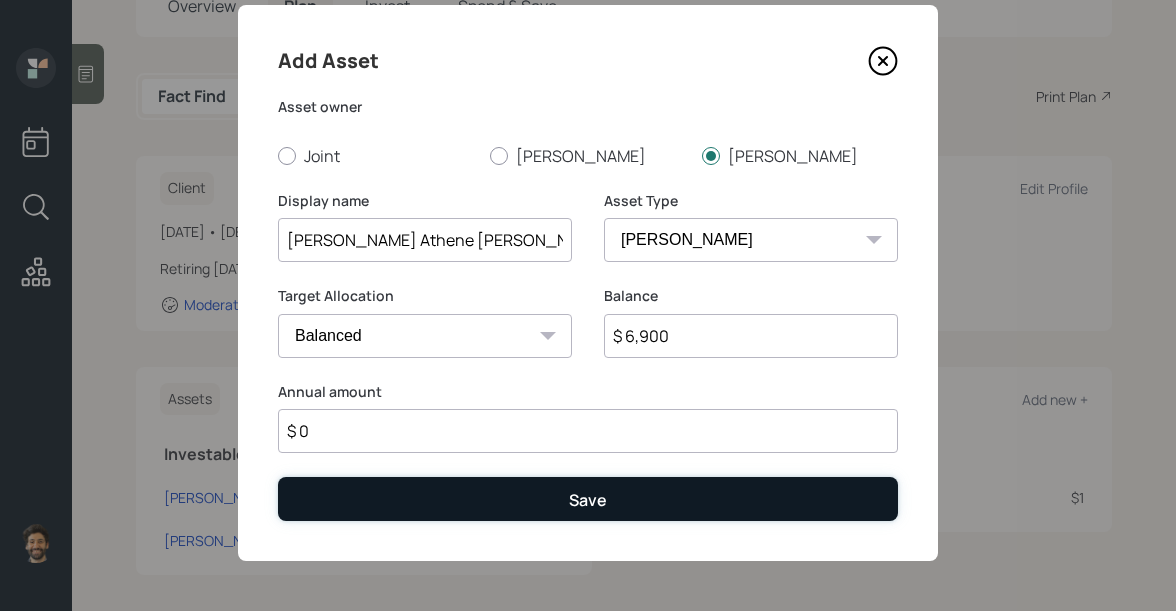 click on "Save" at bounding box center [588, 498] 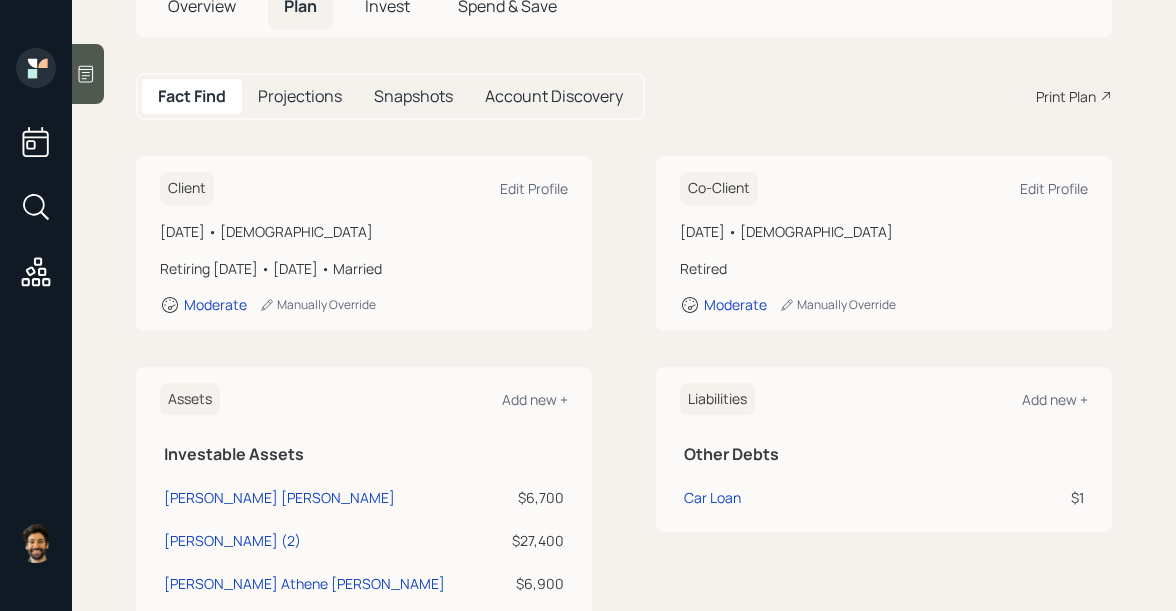 scroll, scrollTop: 0, scrollLeft: 0, axis: both 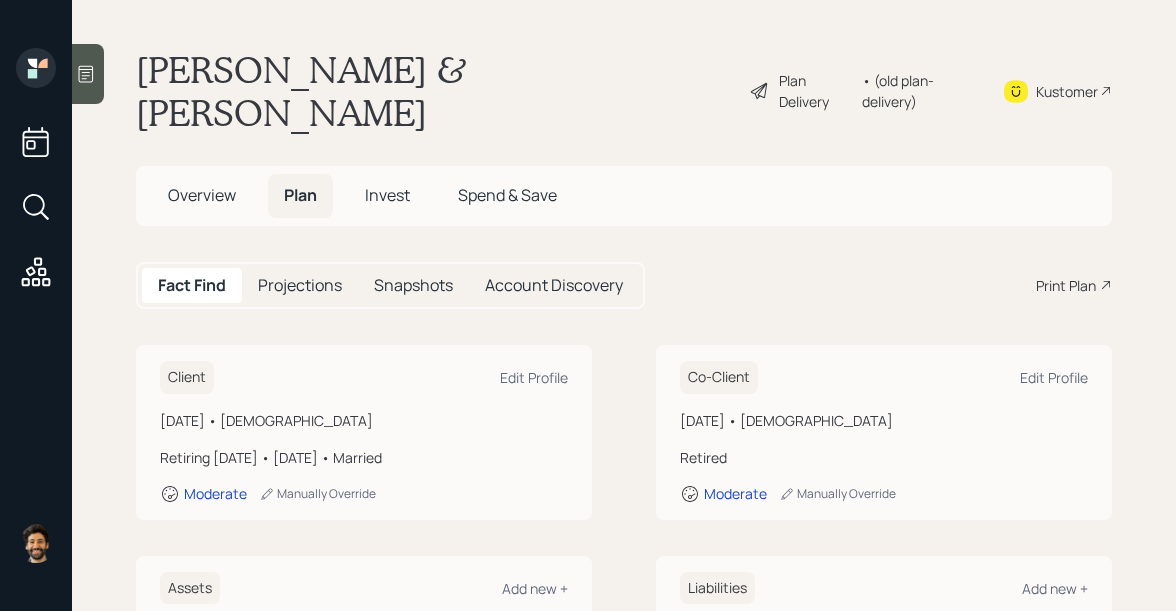 click on "Invest" at bounding box center (387, 195) 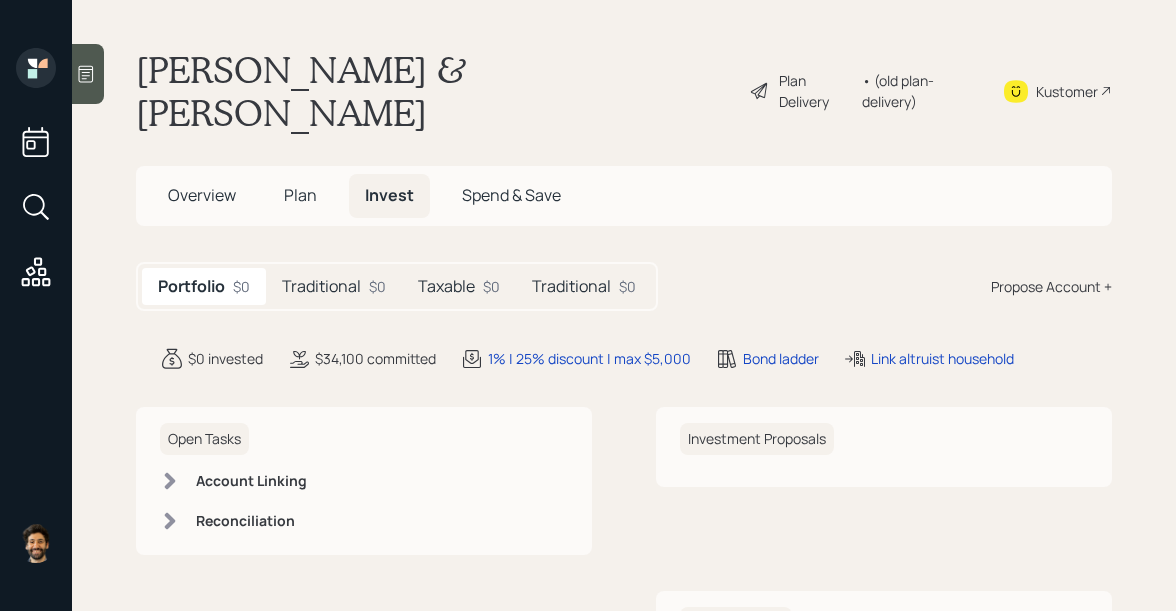 click on "Traditional" at bounding box center (571, 286) 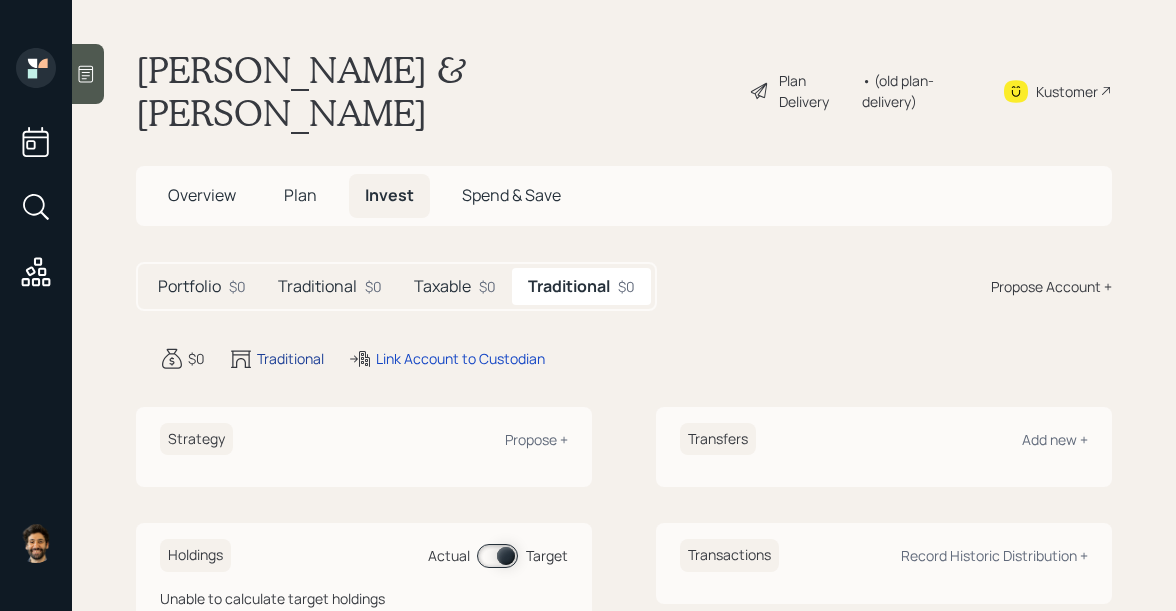 click on "Traditional" at bounding box center (290, 358) 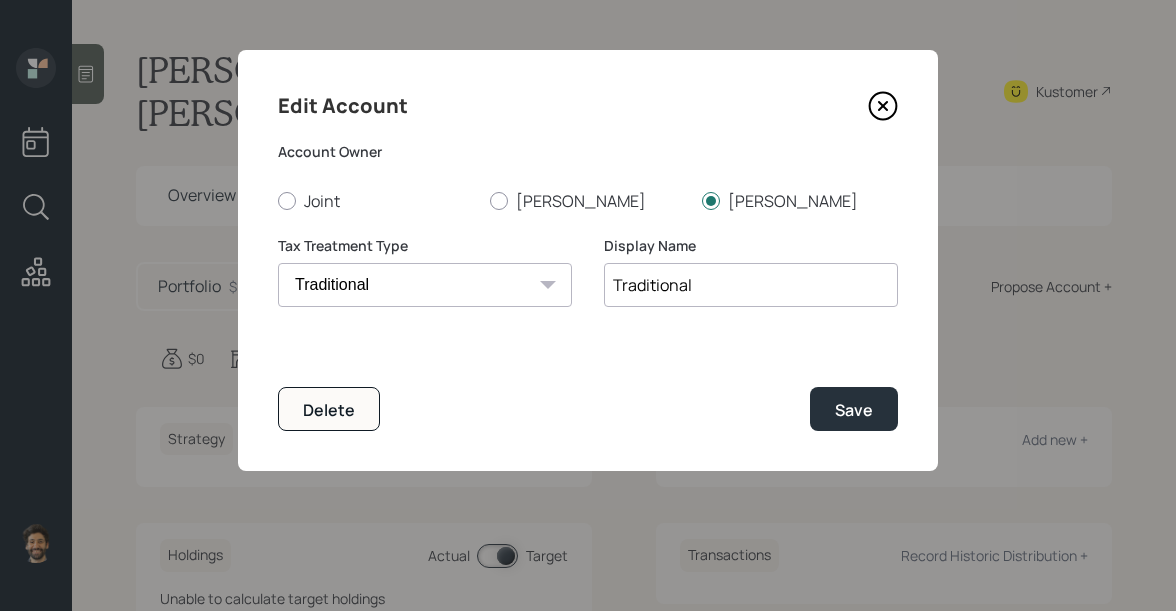 click on "[PERSON_NAME] Taxable Traditional" at bounding box center (425, 285) 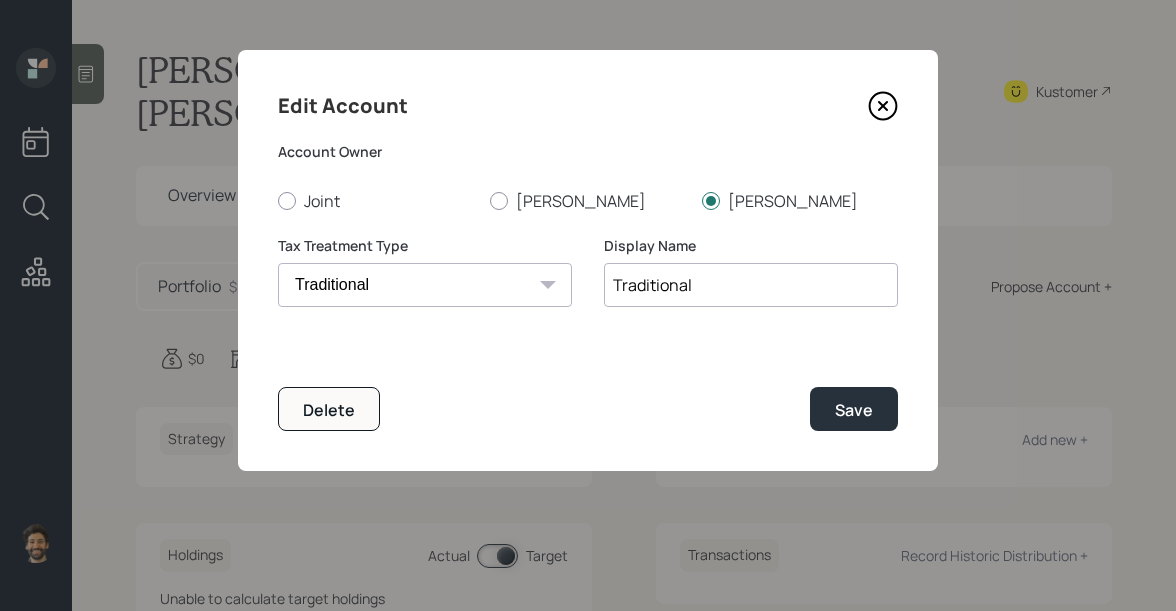 select on "[PERSON_NAME]" 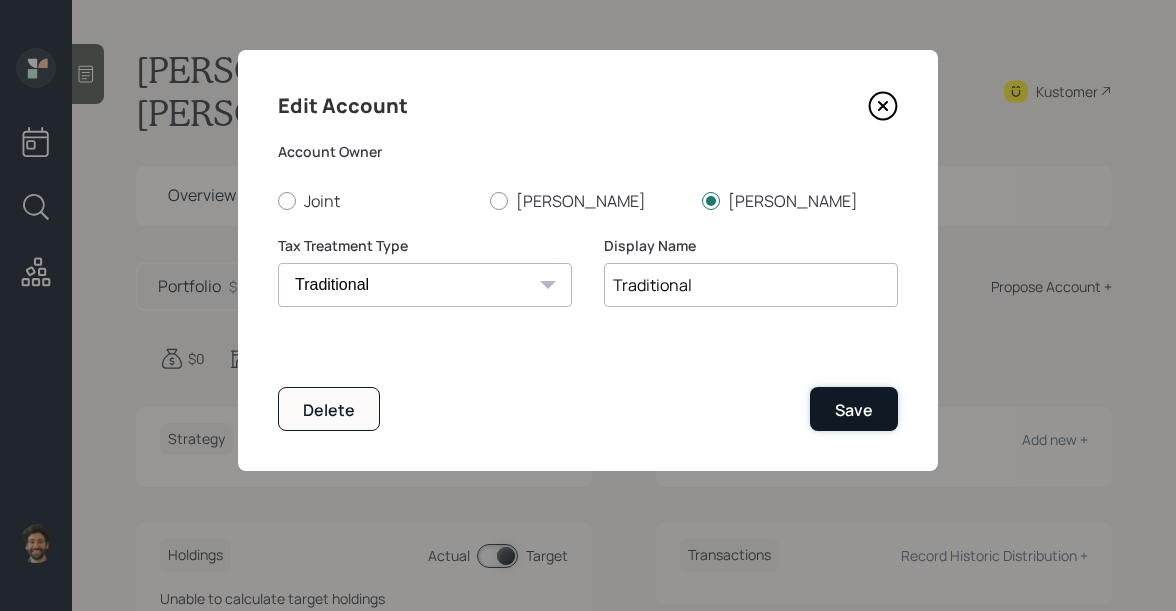 click on "Save" at bounding box center (854, 410) 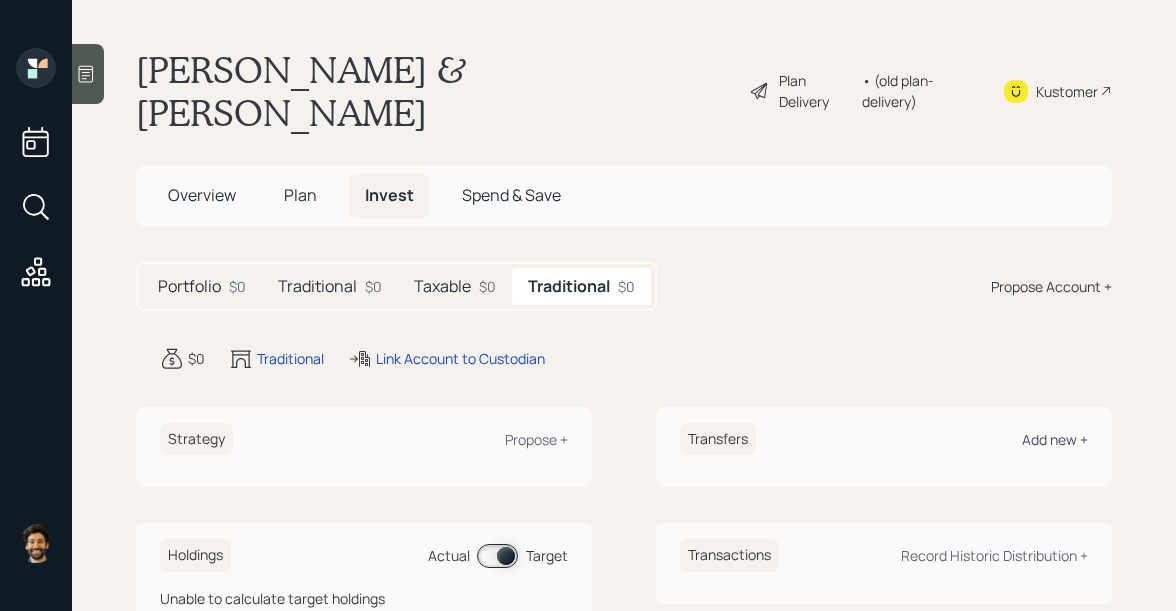 click on "Add new +" at bounding box center [1055, 439] 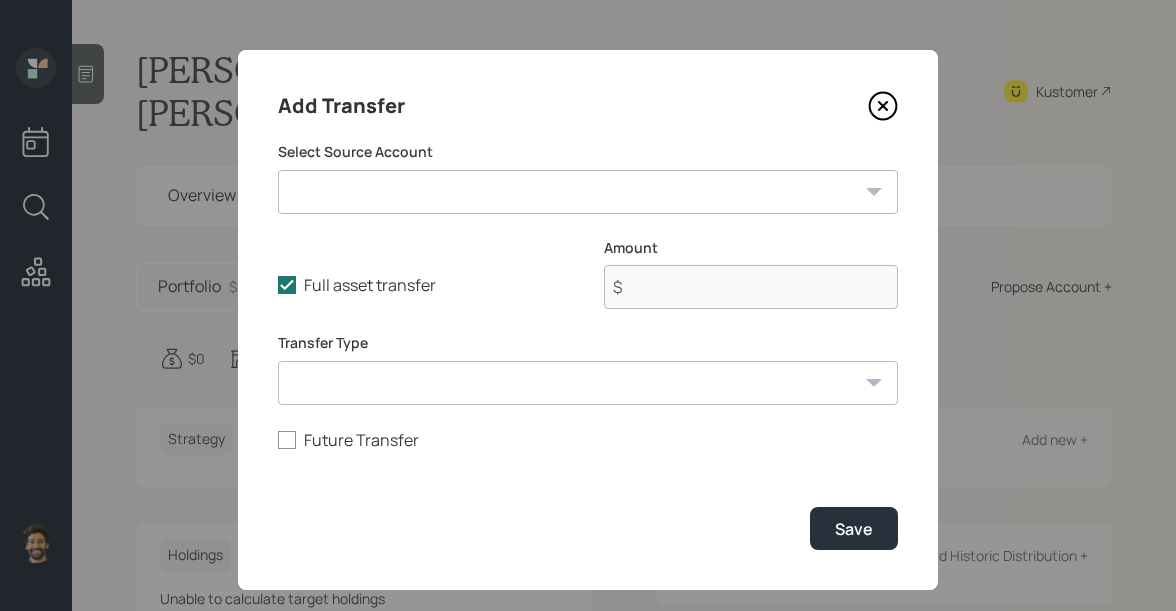 click on "[PERSON_NAME] [PERSON_NAME] ($6,700 | IRA) [PERSON_NAME] (2) ($27,400 | Taxable Investment) [PERSON_NAME] Athene [PERSON_NAME] ($6,900 | [PERSON_NAME])" at bounding box center (588, 192) 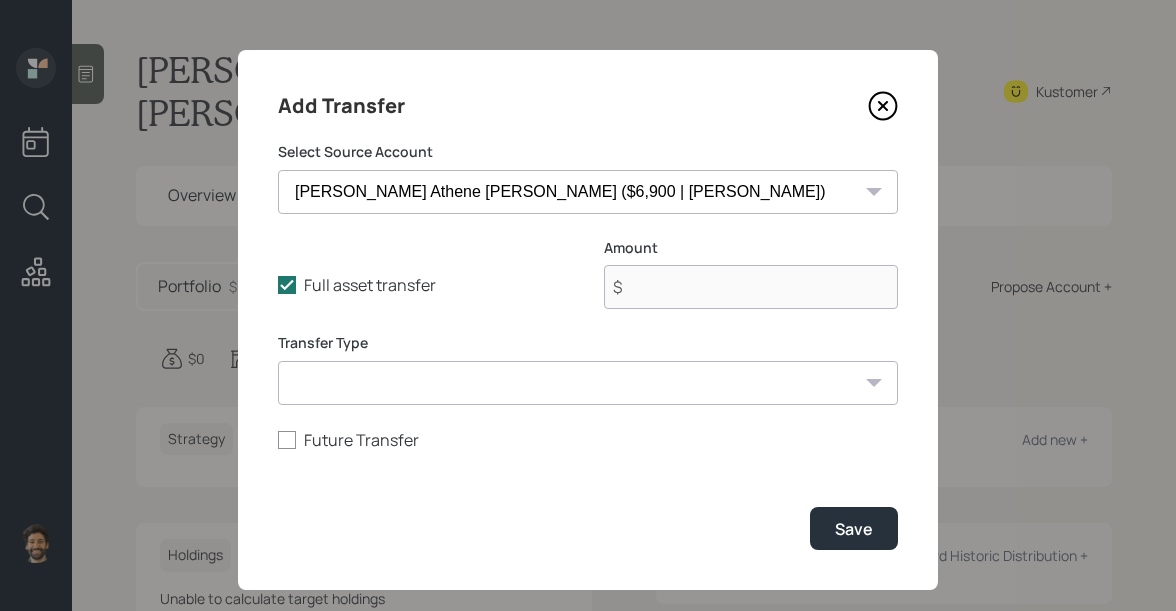 type on "$ 6,900" 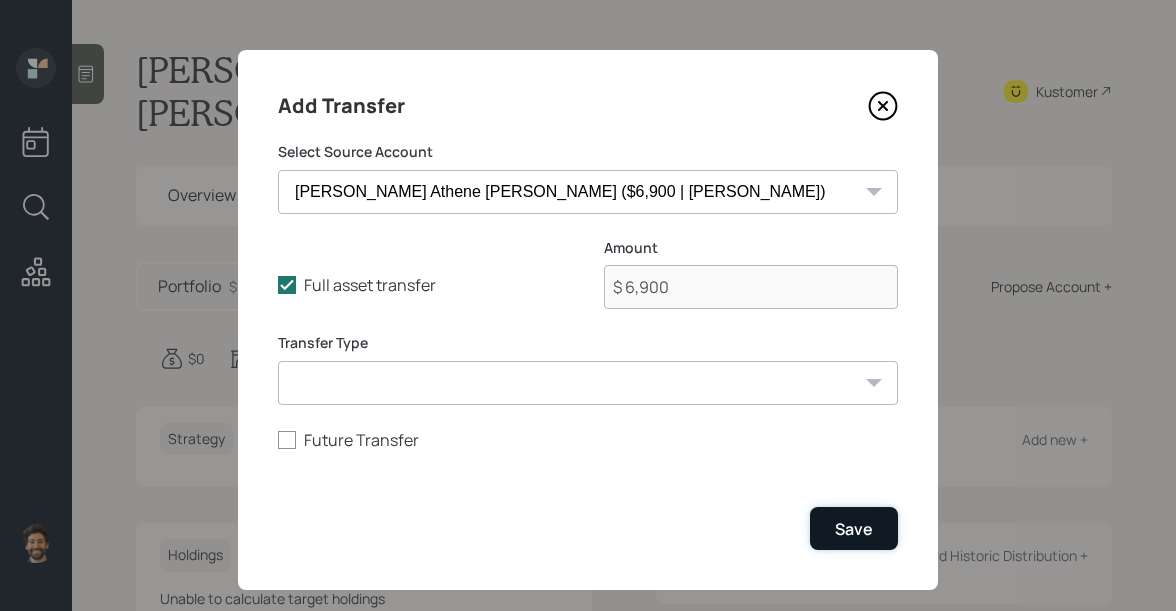 click on "Save" at bounding box center (854, 528) 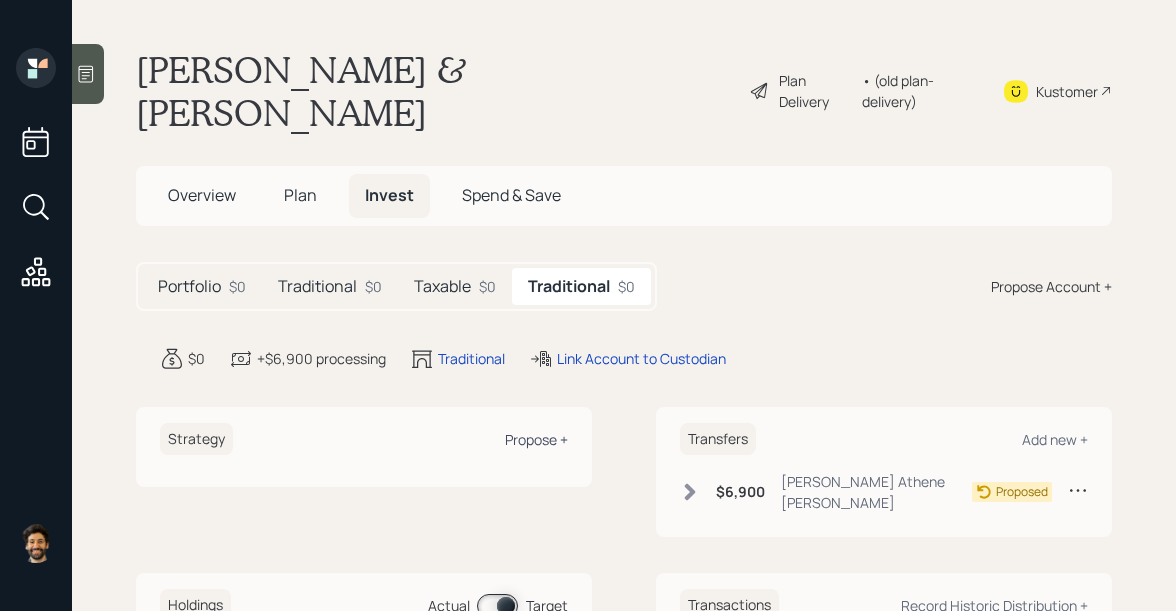 click on "Propose +" at bounding box center [536, 439] 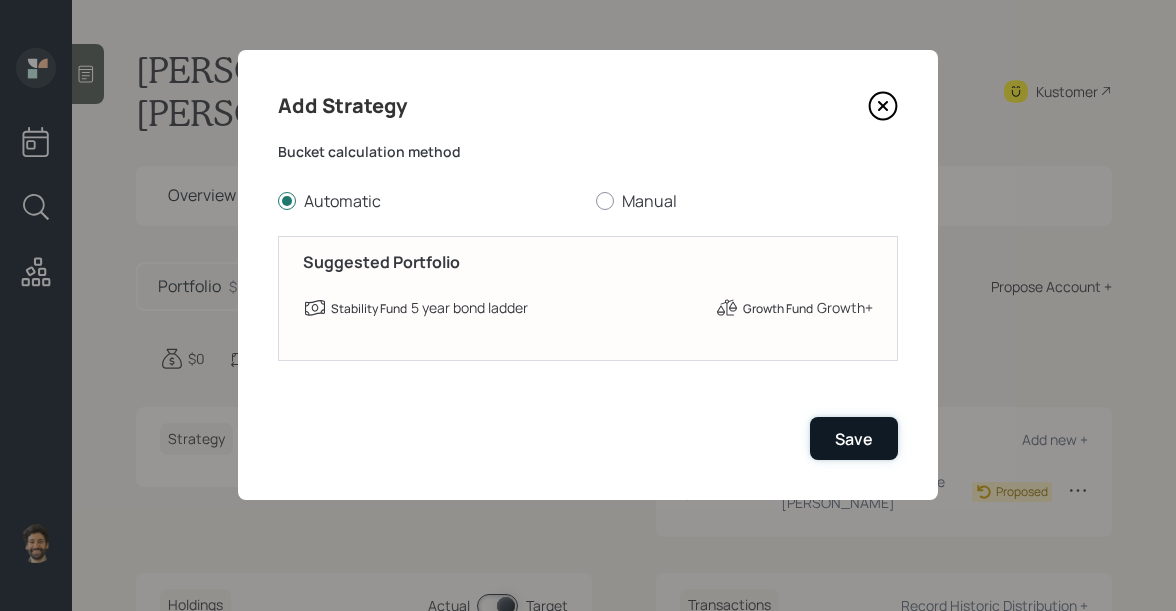 click on "Save" at bounding box center [854, 438] 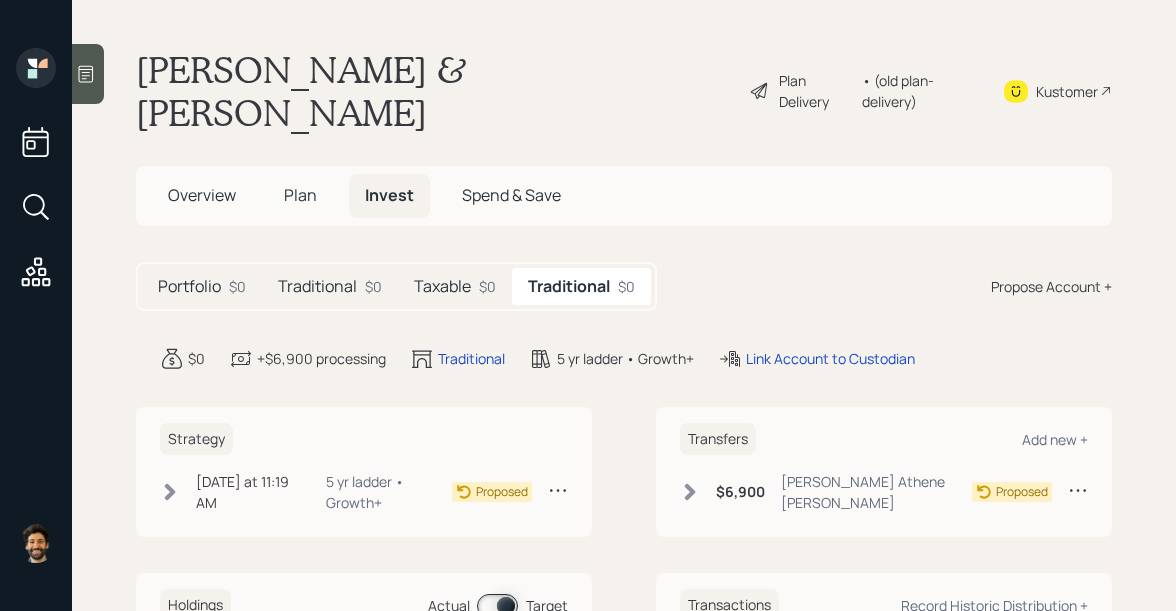 click on "• (old plan-delivery)" at bounding box center [920, 91] 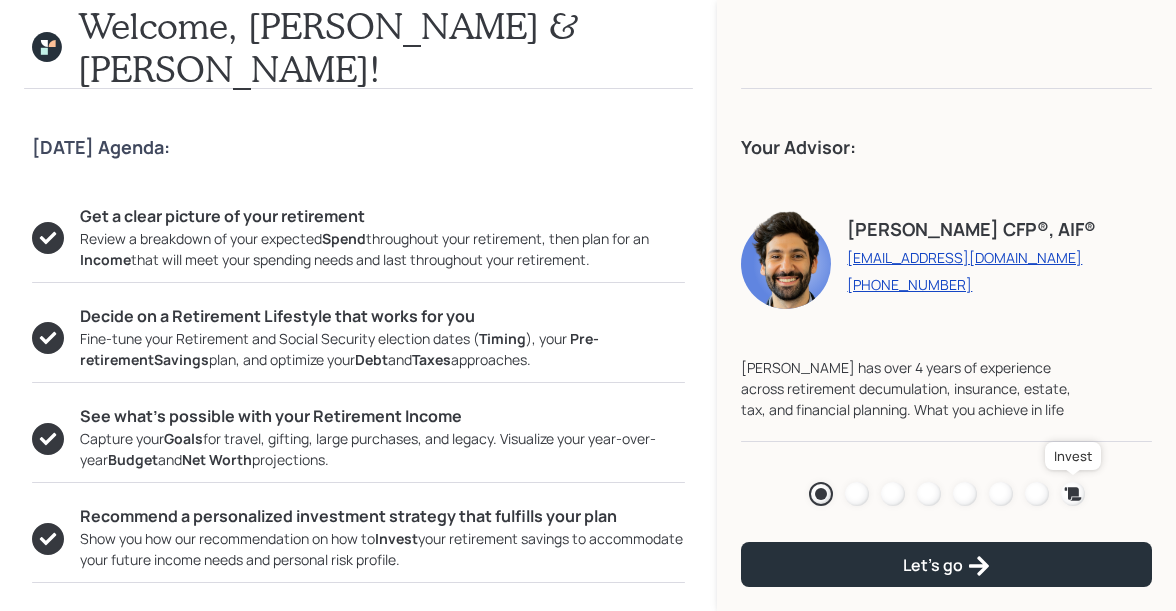 click 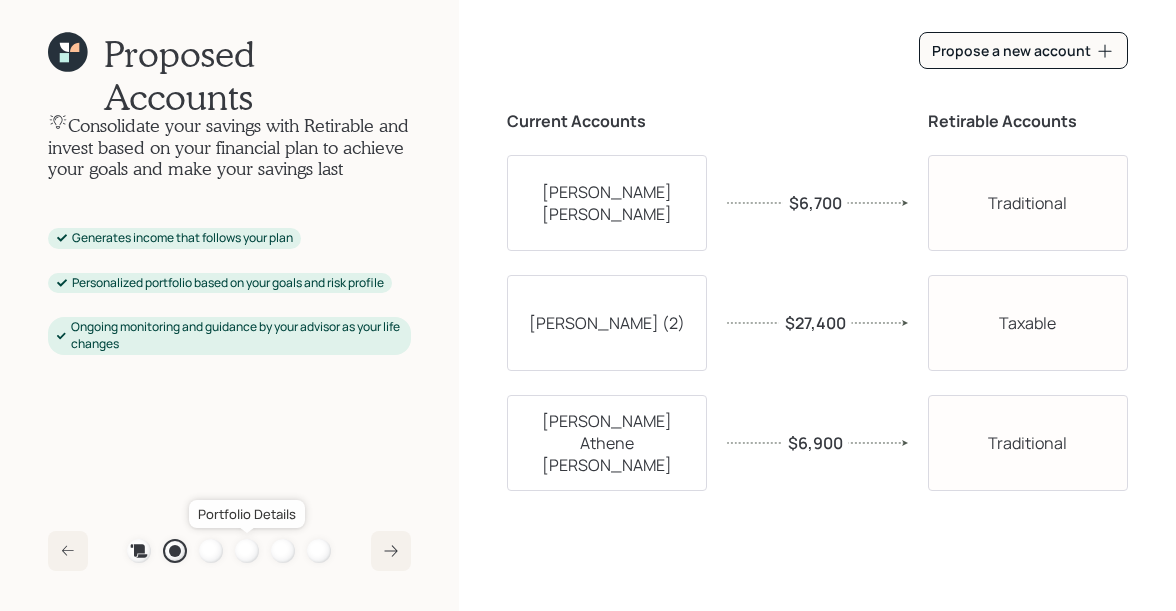 click at bounding box center [247, 551] 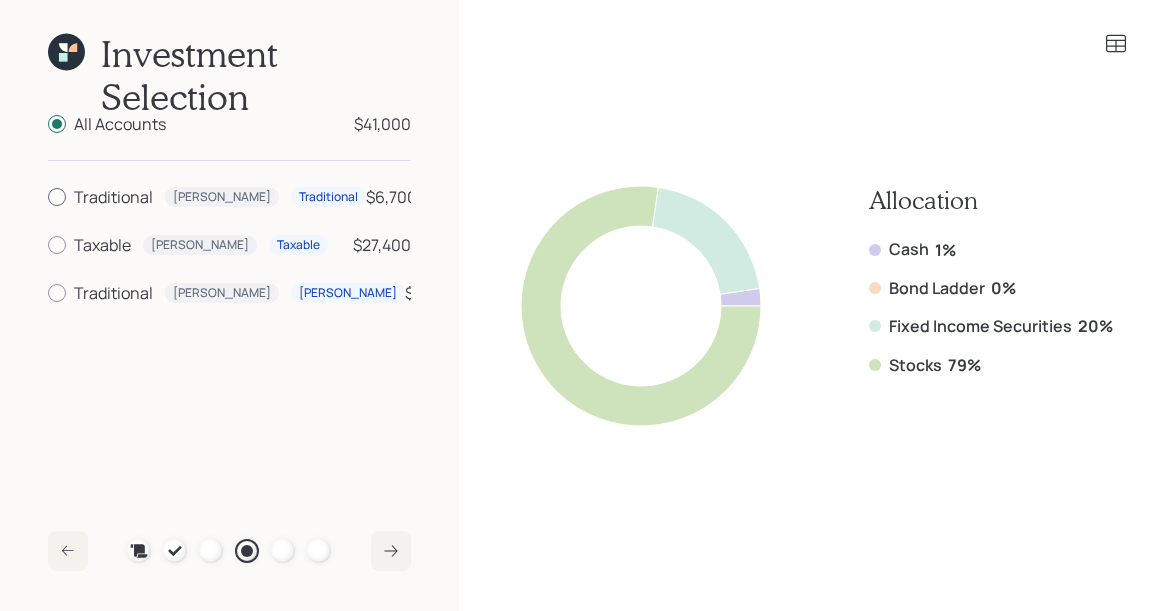 click on "Traditional" at bounding box center (113, 197) 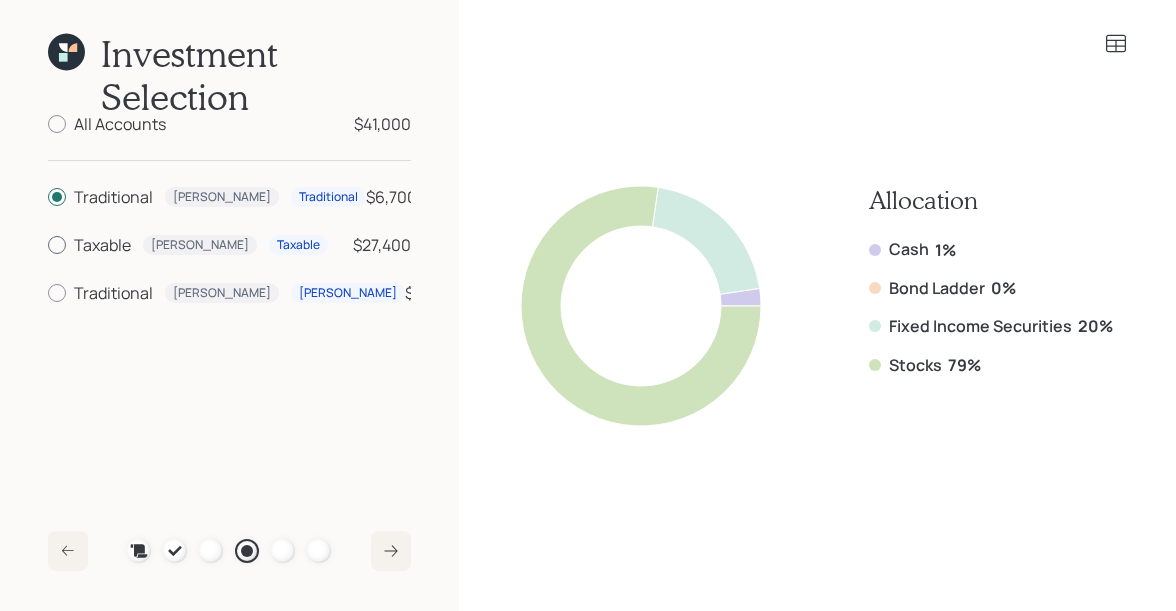 click on "Taxable" at bounding box center [102, 245] 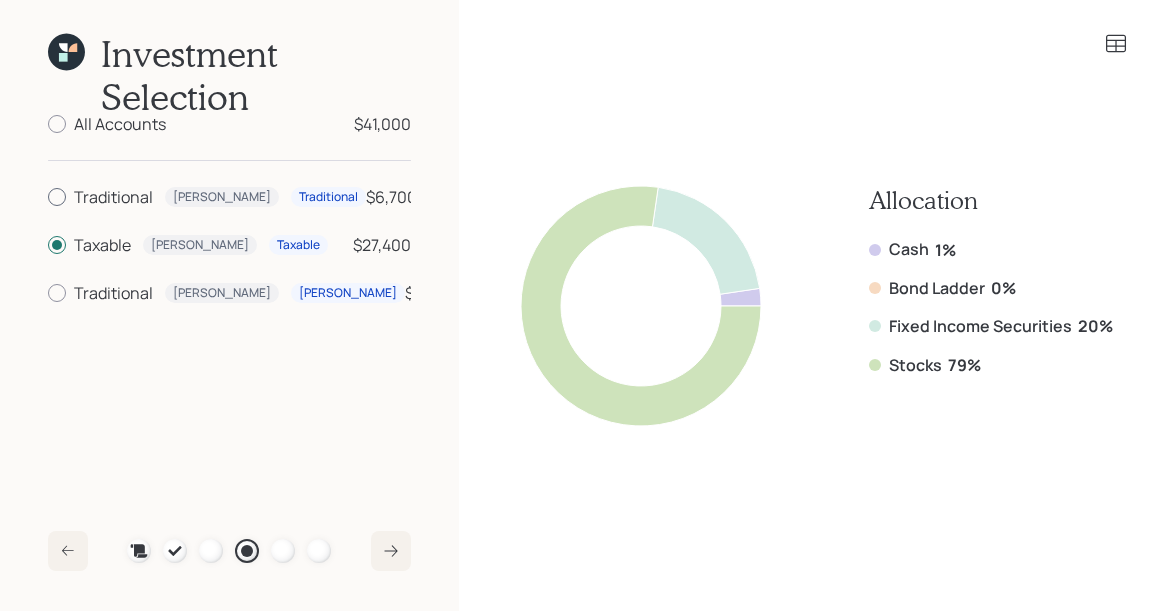 click at bounding box center (57, 197) 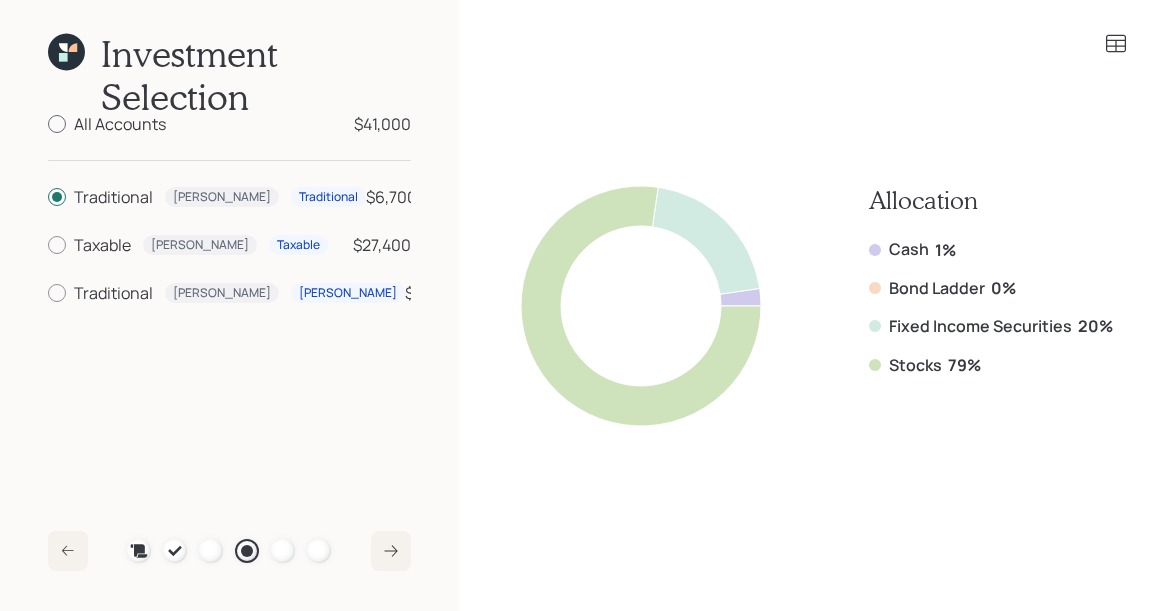 click at bounding box center (57, 124) 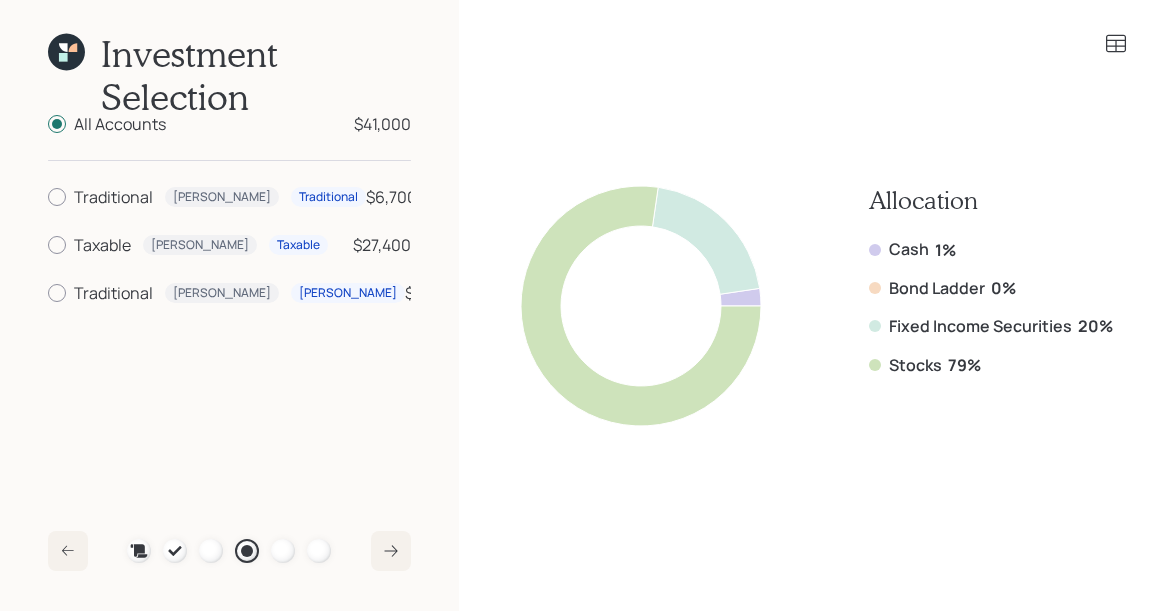 click 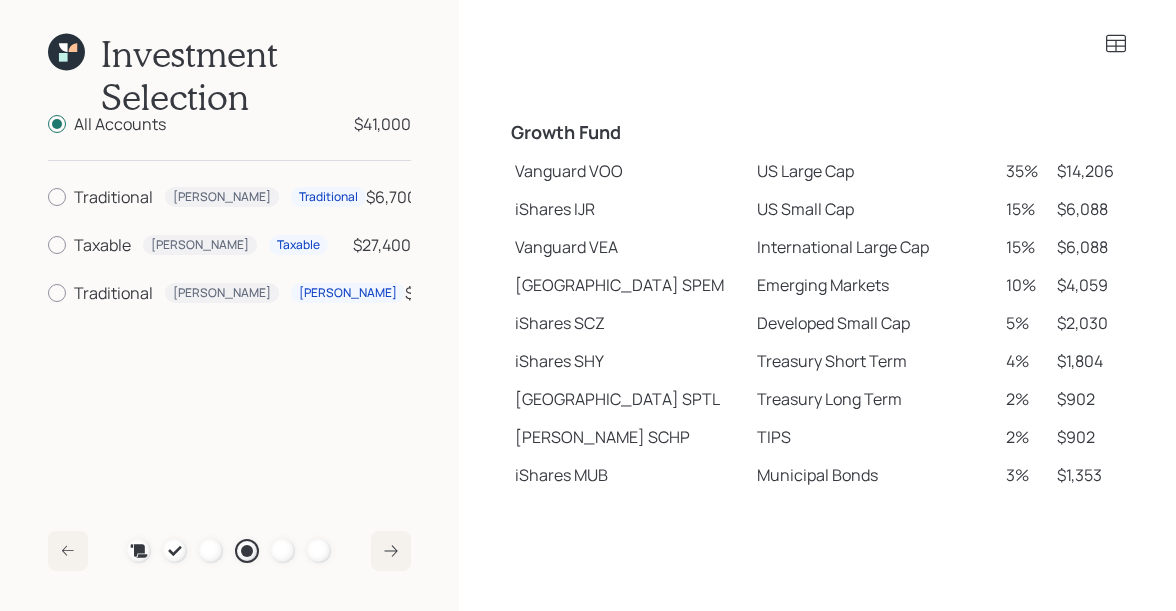 scroll, scrollTop: 301, scrollLeft: 0, axis: vertical 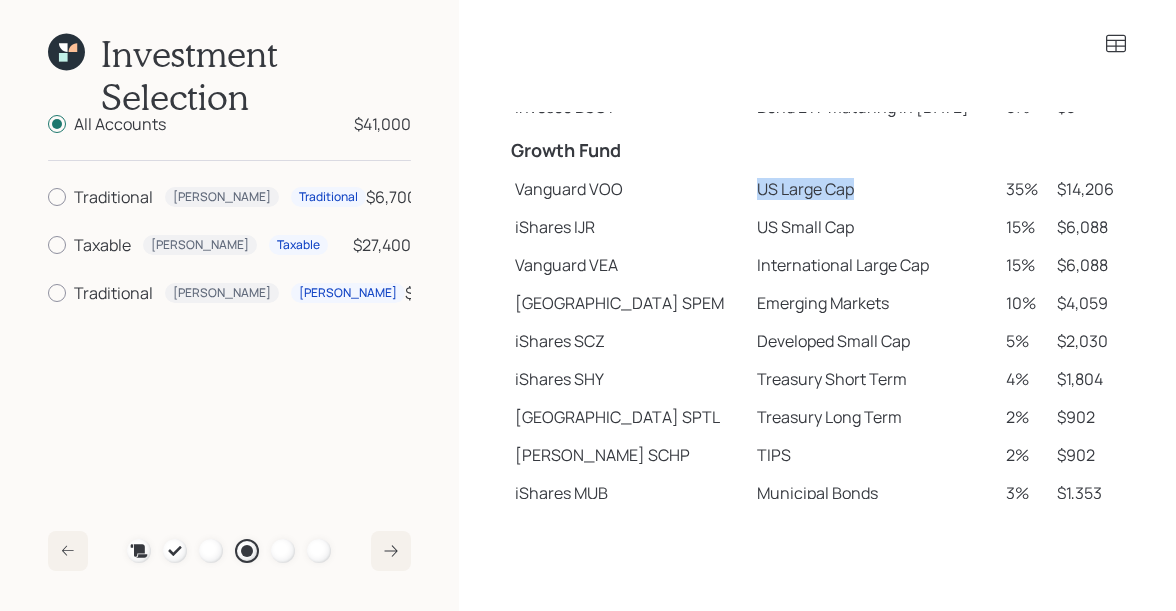 drag, startPoint x: 700, startPoint y: 186, endPoint x: 797, endPoint y: 194, distance: 97.32934 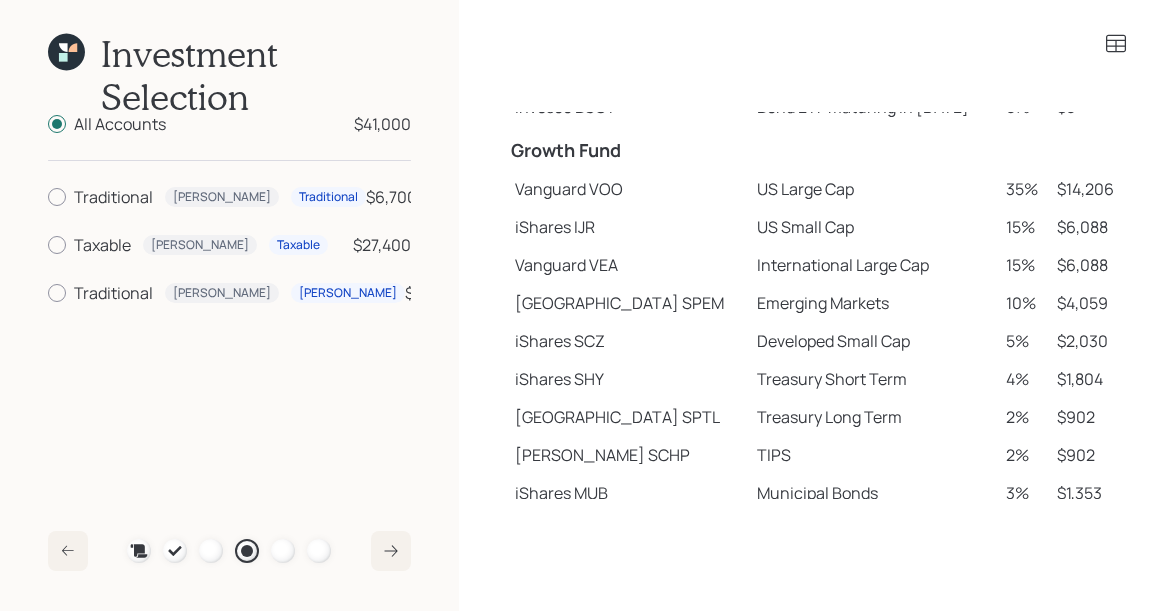 click on "Vanguard   VOO" at bounding box center (628, 189) 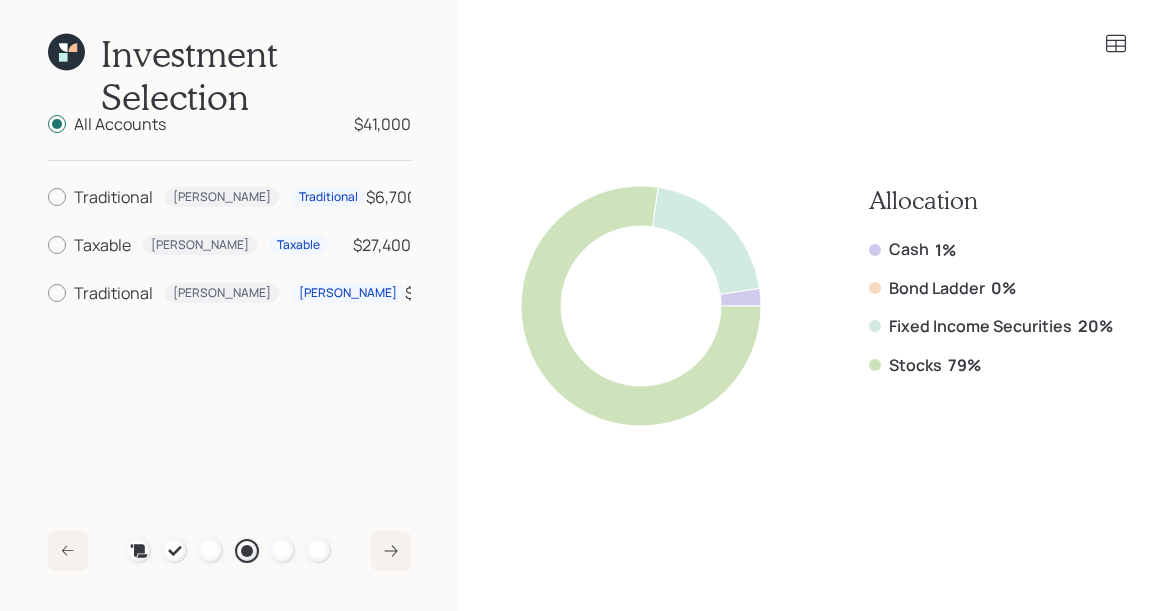 click 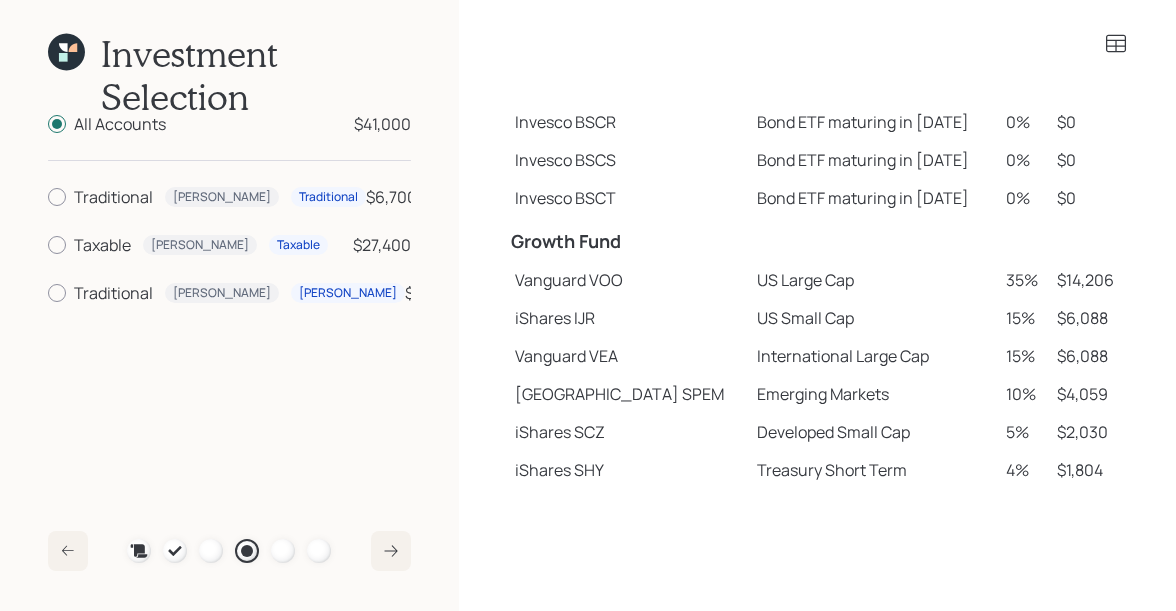 scroll, scrollTop: 216, scrollLeft: 0, axis: vertical 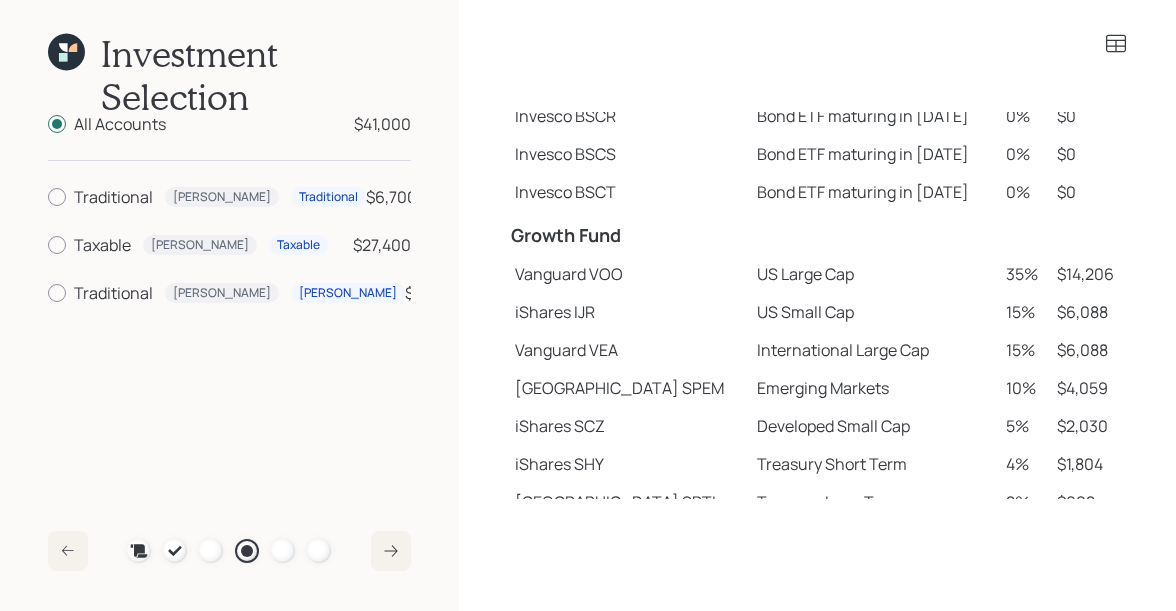 click 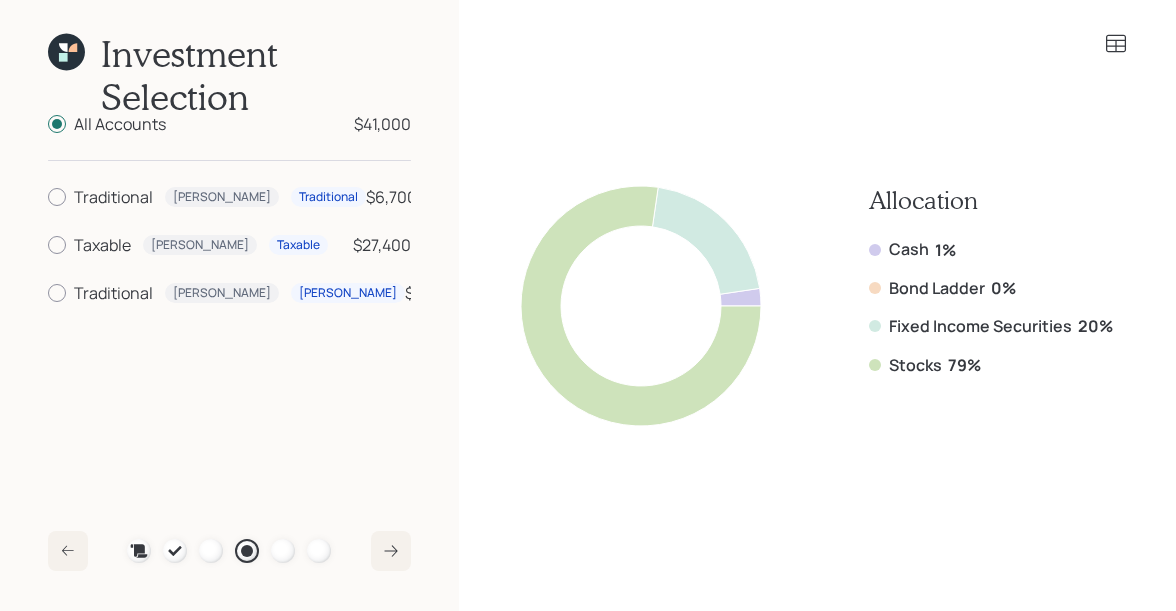 click 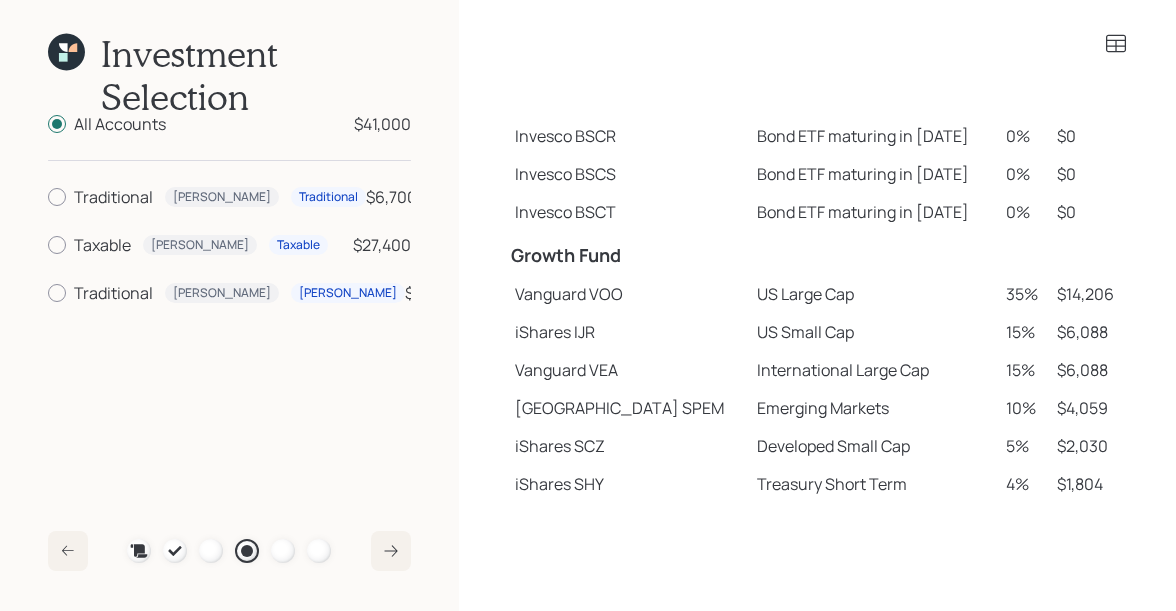 scroll, scrollTop: 206, scrollLeft: 0, axis: vertical 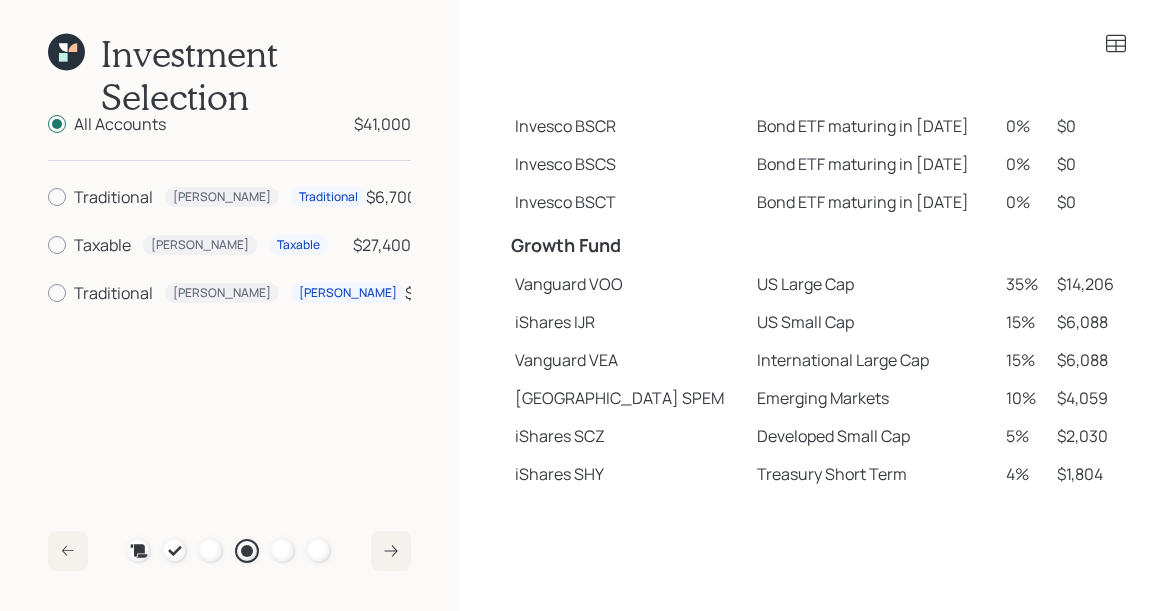 click 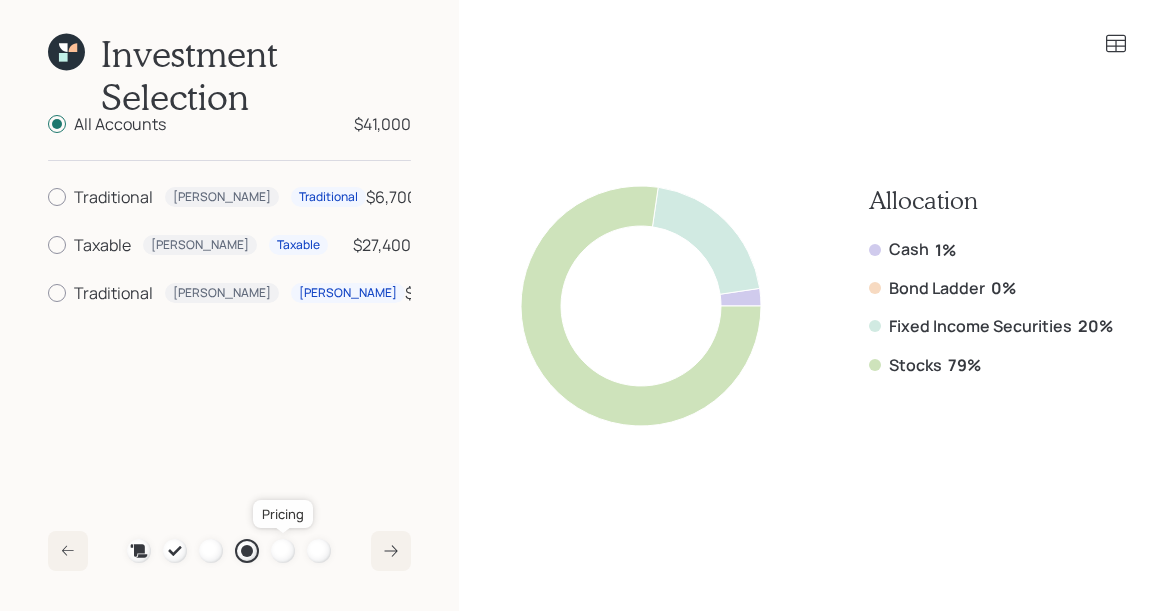 click at bounding box center [283, 551] 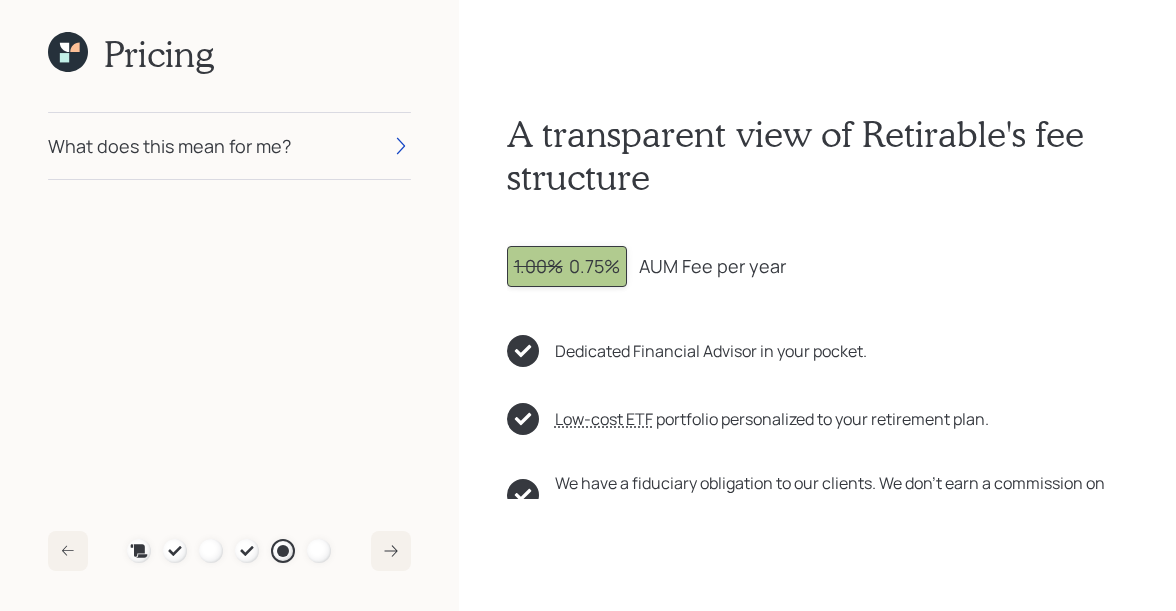 click 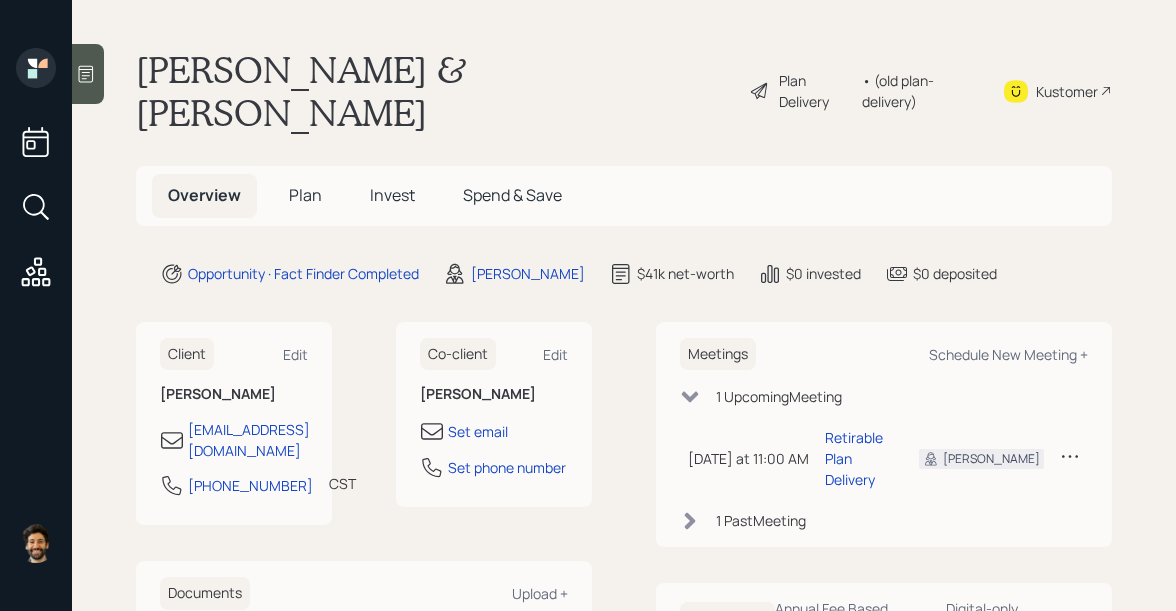click on "Plan" at bounding box center [305, 195] 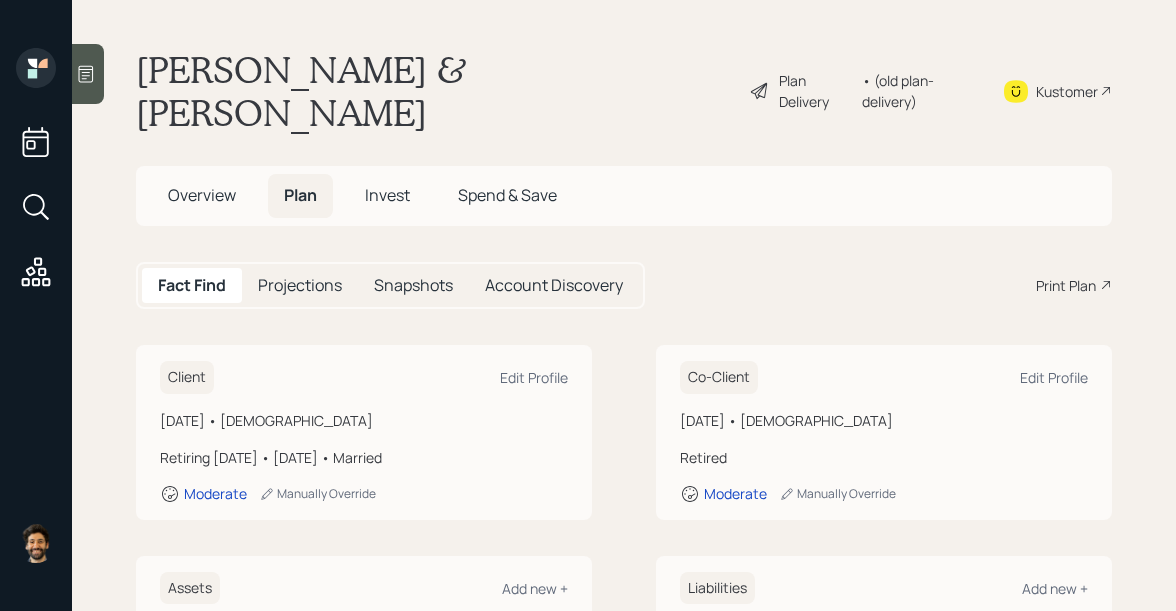 click on "Fact Find Projections Snapshots Account Discovery Print Plan" at bounding box center [624, 285] 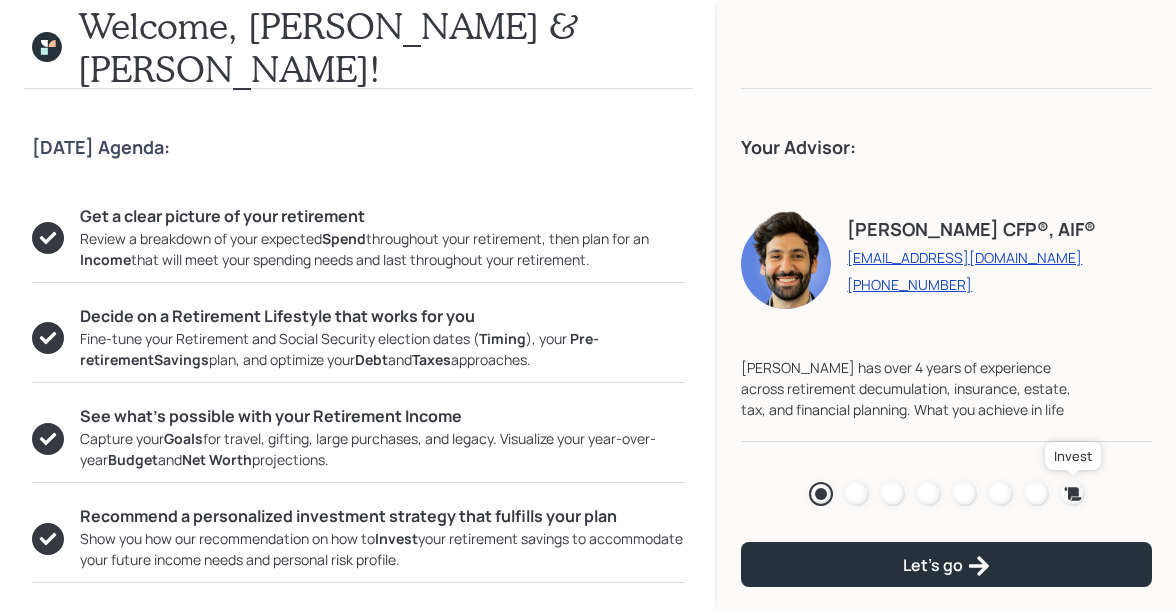 click 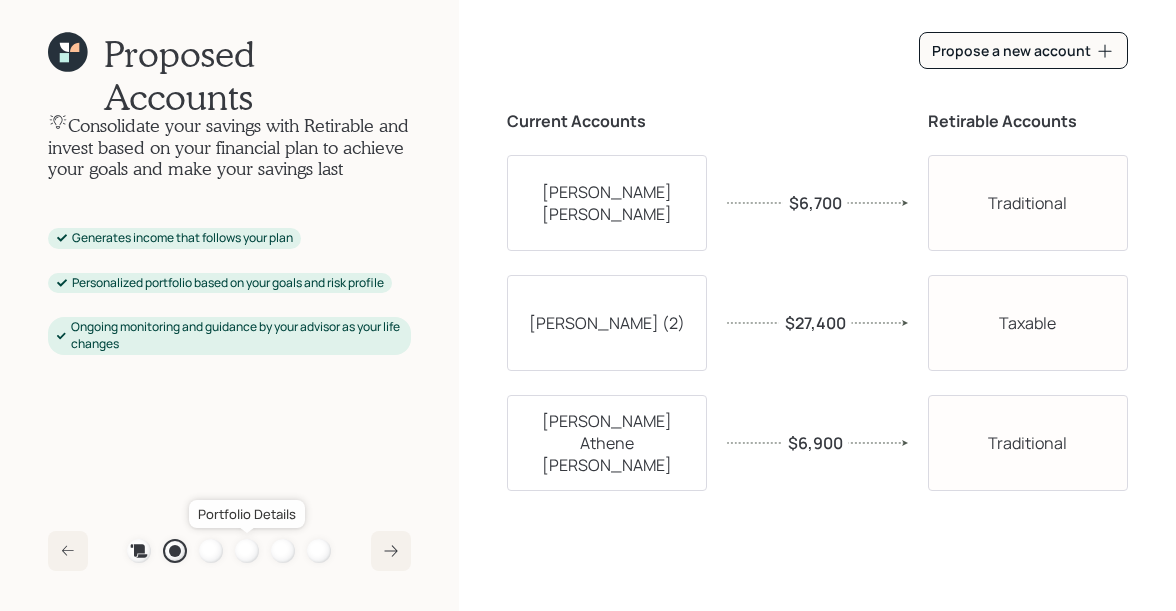 click at bounding box center [247, 551] 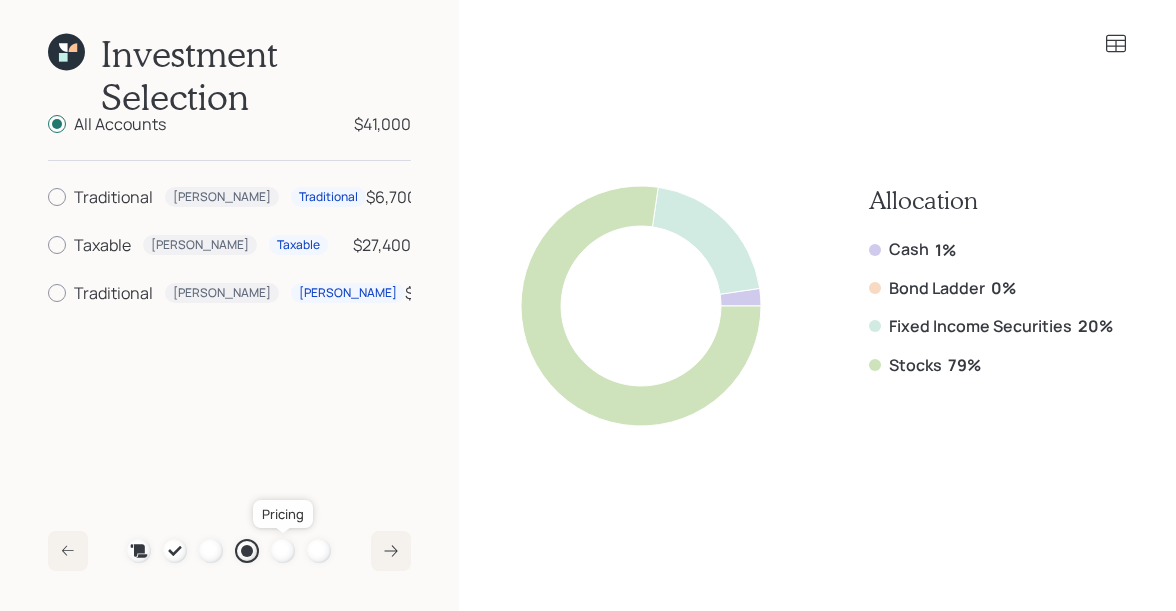 click at bounding box center (283, 551) 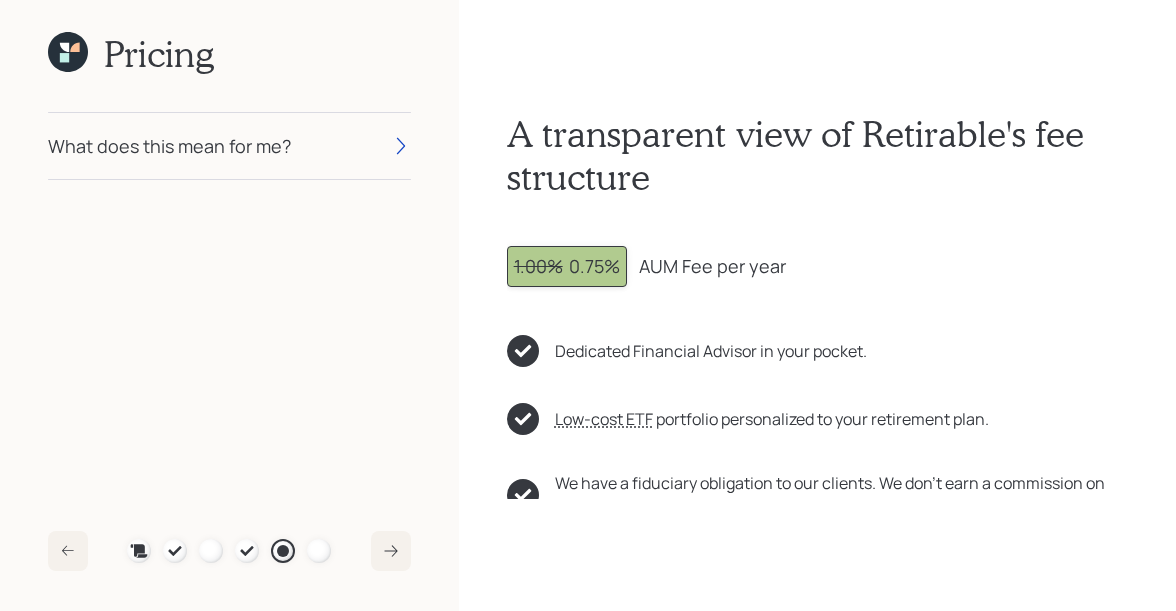click on "What does this mean for me?" at bounding box center (229, 146) 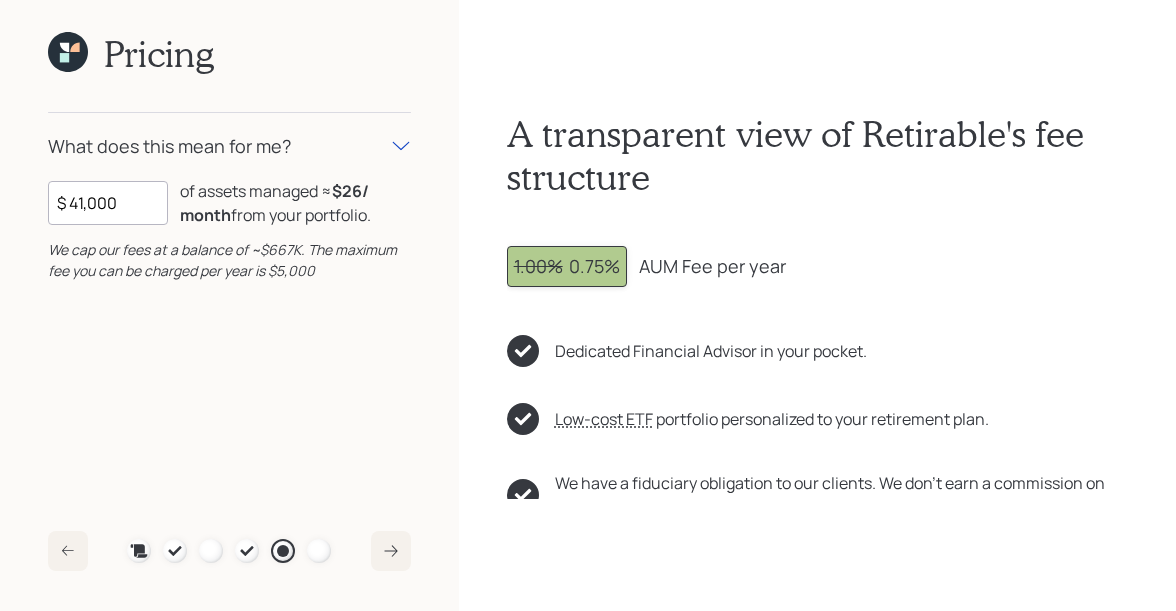 click 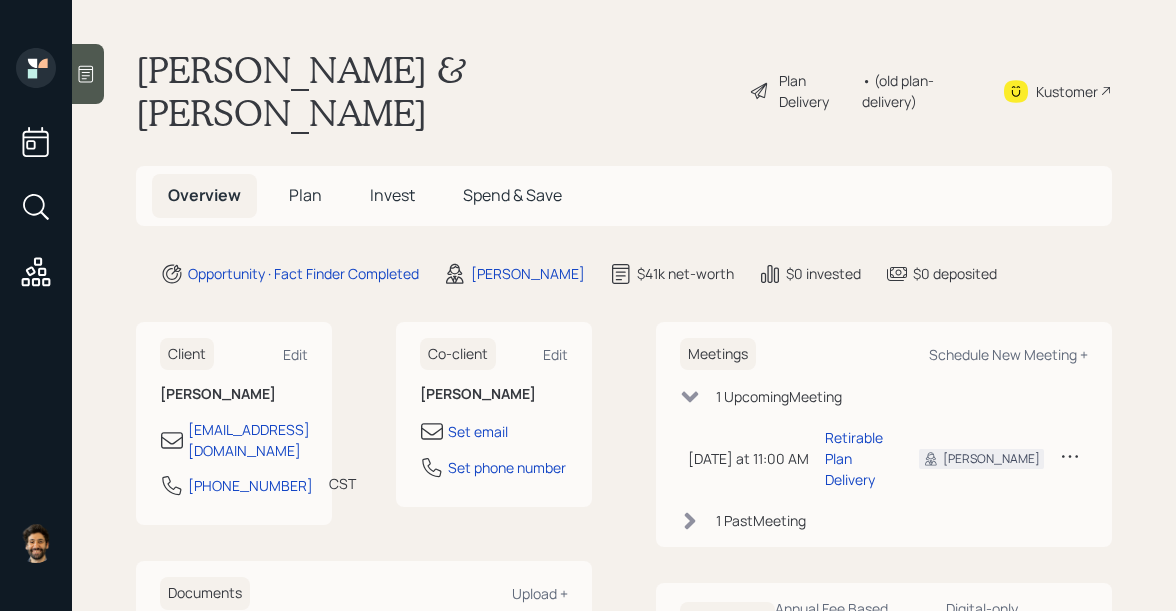 click on "• (old plan-delivery)" at bounding box center (920, 91) 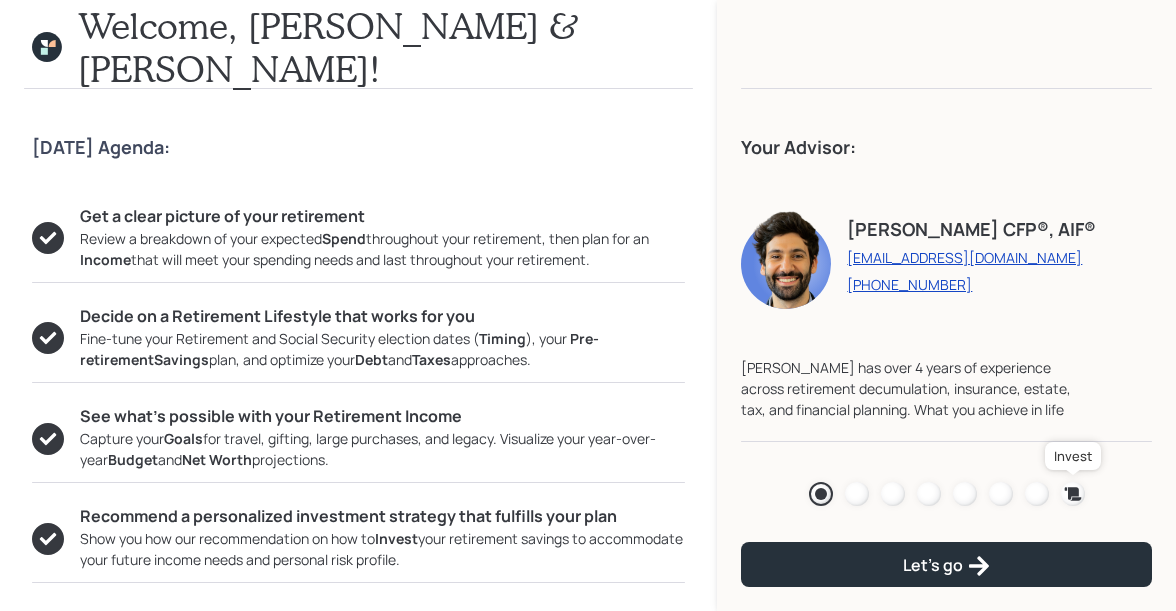 click 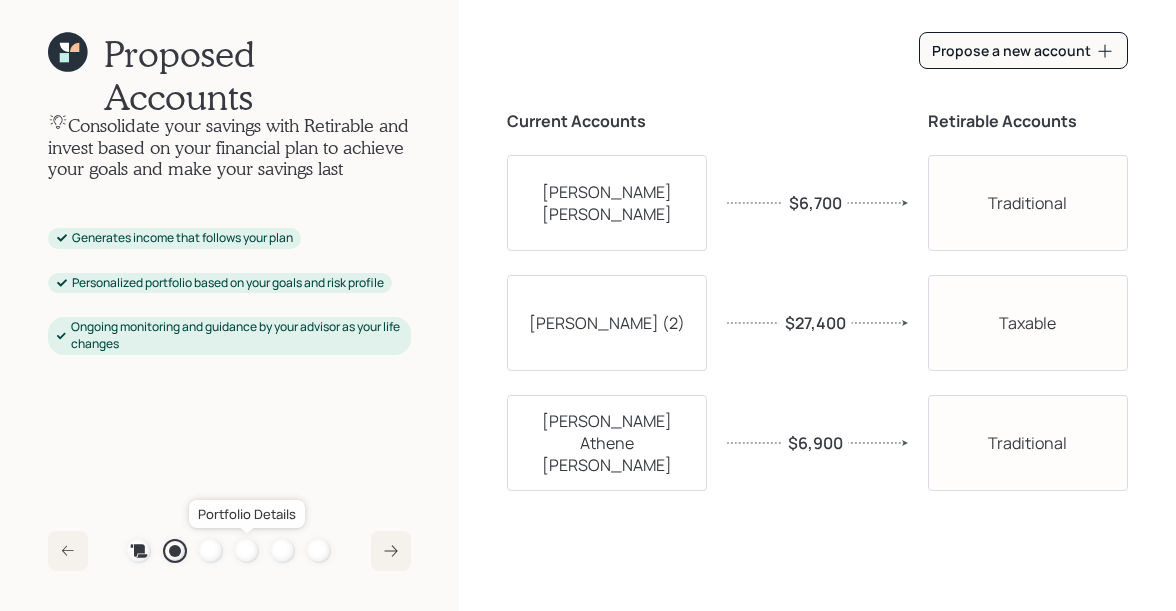 click at bounding box center [247, 551] 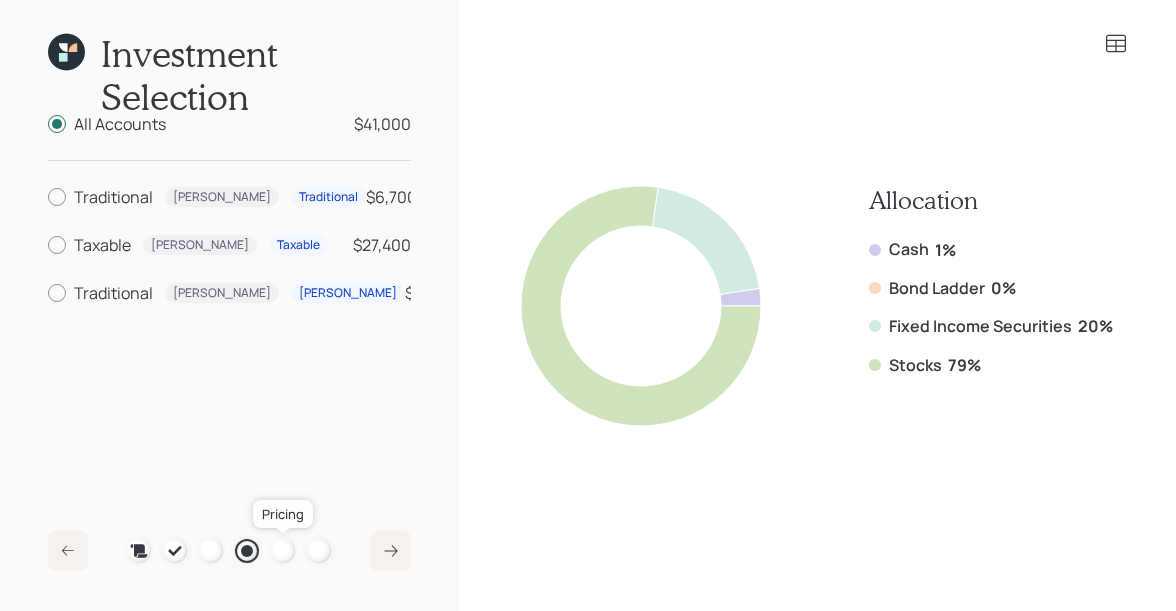 click at bounding box center (283, 551) 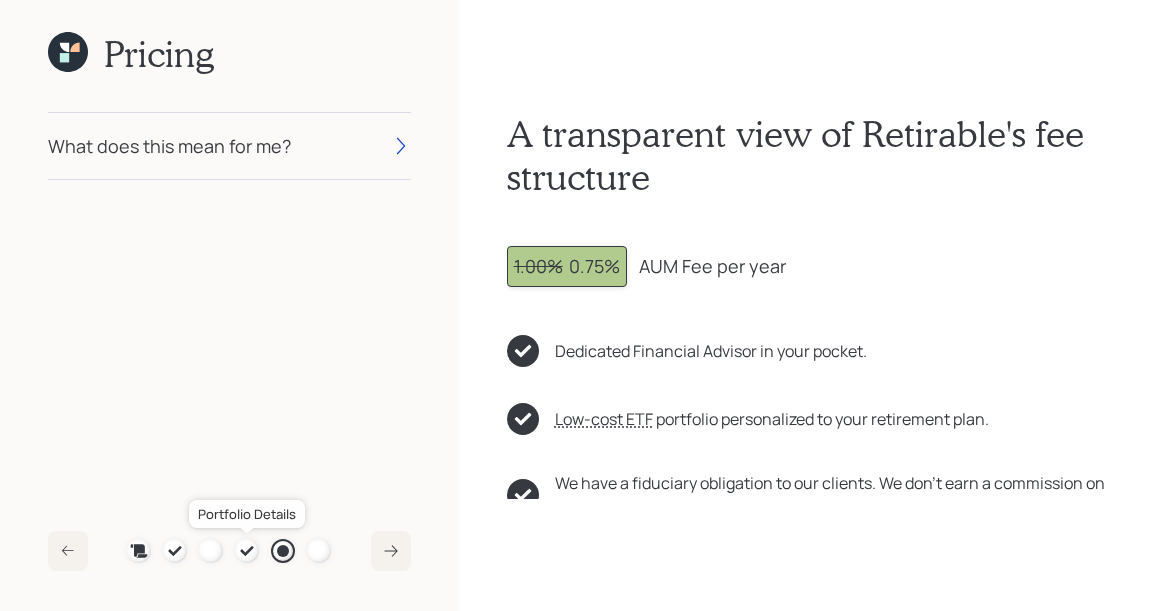 click 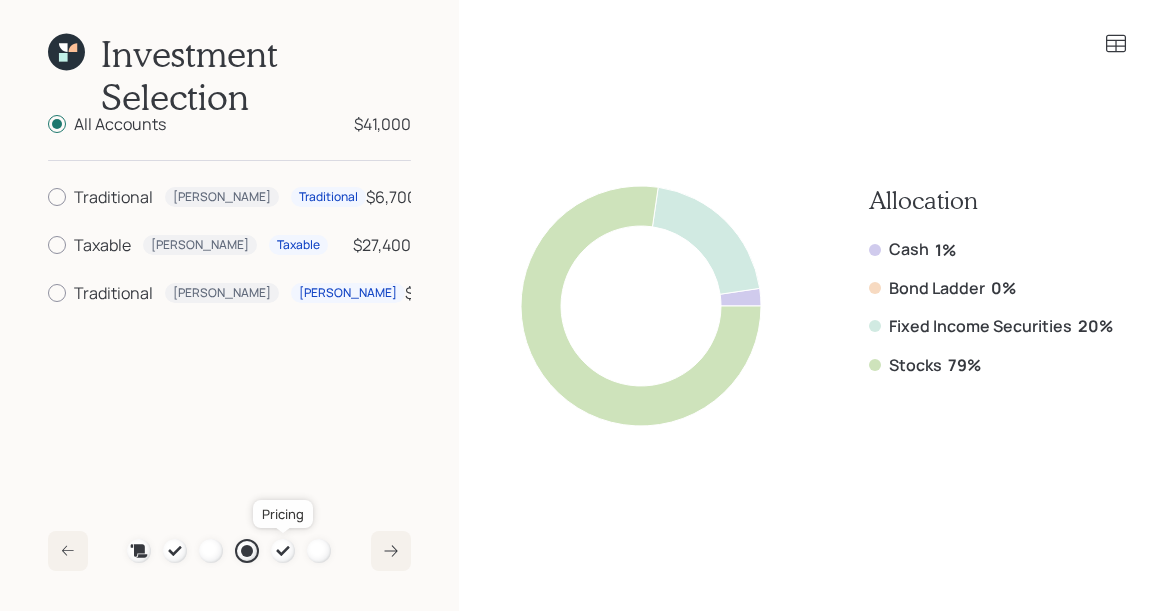 click 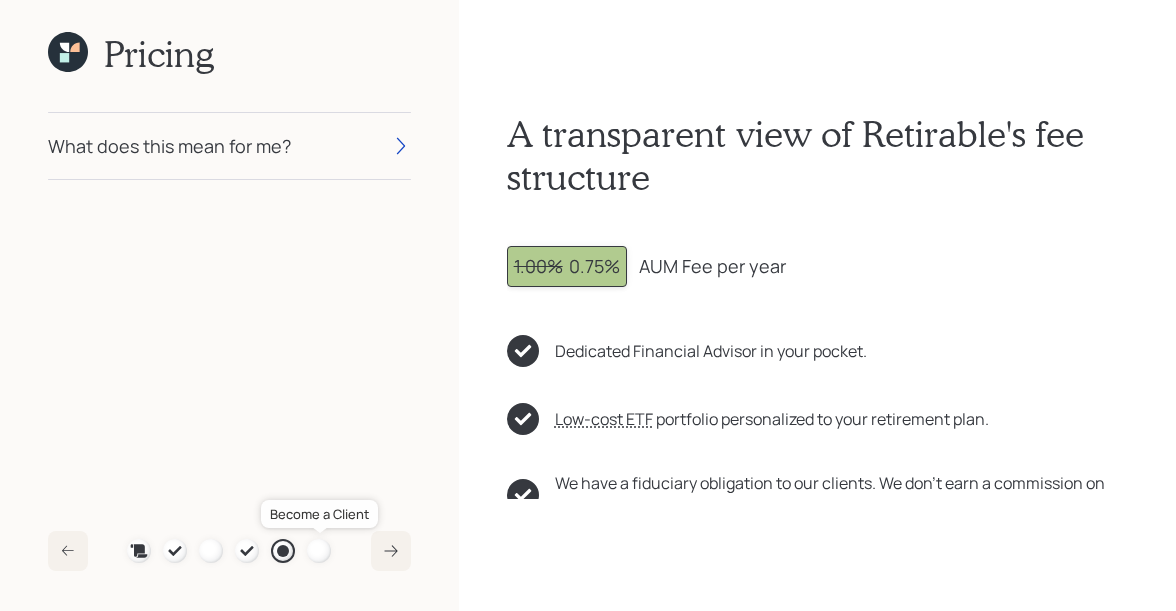 click at bounding box center (319, 551) 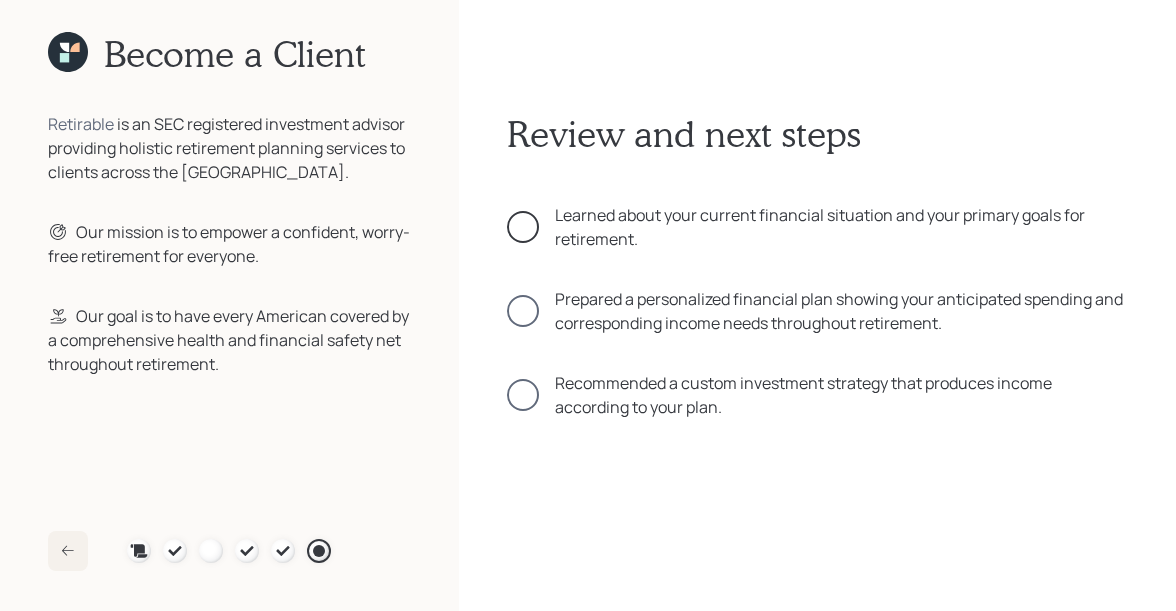 click at bounding box center (523, 227) 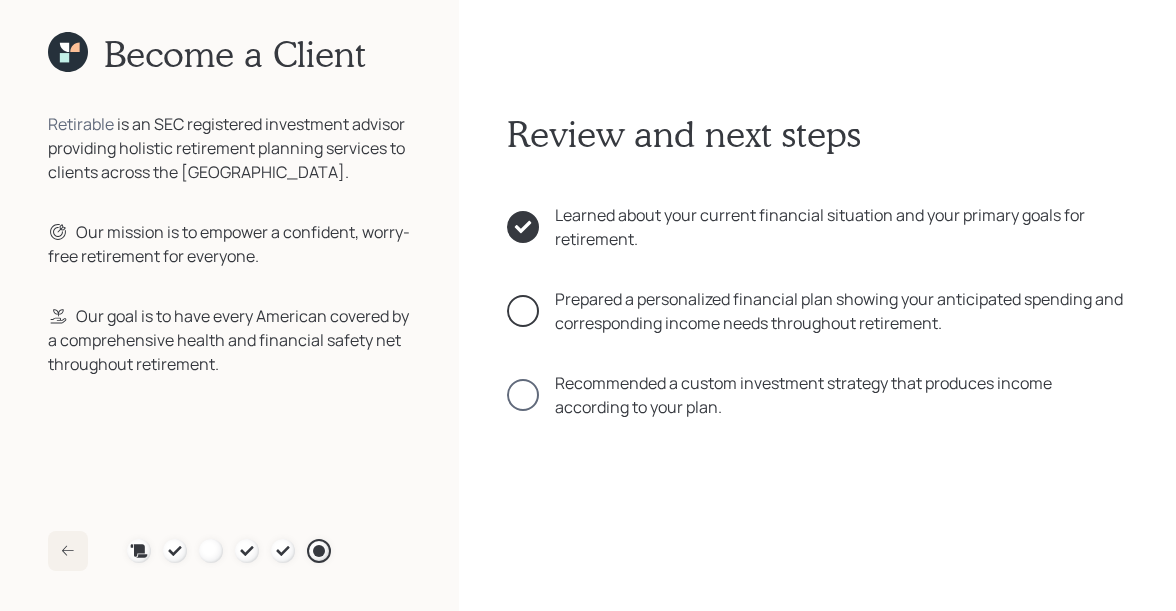 click at bounding box center (523, 311) 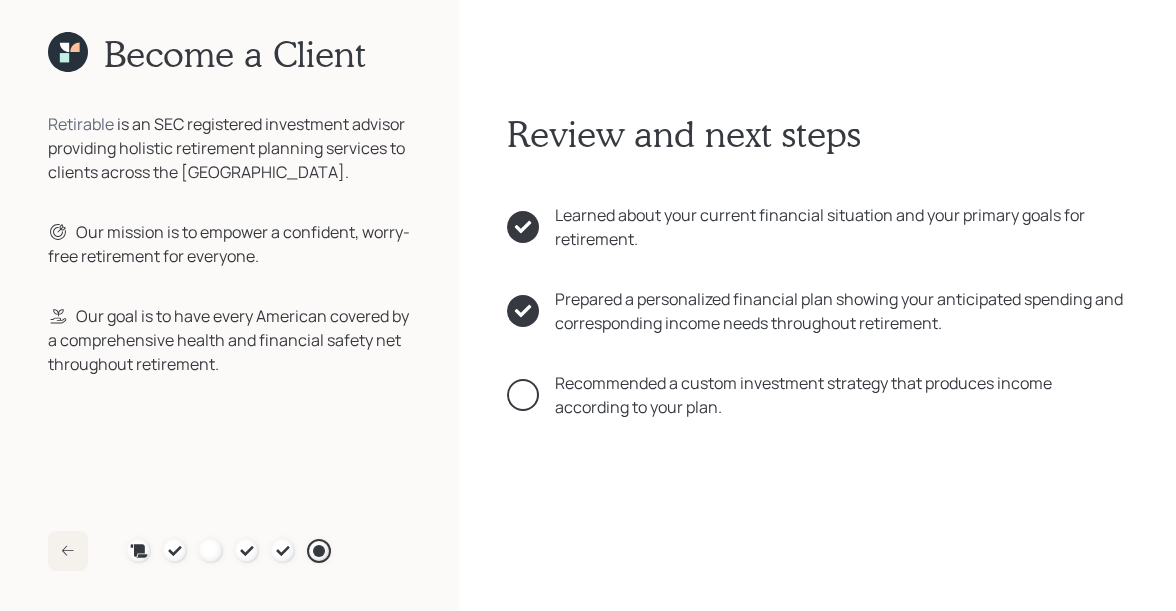 click at bounding box center [523, 395] 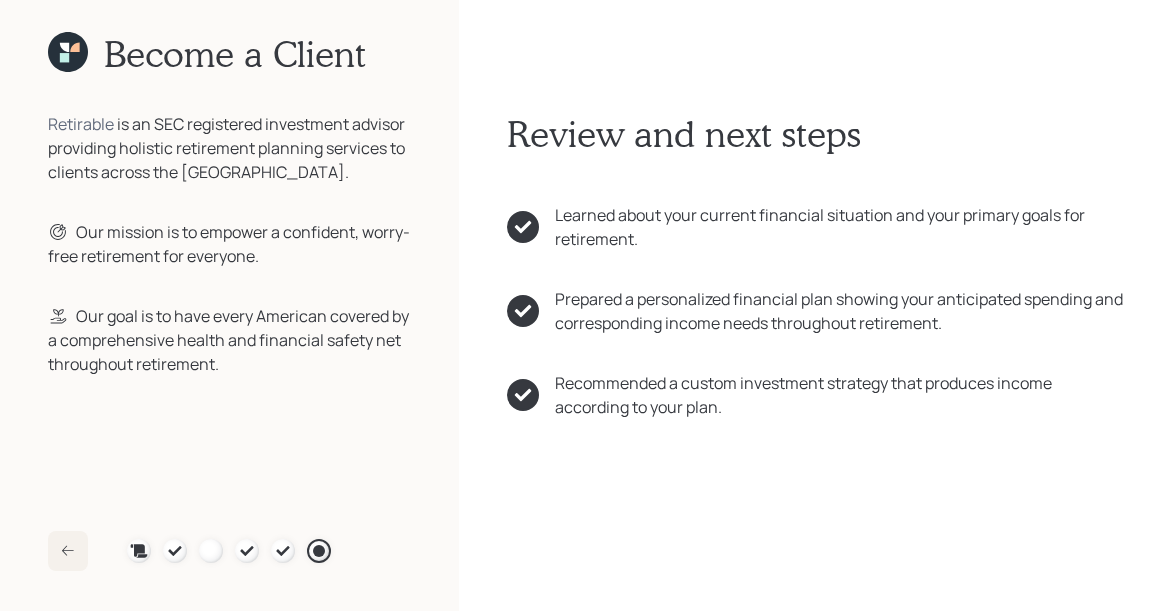scroll, scrollTop: 45, scrollLeft: 0, axis: vertical 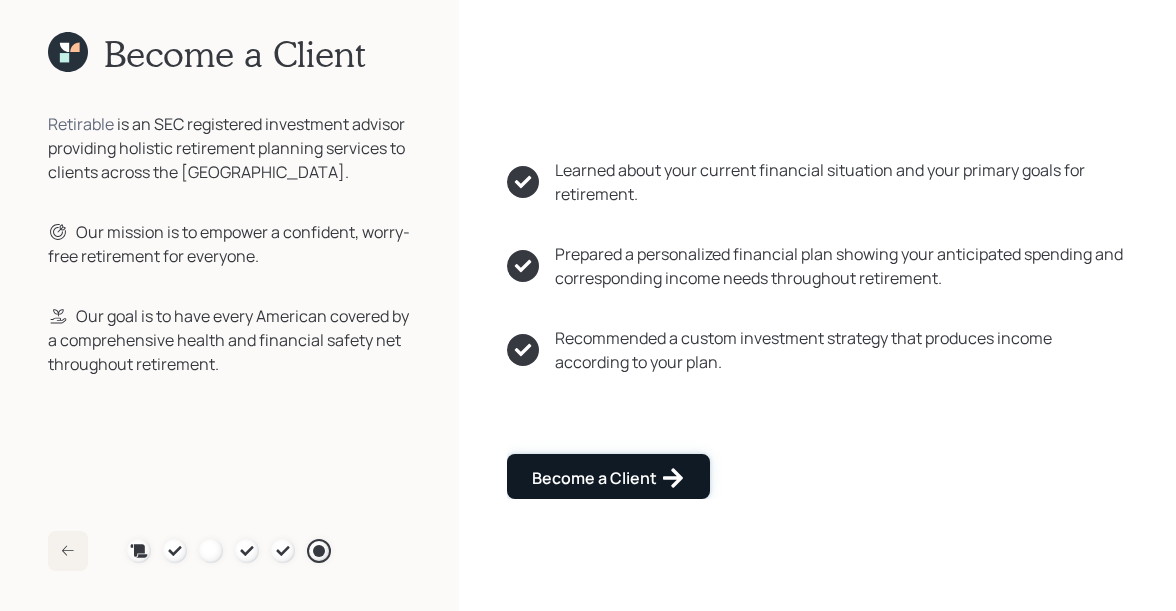 click on "Become a Client" at bounding box center (608, 478) 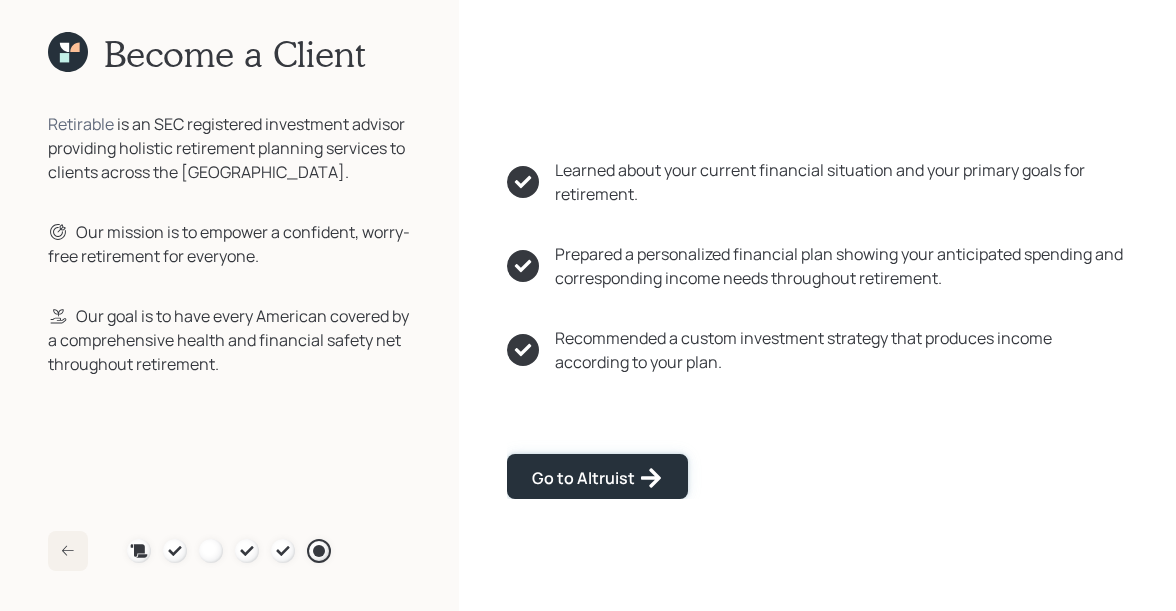 click on "Go to Altruist" at bounding box center [597, 478] 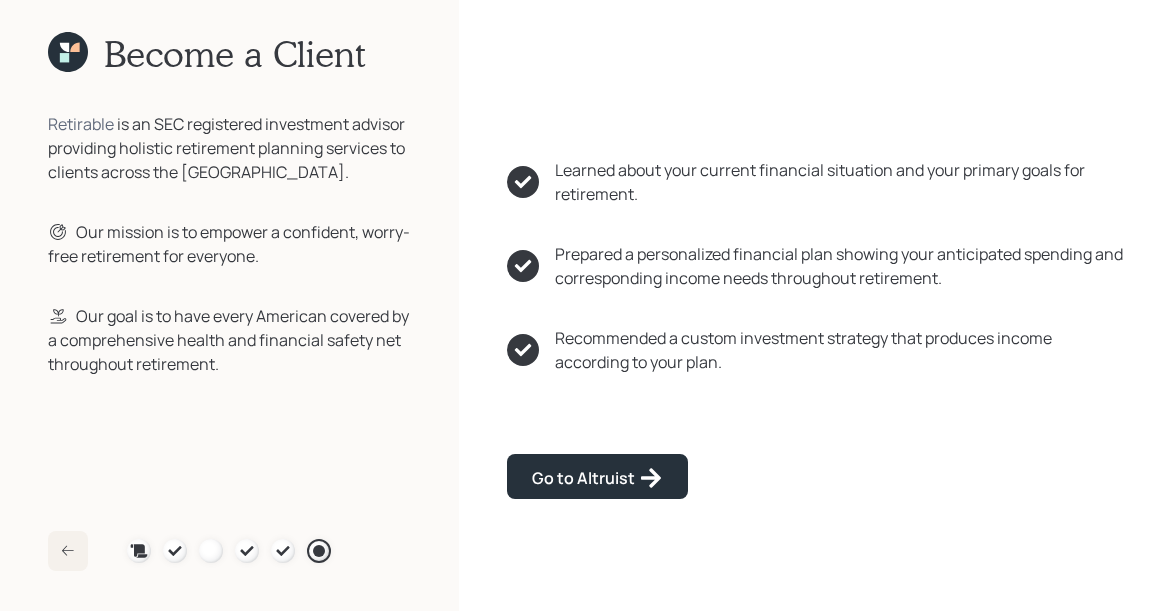 click 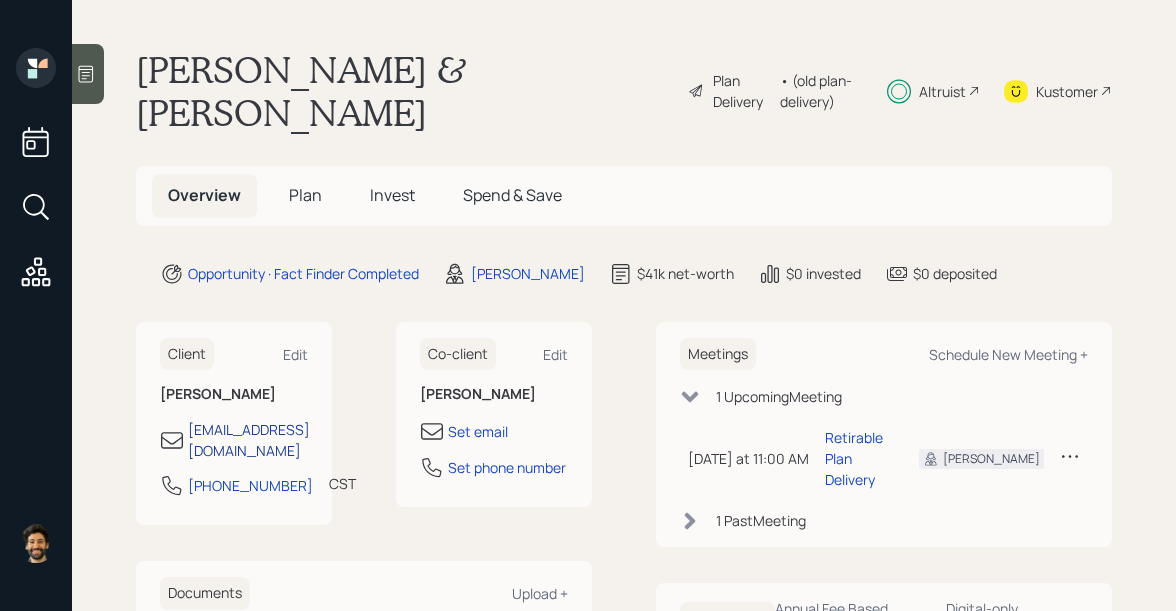 click on "[EMAIL_ADDRESS][DOMAIN_NAME]" at bounding box center [249, 440] 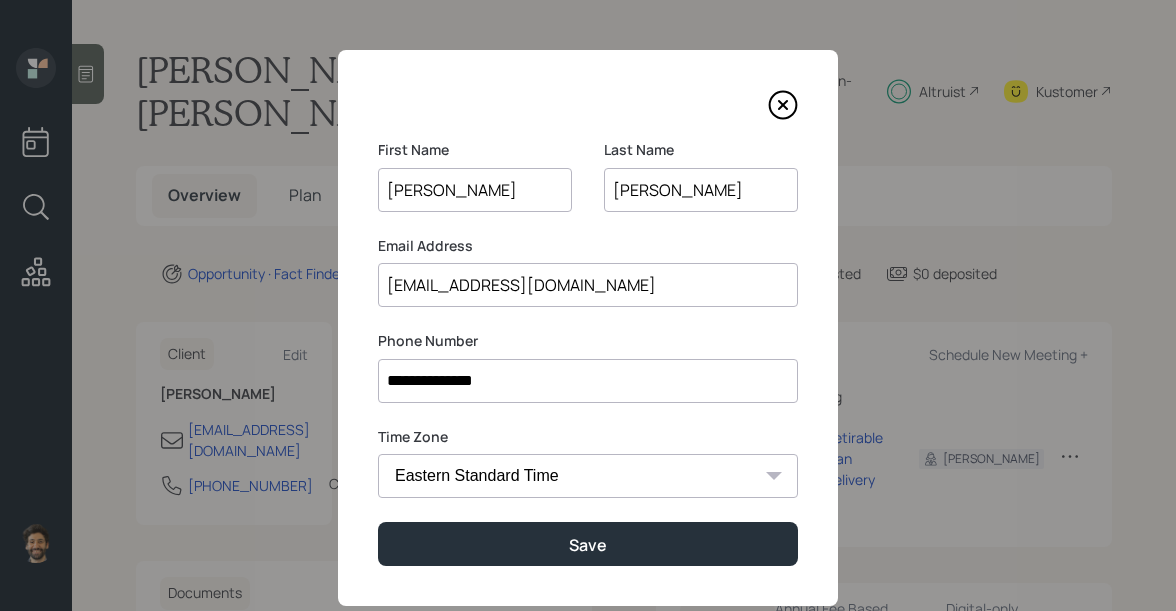 click on "[EMAIL_ADDRESS][DOMAIN_NAME]" at bounding box center (588, 285) 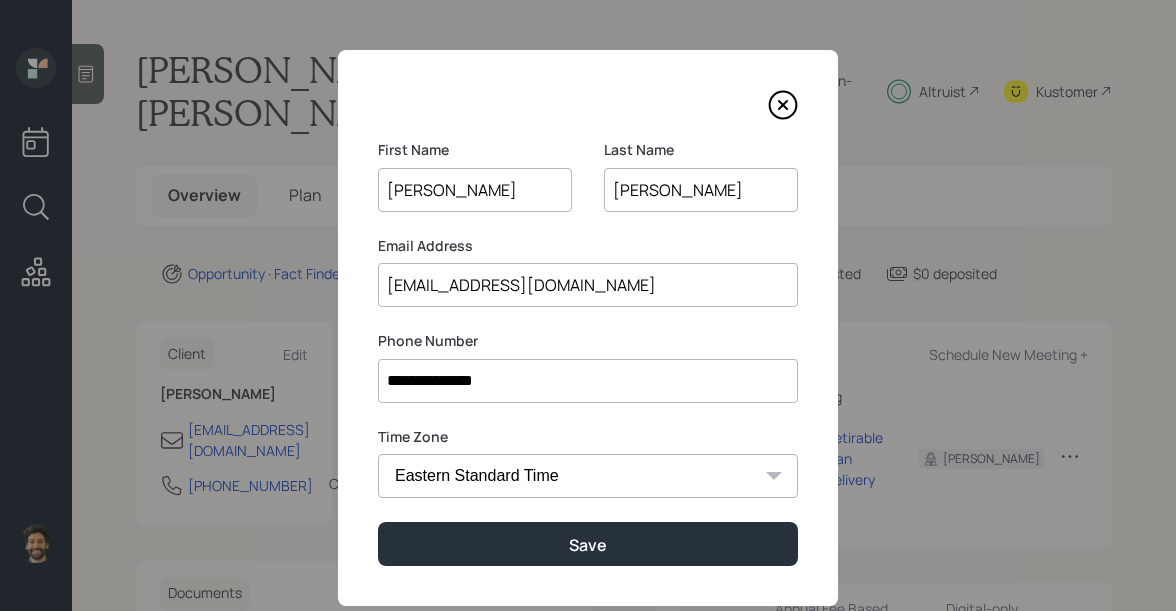 click on "**********" at bounding box center [588, 305] 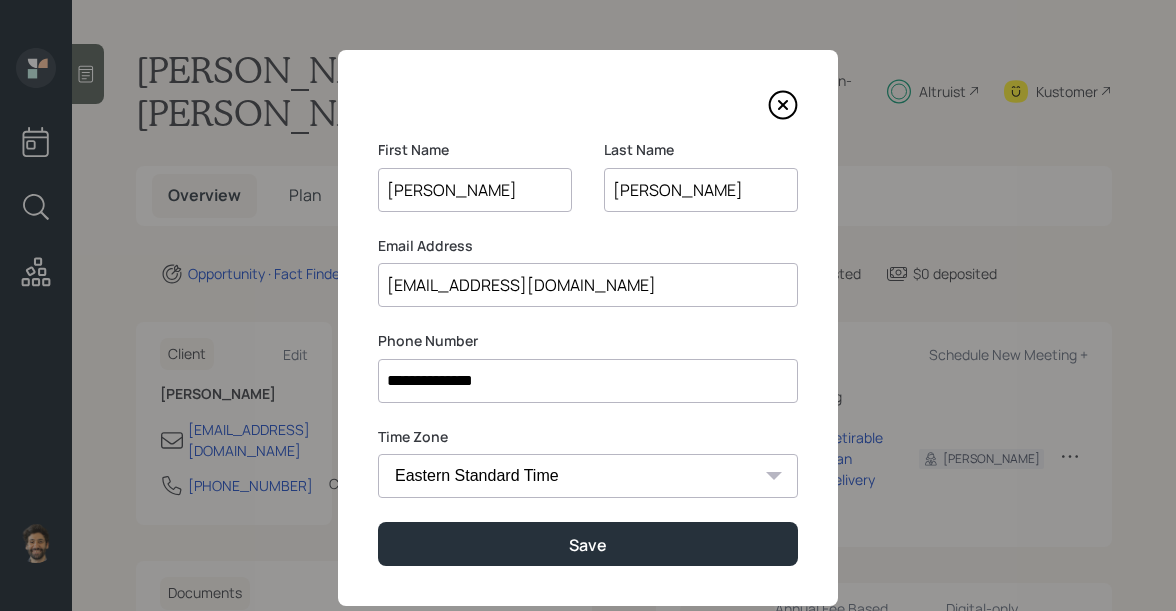 click 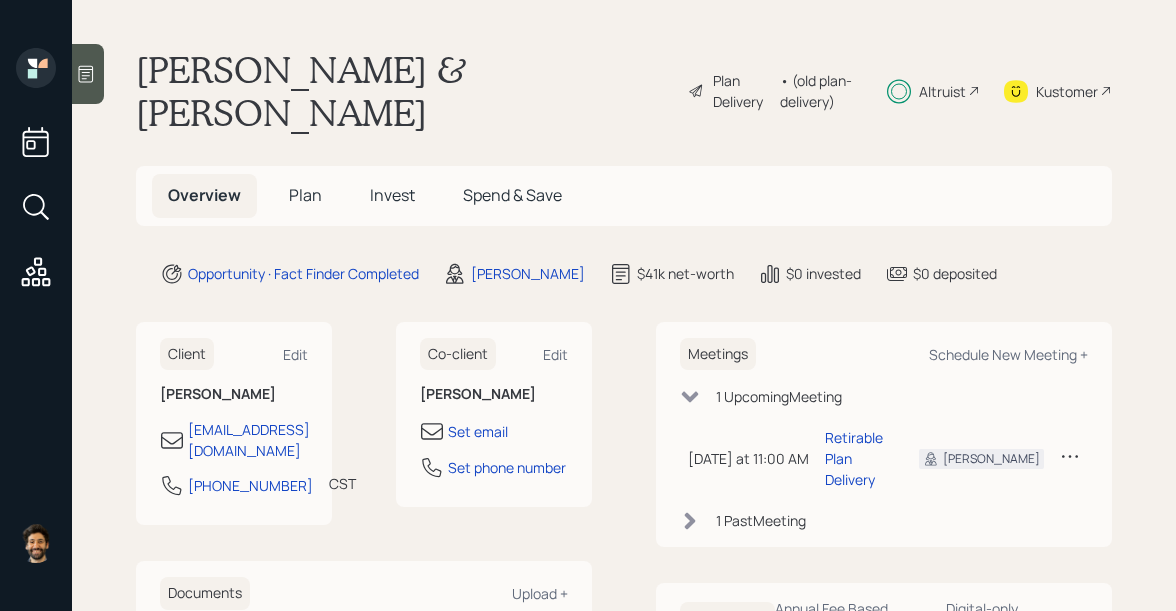 click on "Invest" at bounding box center [392, 195] 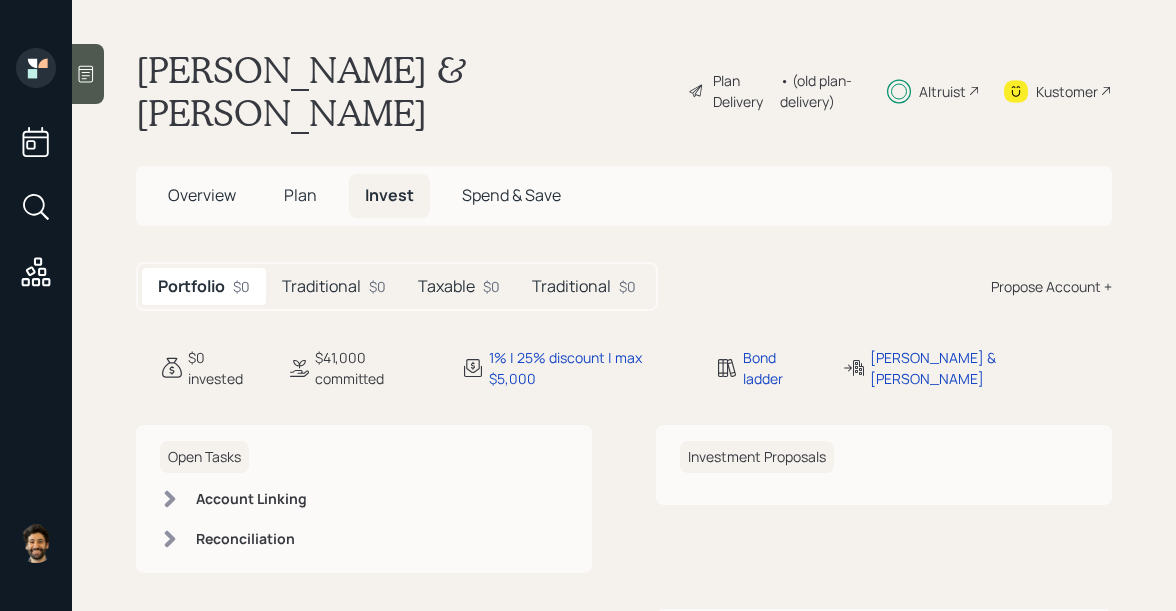 click on "Traditional" at bounding box center (321, 286) 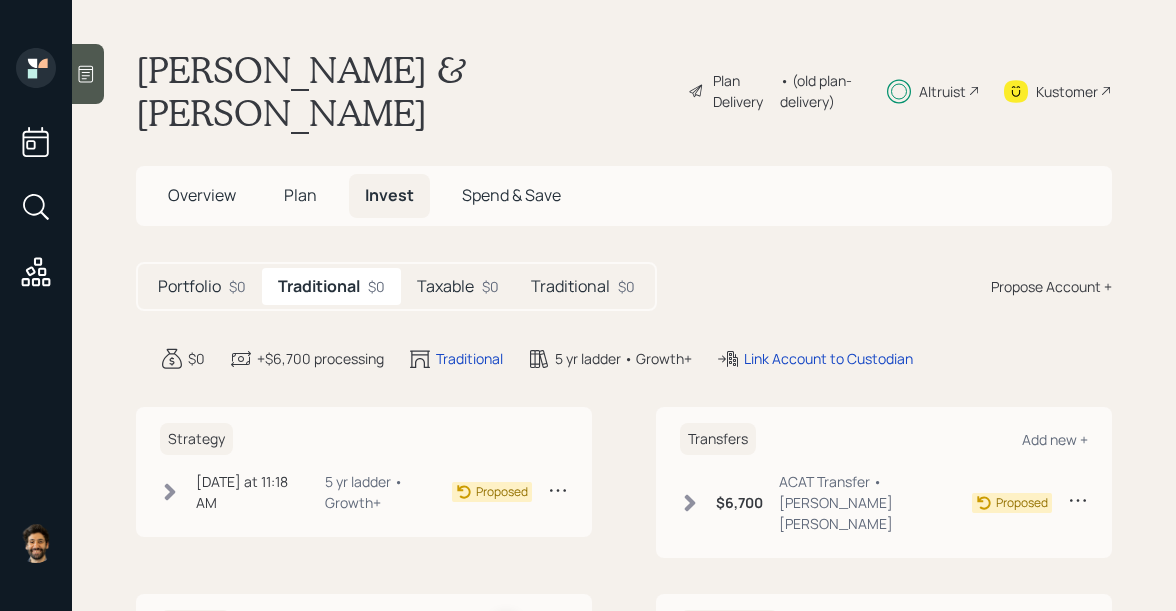 click on "Taxable" at bounding box center [445, 286] 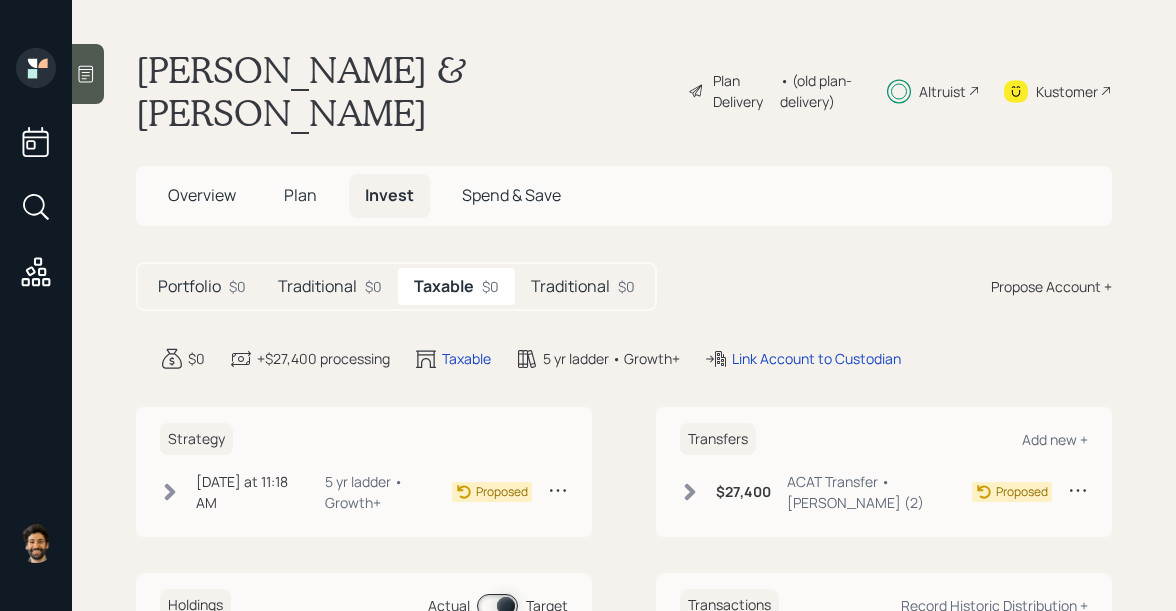 click on "Traditional $0" at bounding box center [583, 286] 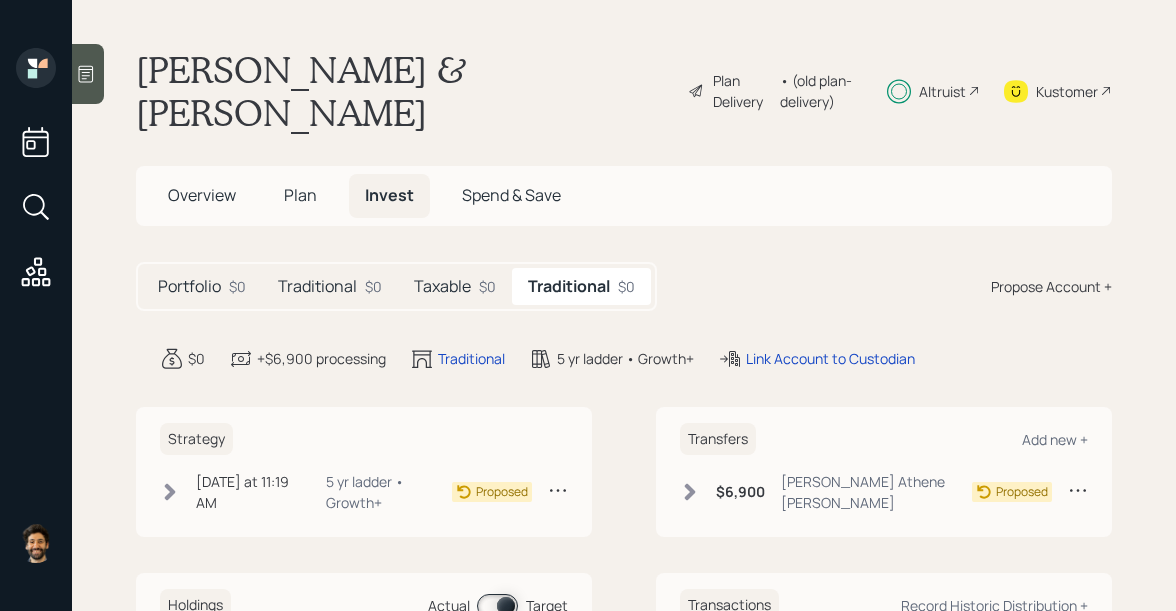 click on "Altruist" at bounding box center (942, 91) 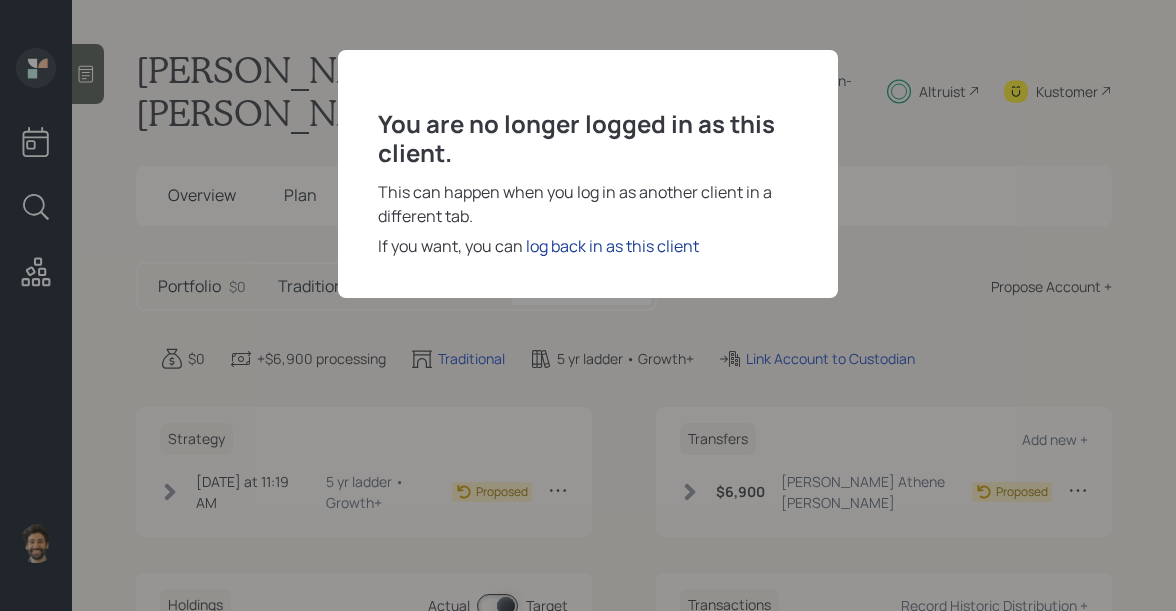 click on "log back in as this client" at bounding box center (612, 246) 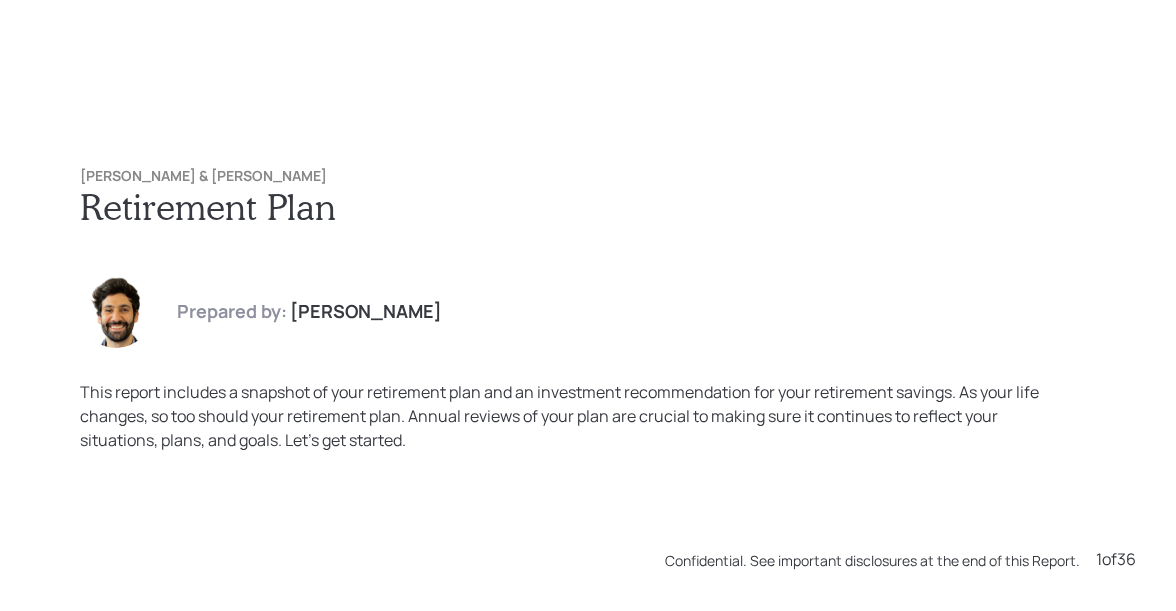 scroll, scrollTop: 0, scrollLeft: 0, axis: both 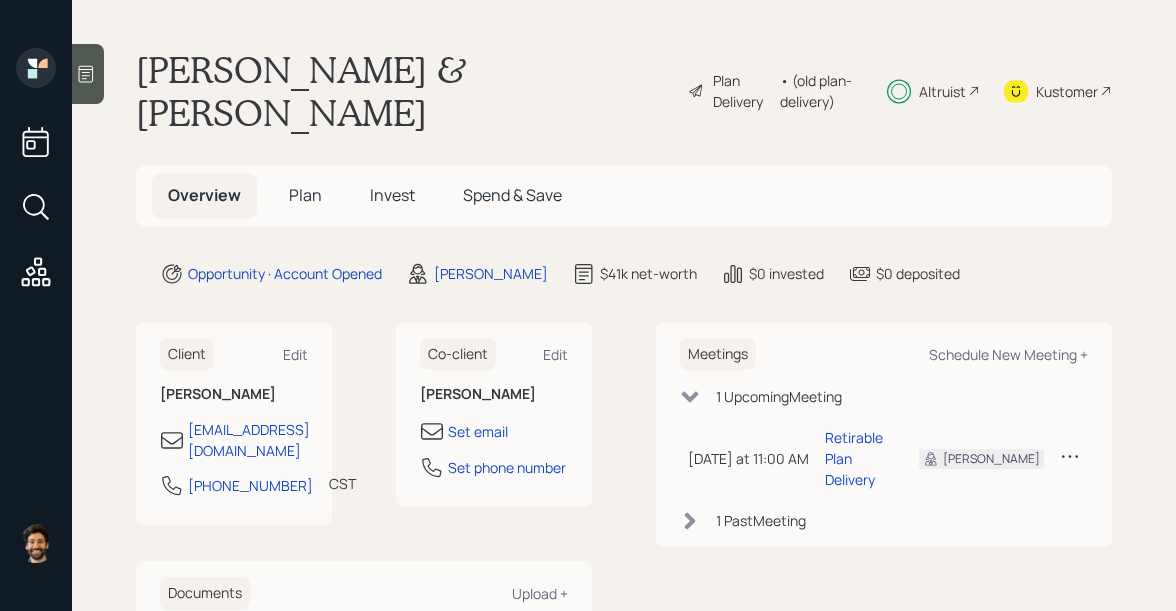 click on "Invest" at bounding box center [392, 195] 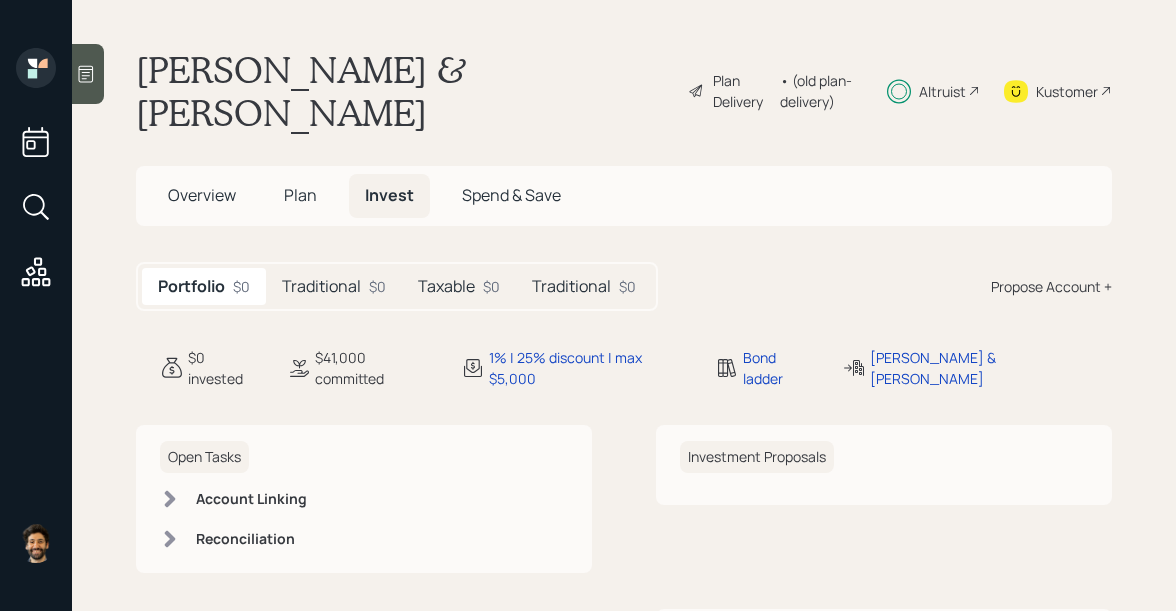 click on "Traditional" at bounding box center (321, 286) 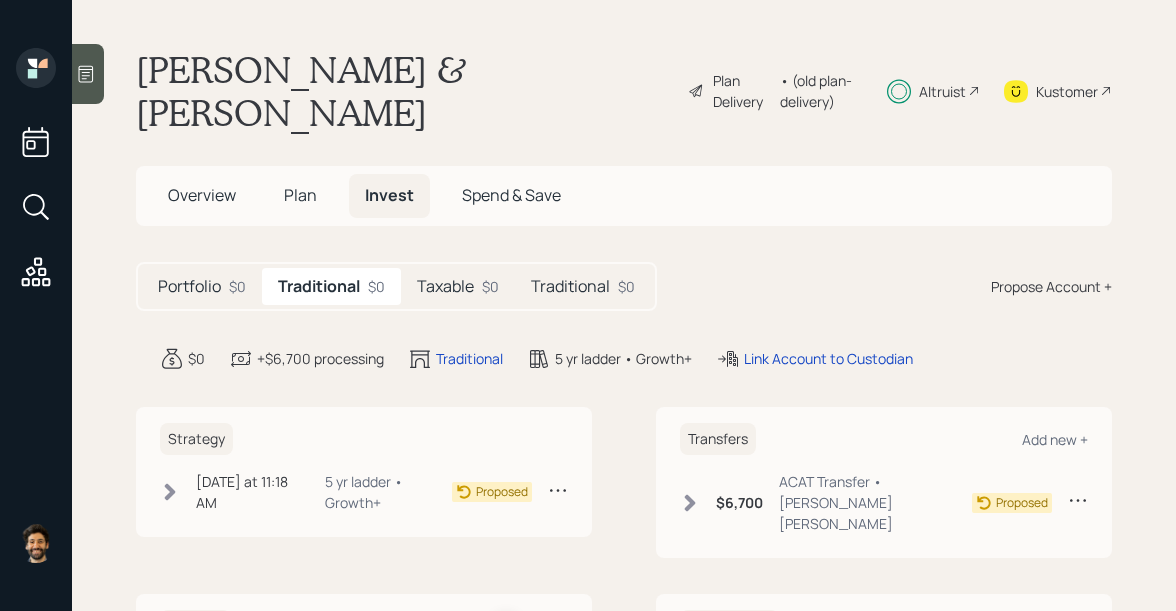 click 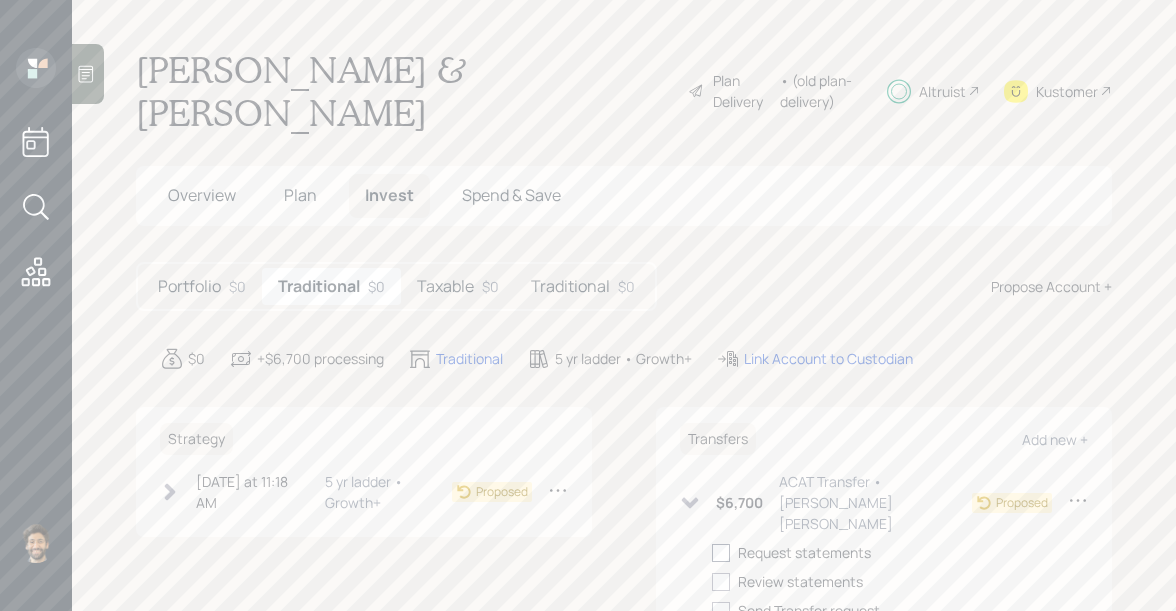 click at bounding box center (721, 553) 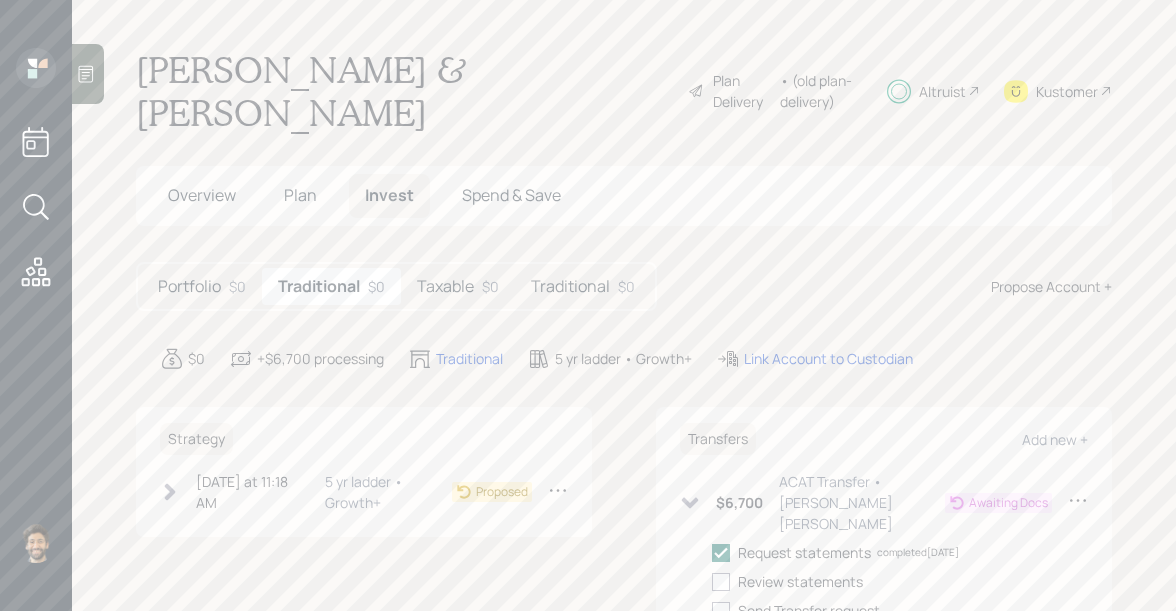 click 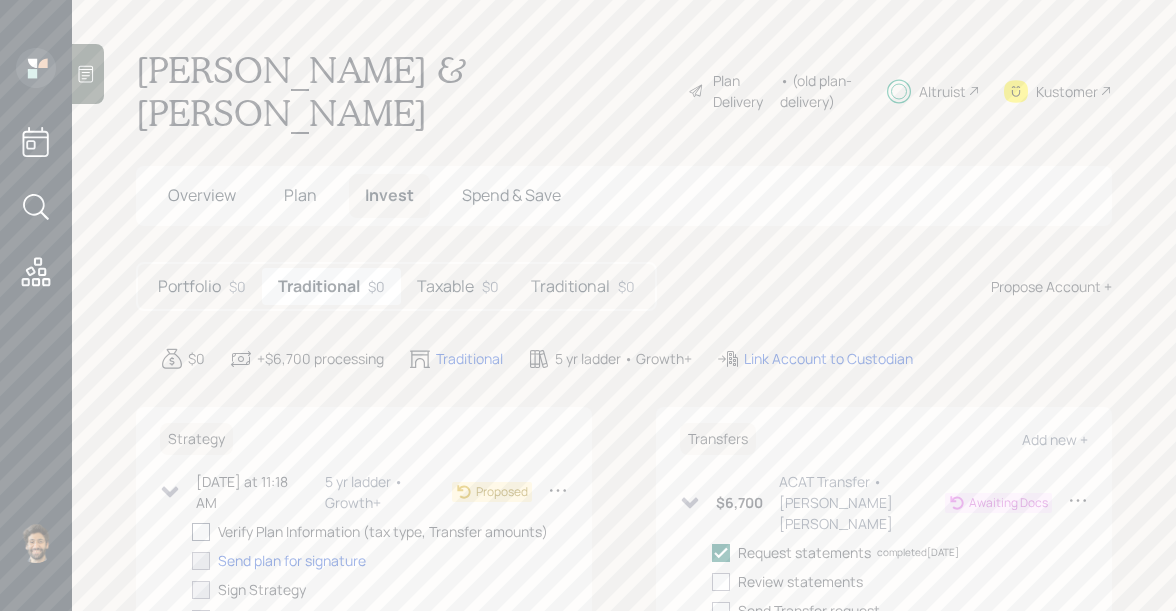 click at bounding box center (201, 532) 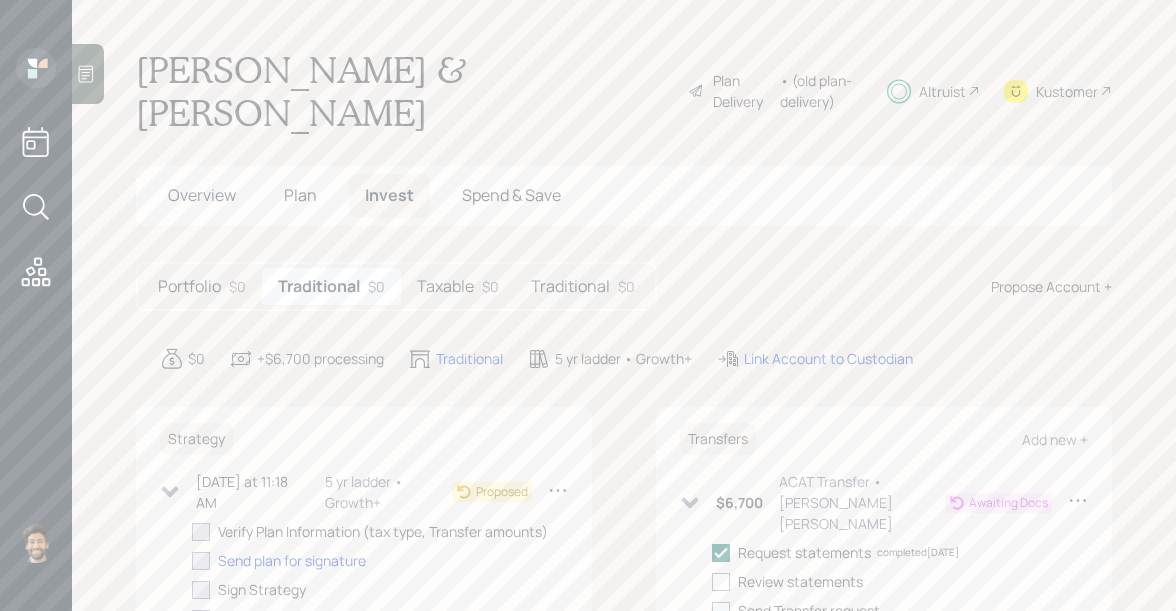 checkbox on "true" 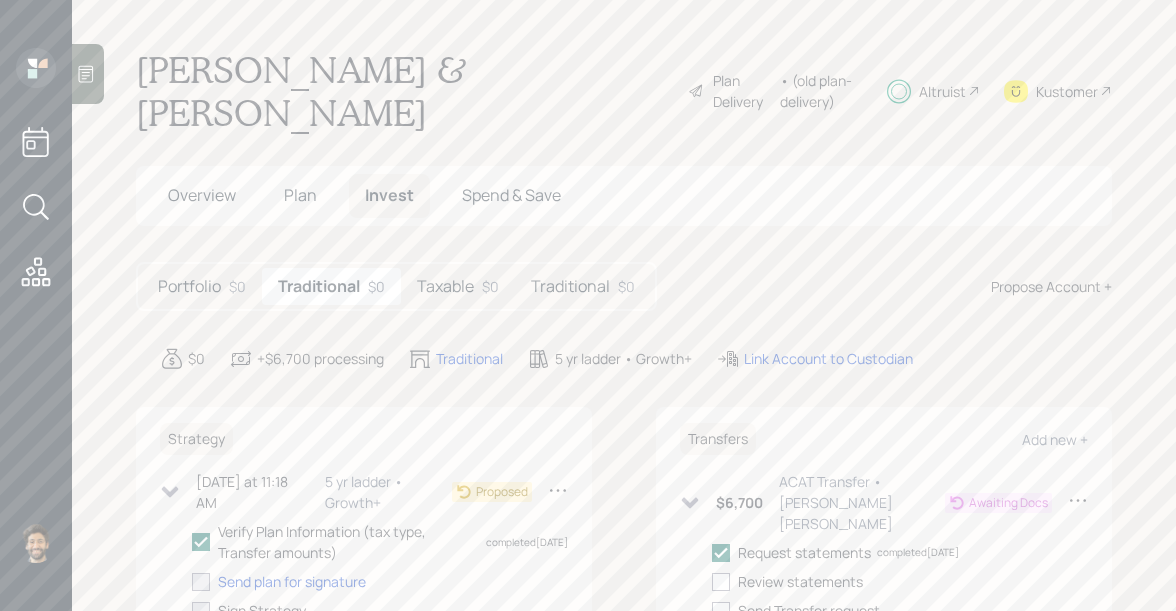 click on "Taxable" at bounding box center (445, 286) 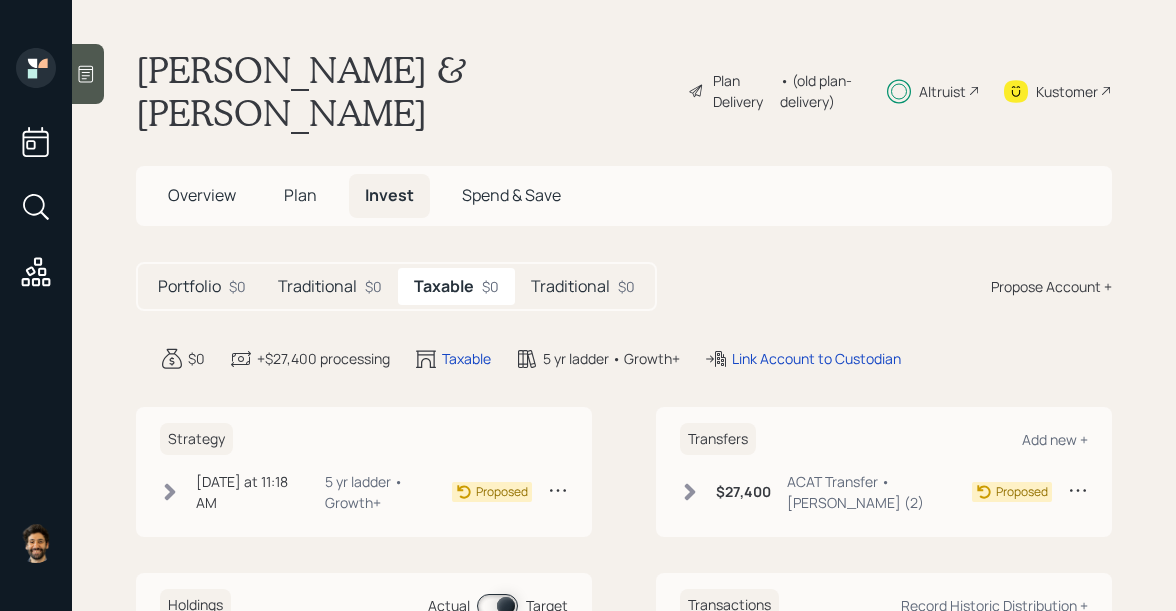 click 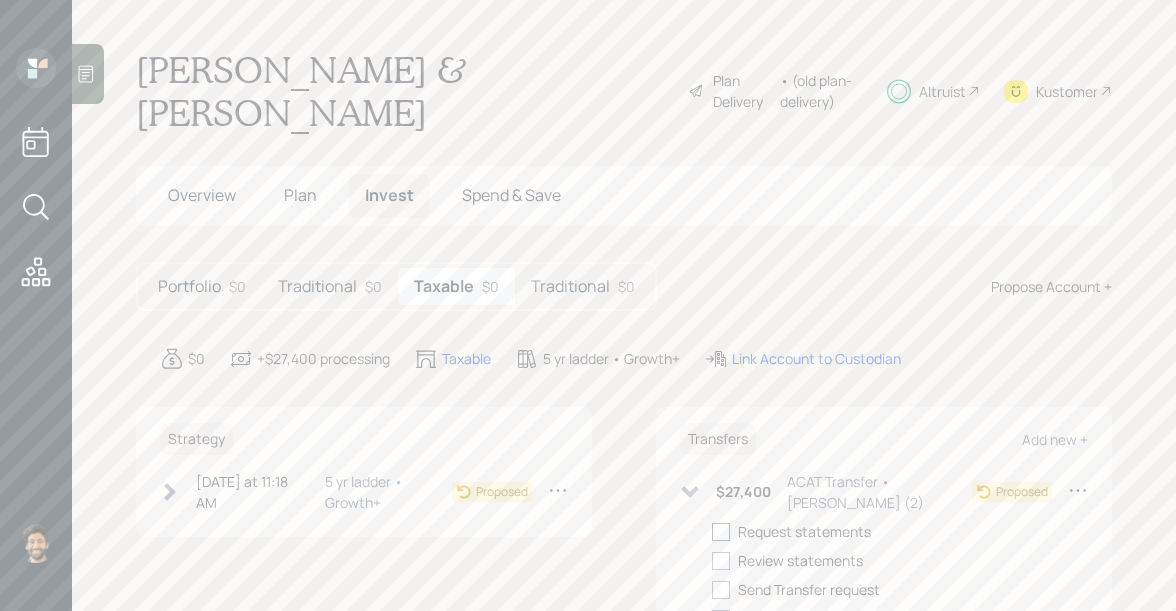 click at bounding box center (721, 532) 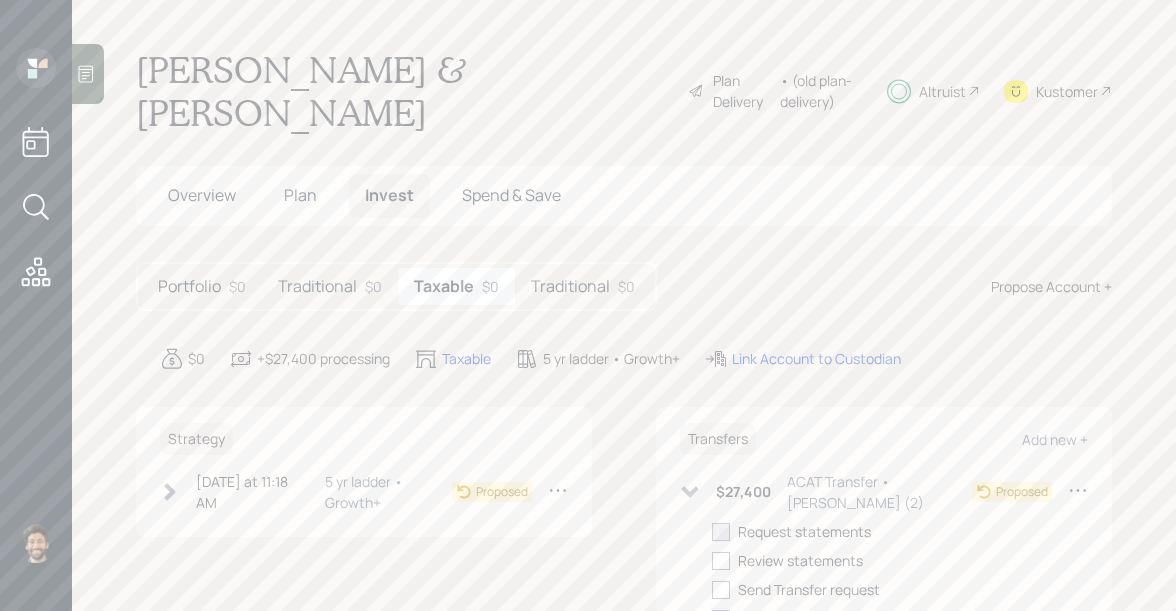 checkbox on "true" 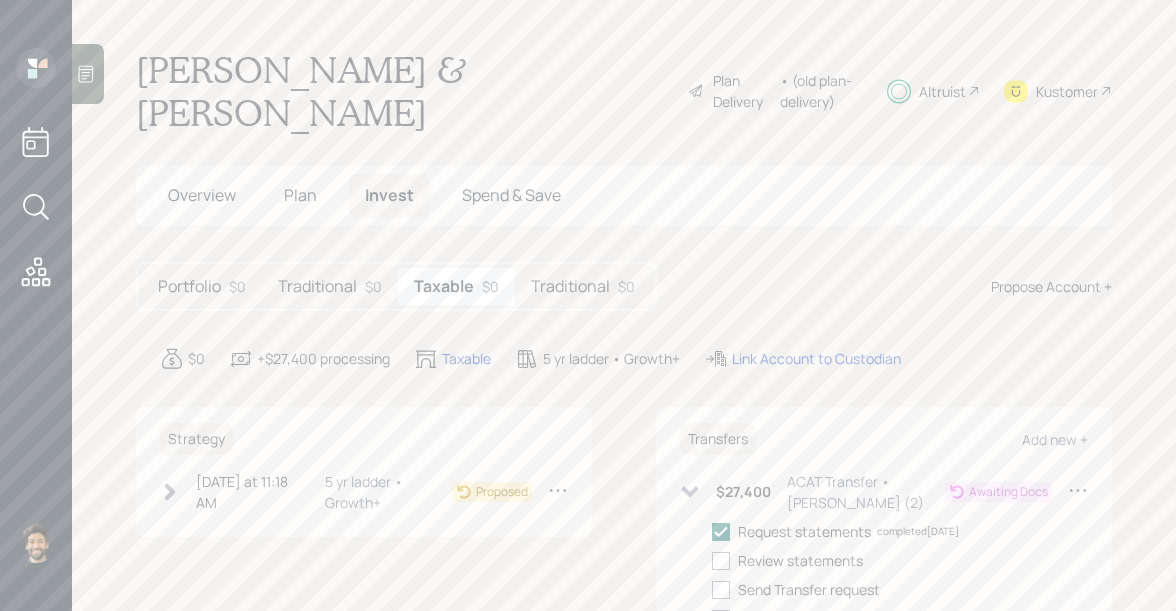 click 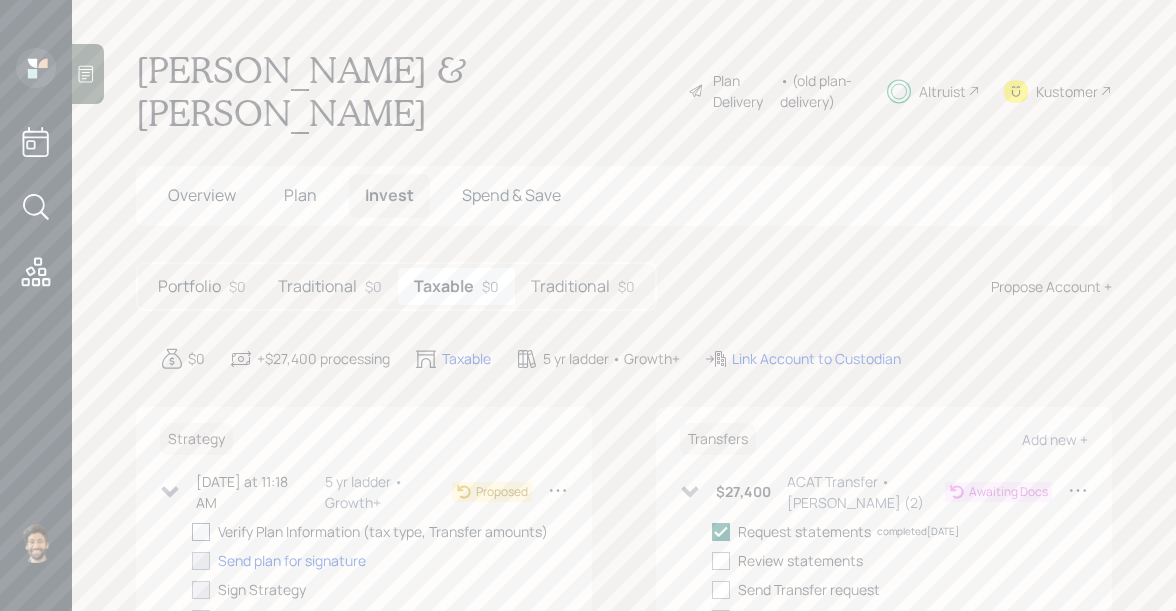 click at bounding box center [201, 532] 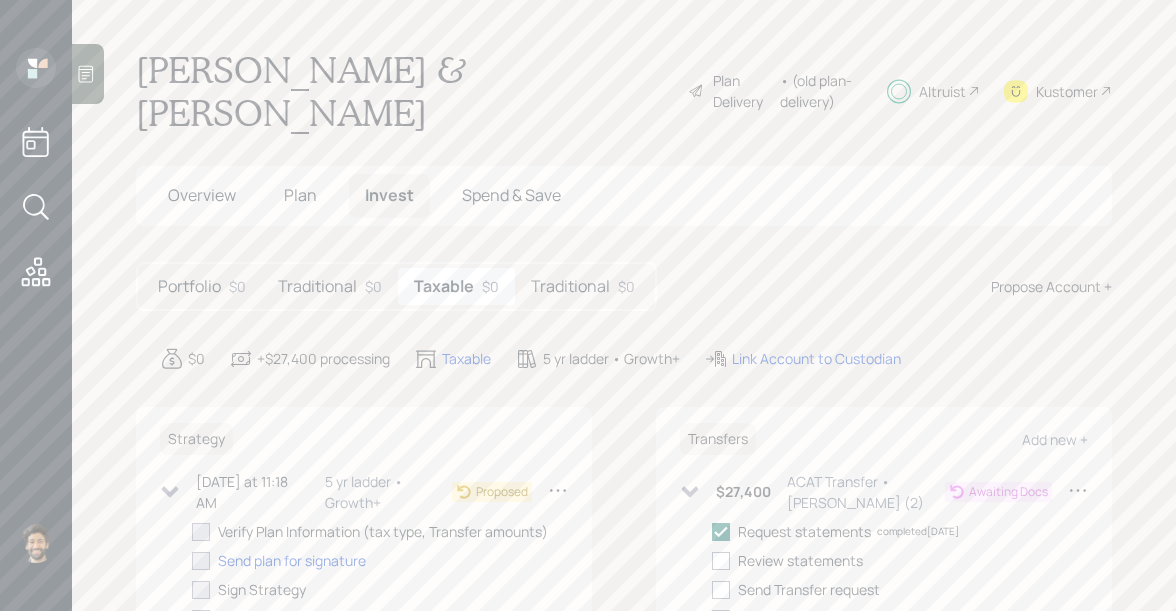 checkbox on "true" 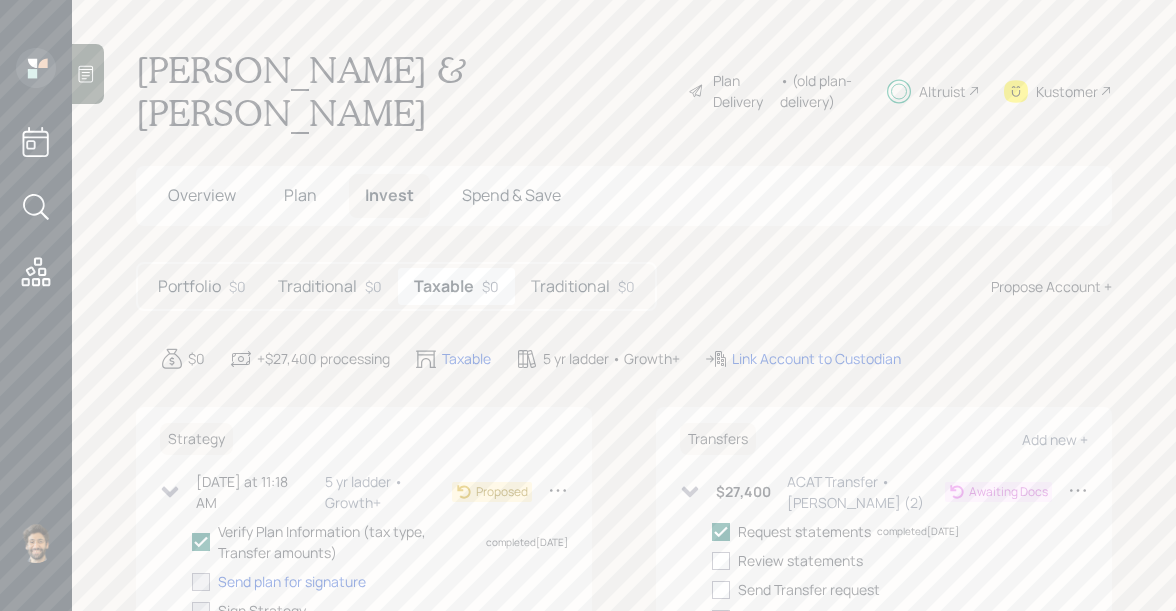 click on "Traditional" at bounding box center (570, 286) 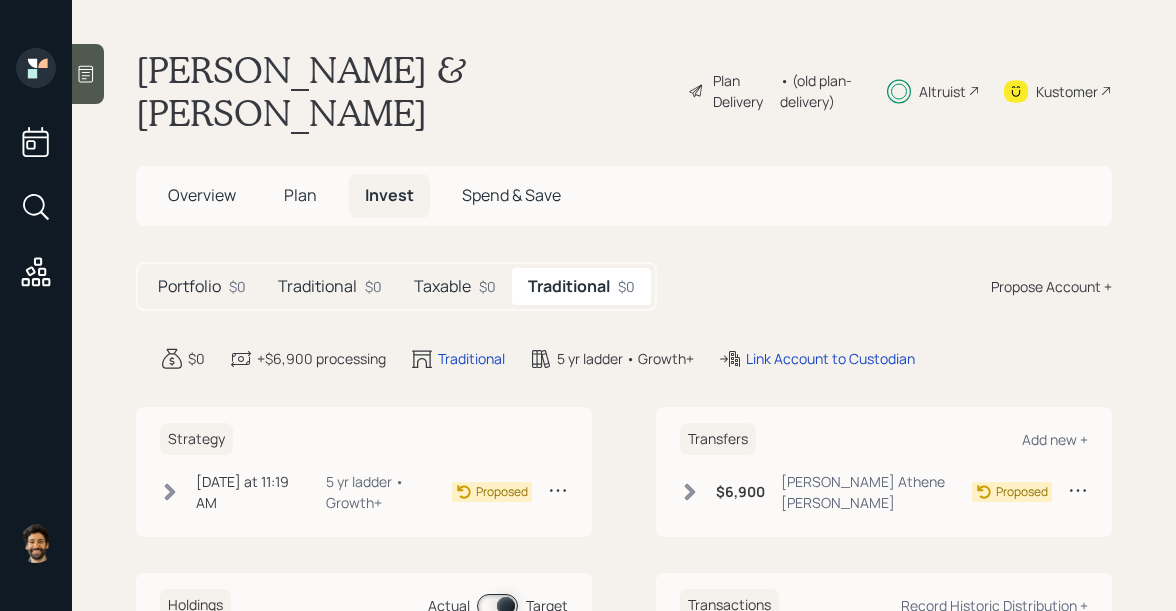 click 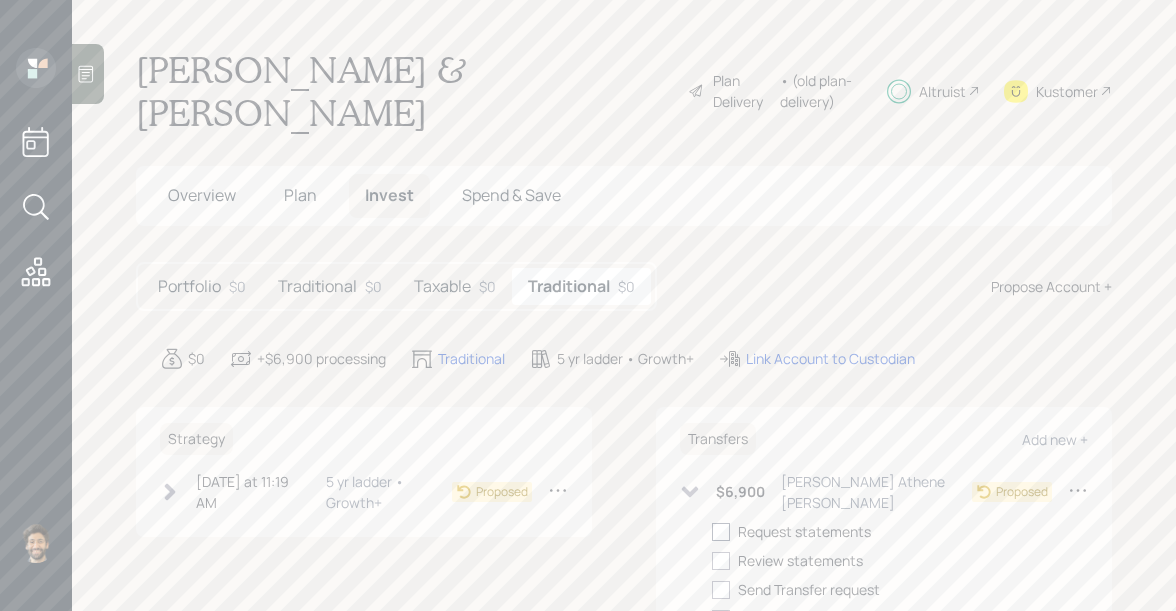 click at bounding box center [721, 532] 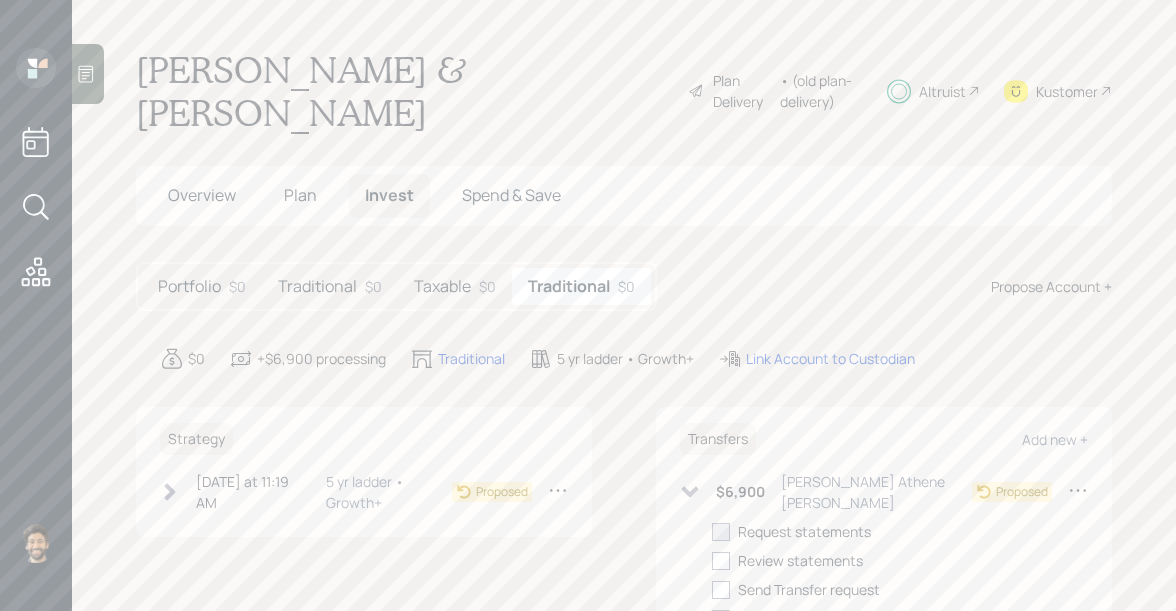 checkbox on "true" 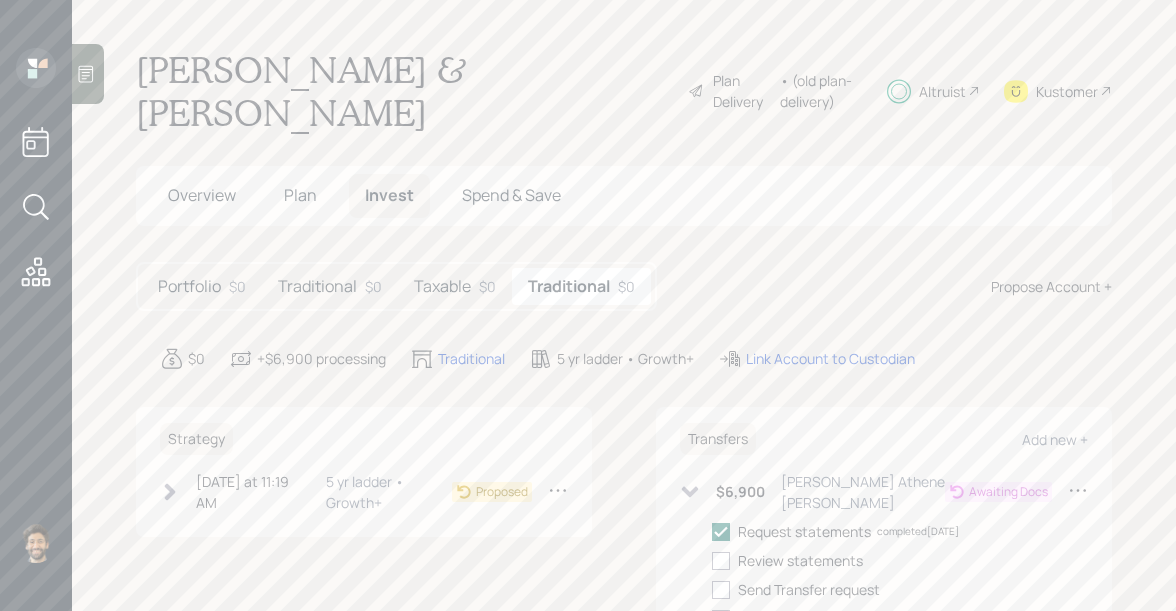 click 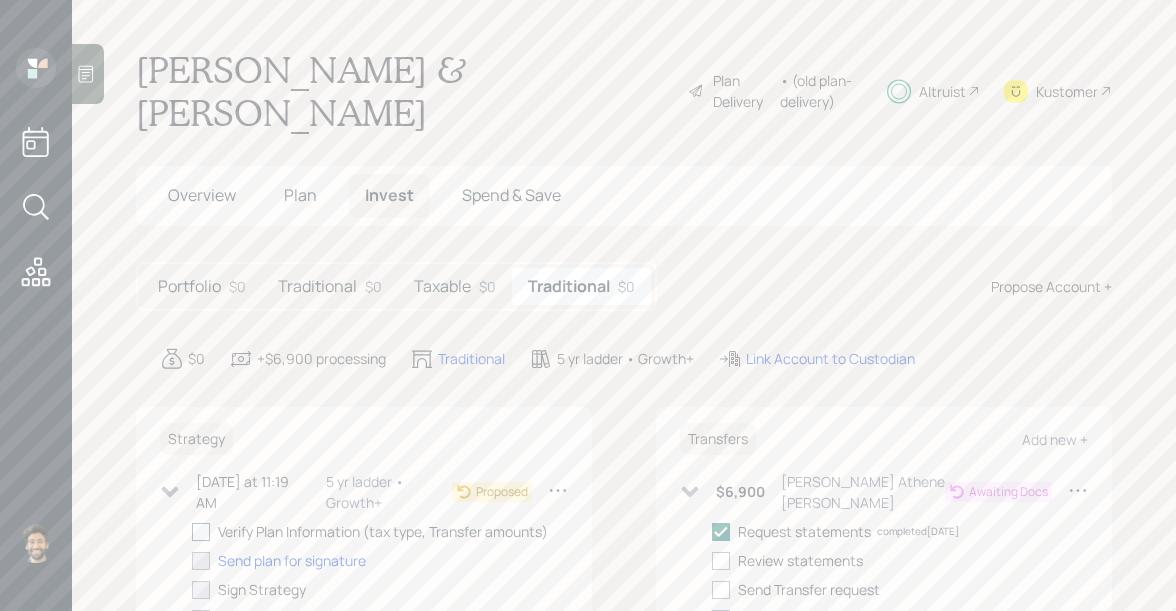click at bounding box center [201, 532] 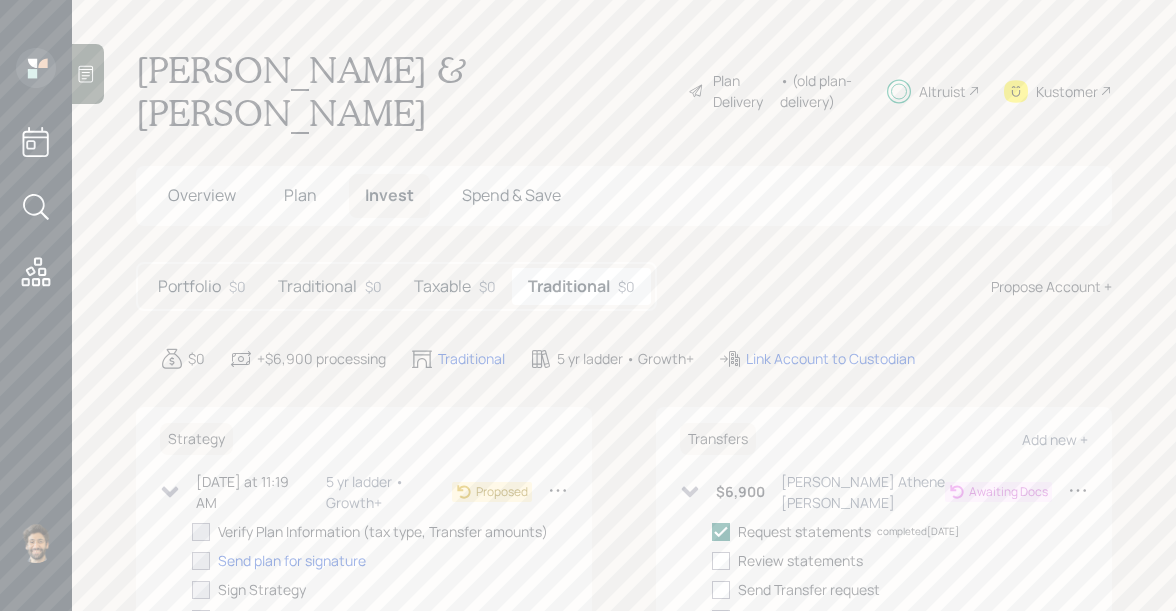 checkbox on "true" 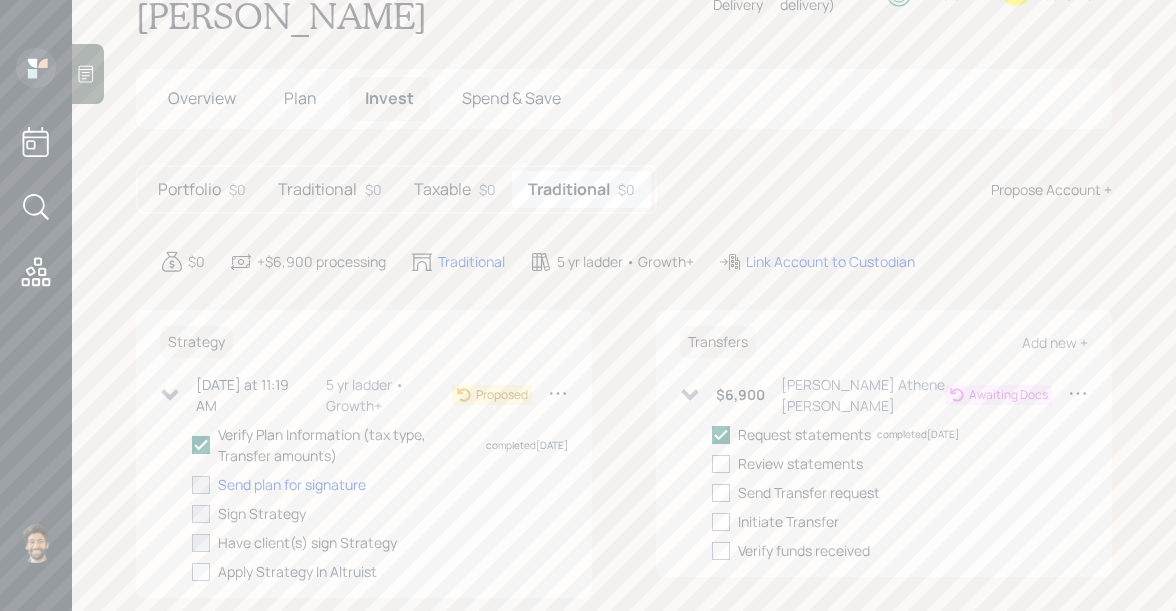 scroll, scrollTop: 0, scrollLeft: 0, axis: both 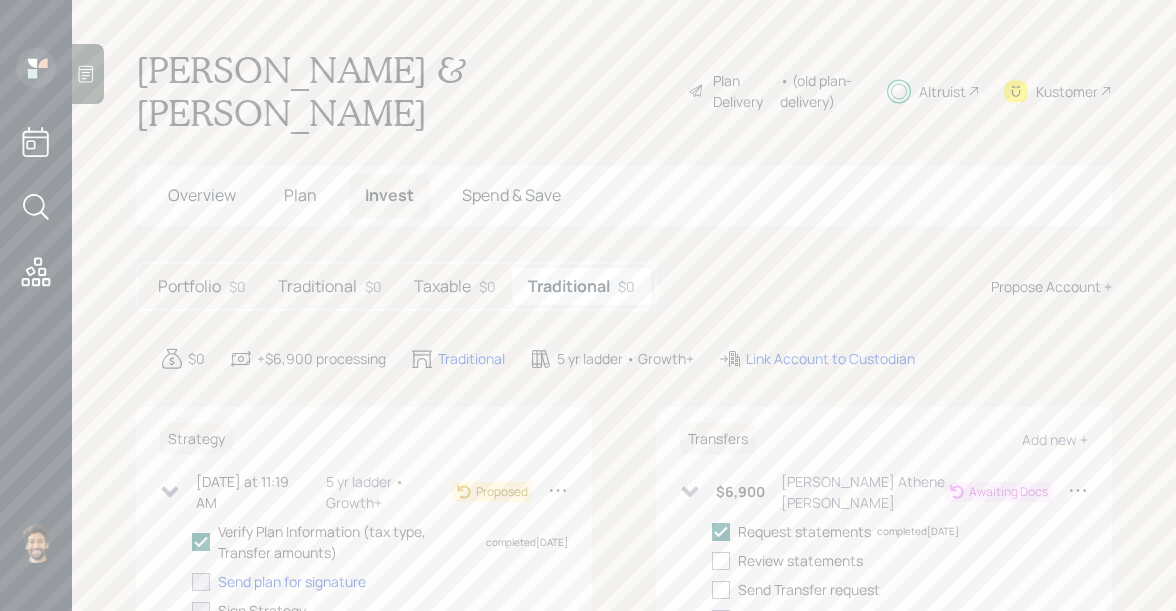 click on "Taxable" at bounding box center (442, 286) 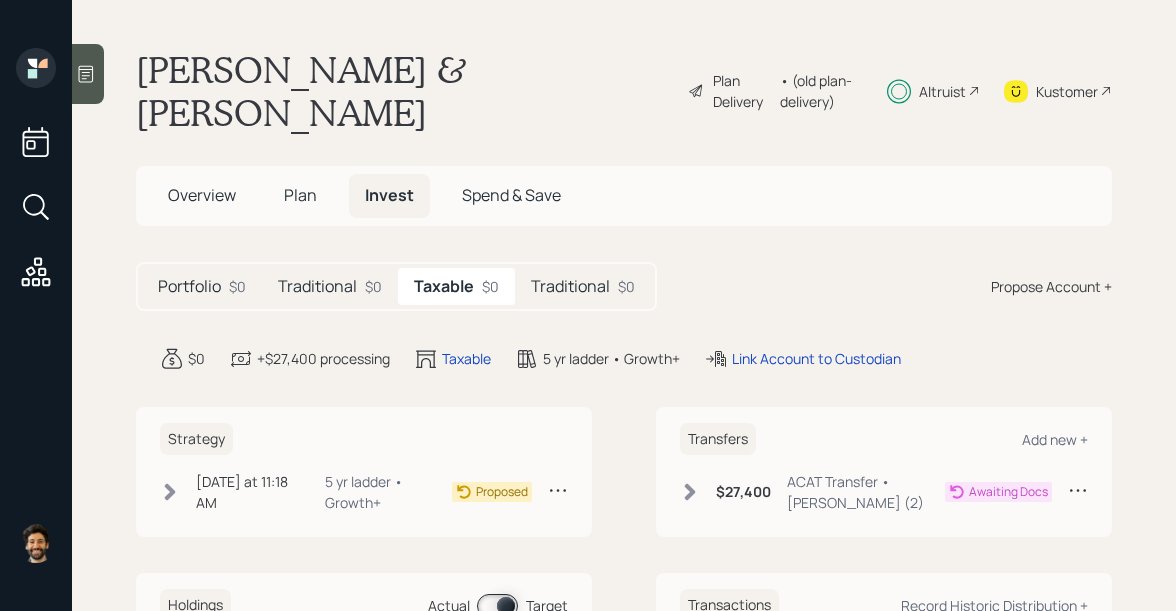 click on "Traditional" at bounding box center [317, 286] 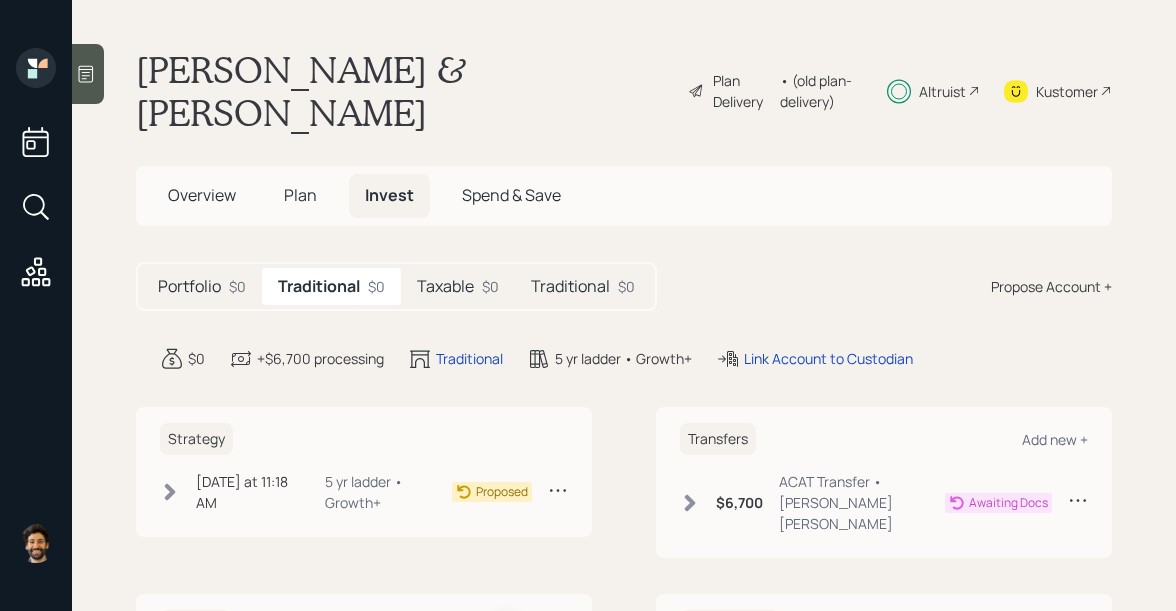 click on "Taxable" at bounding box center [445, 286] 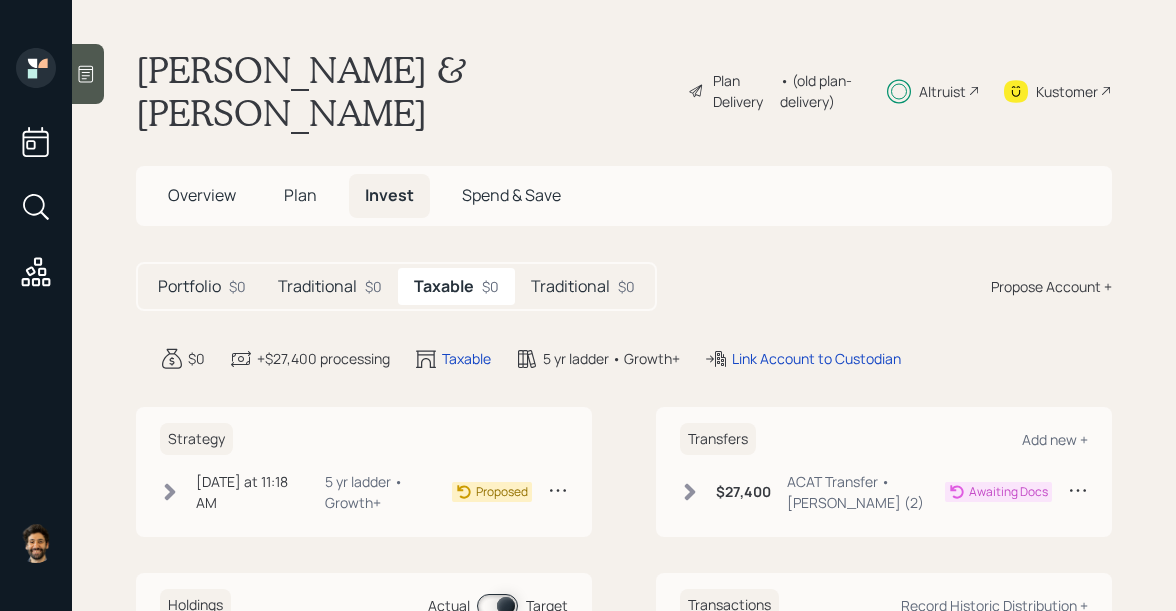 click on "Traditional" at bounding box center [570, 286] 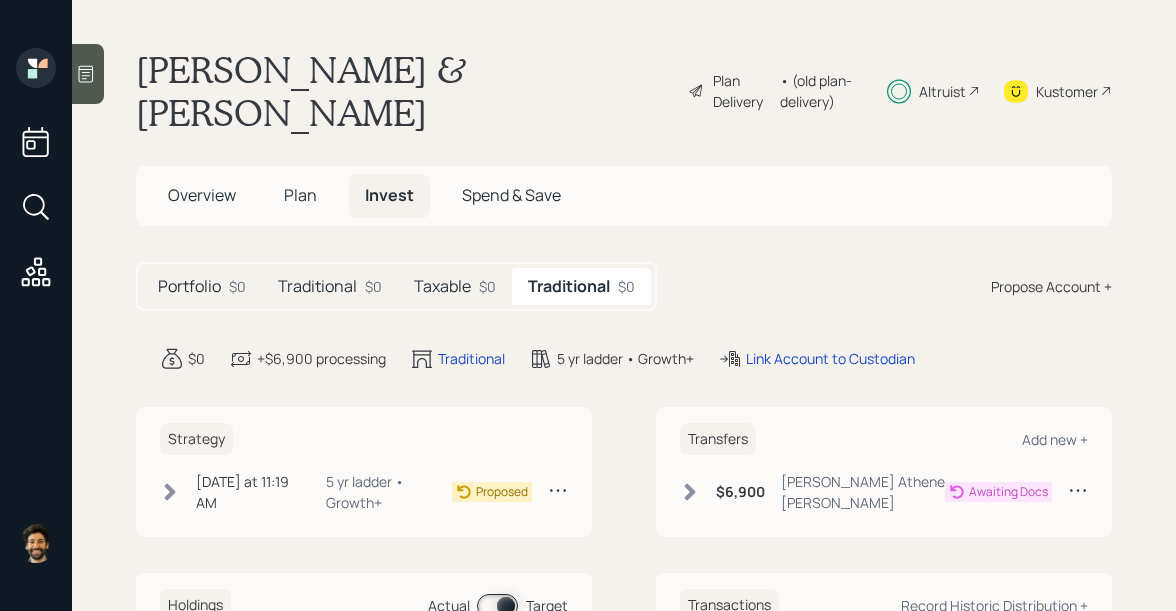 click on "Taxable" at bounding box center (442, 286) 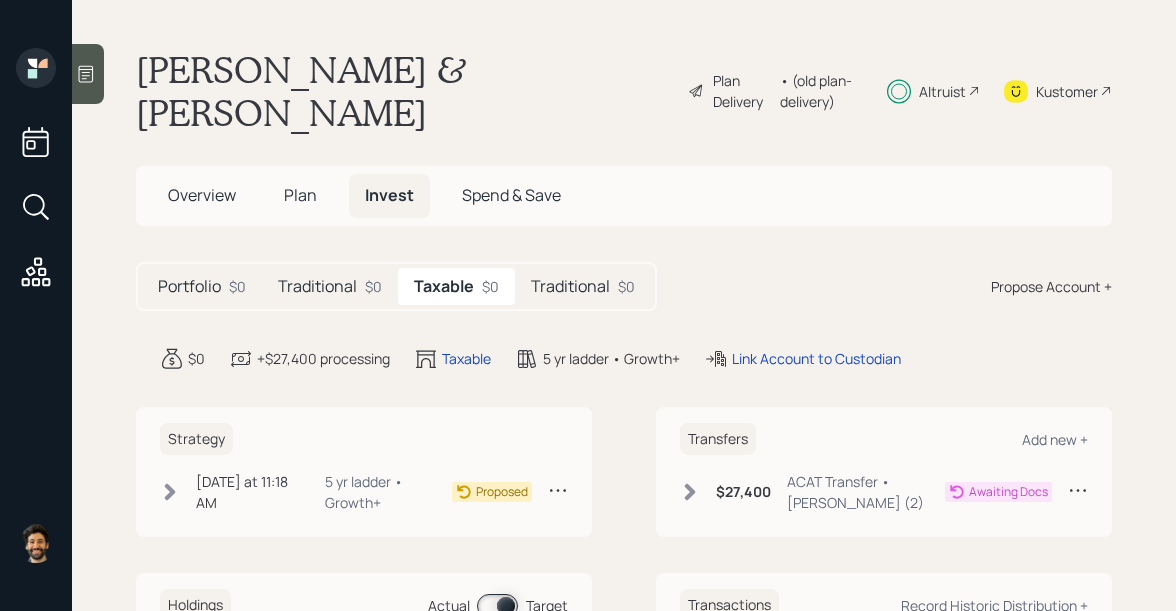 click on "Traditional" at bounding box center [317, 286] 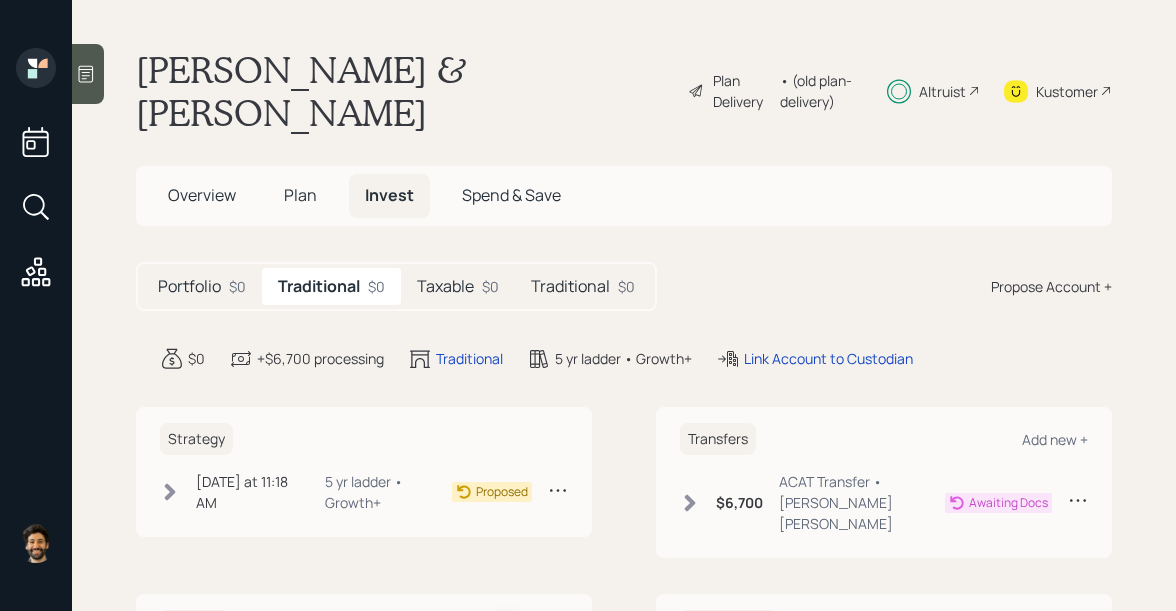 click on "Traditional" at bounding box center (570, 286) 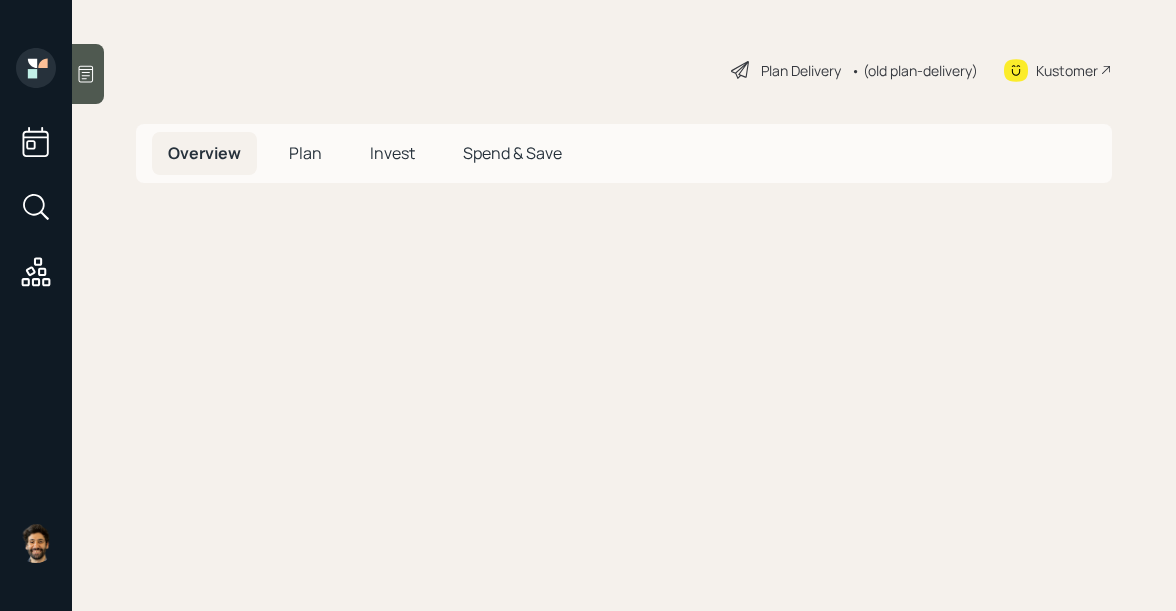 scroll, scrollTop: 0, scrollLeft: 0, axis: both 